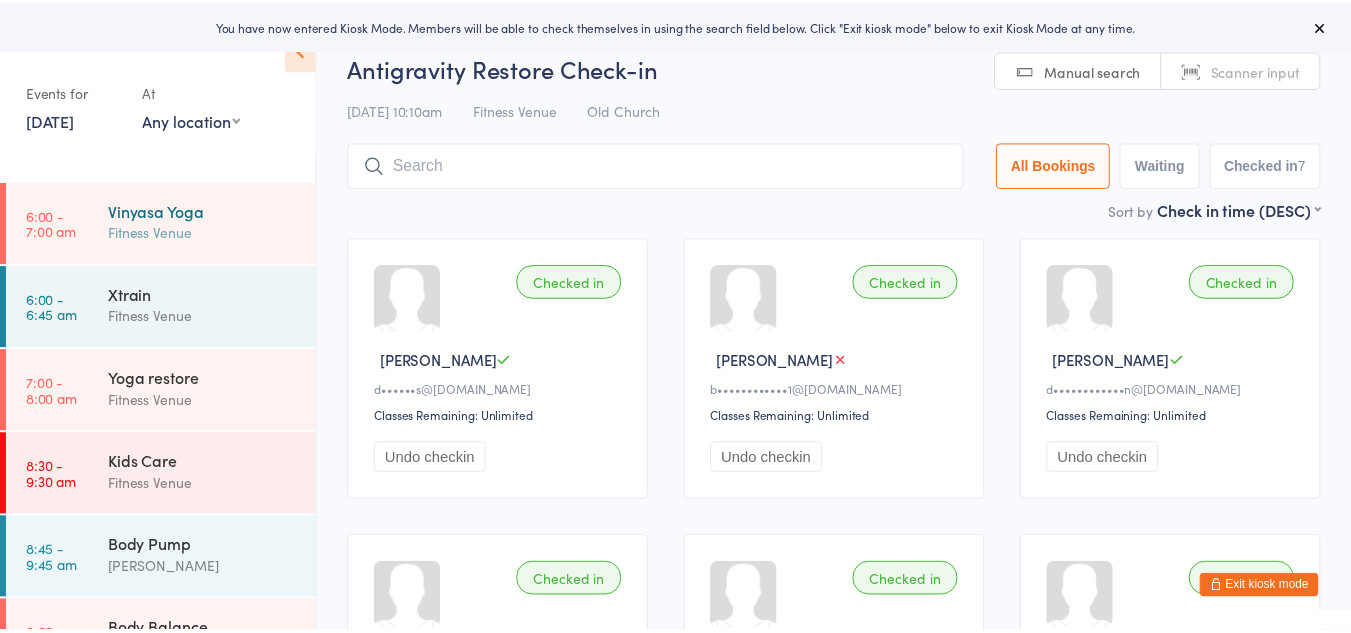 scroll, scrollTop: 0, scrollLeft: 0, axis: both 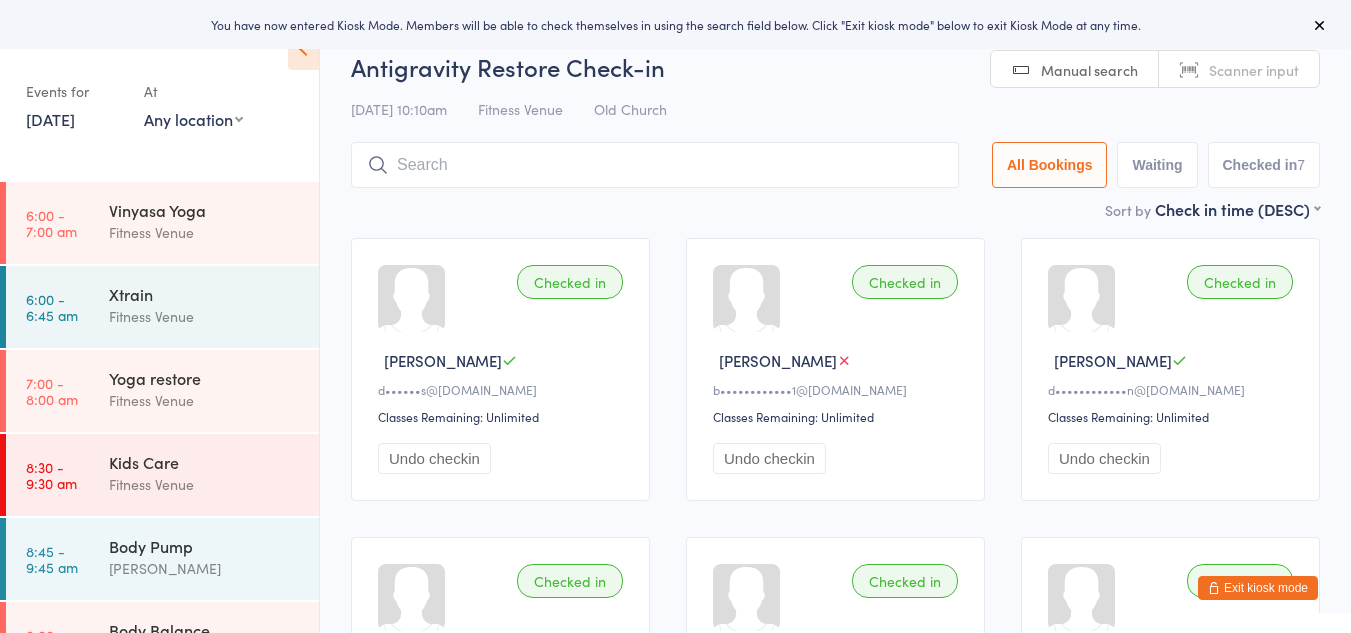 click on "11 Jul, 2025" at bounding box center (50, 119) 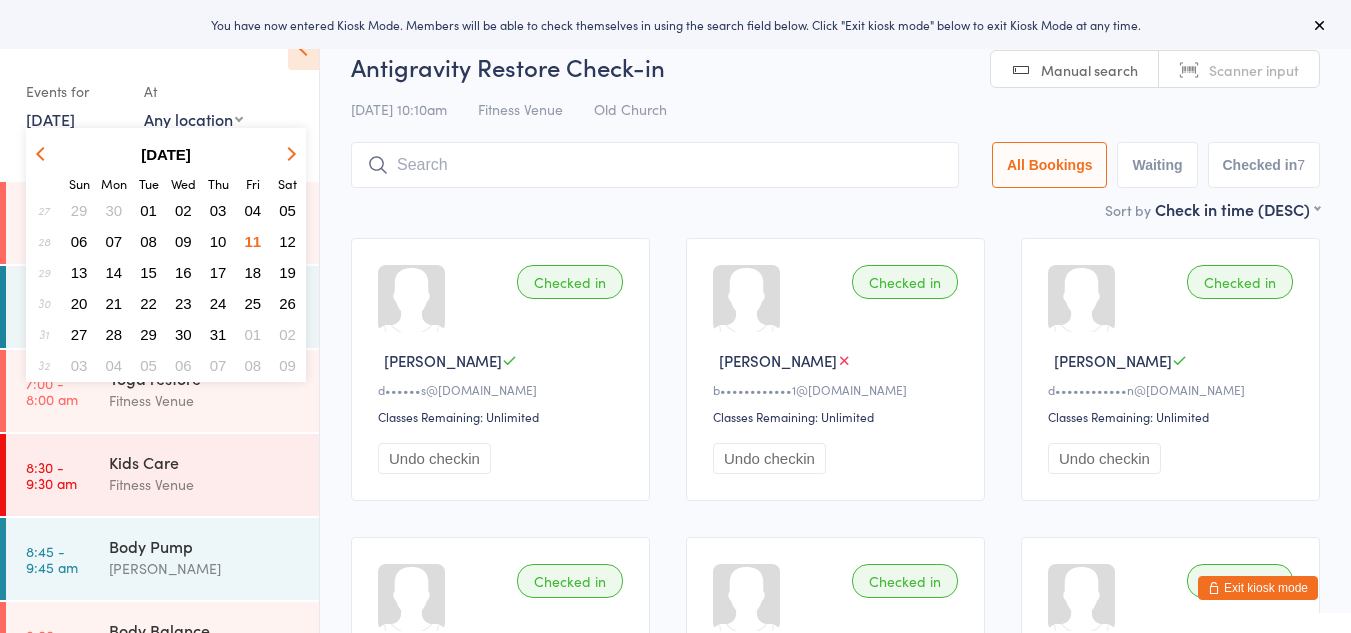 click on "08" at bounding box center (148, 241) 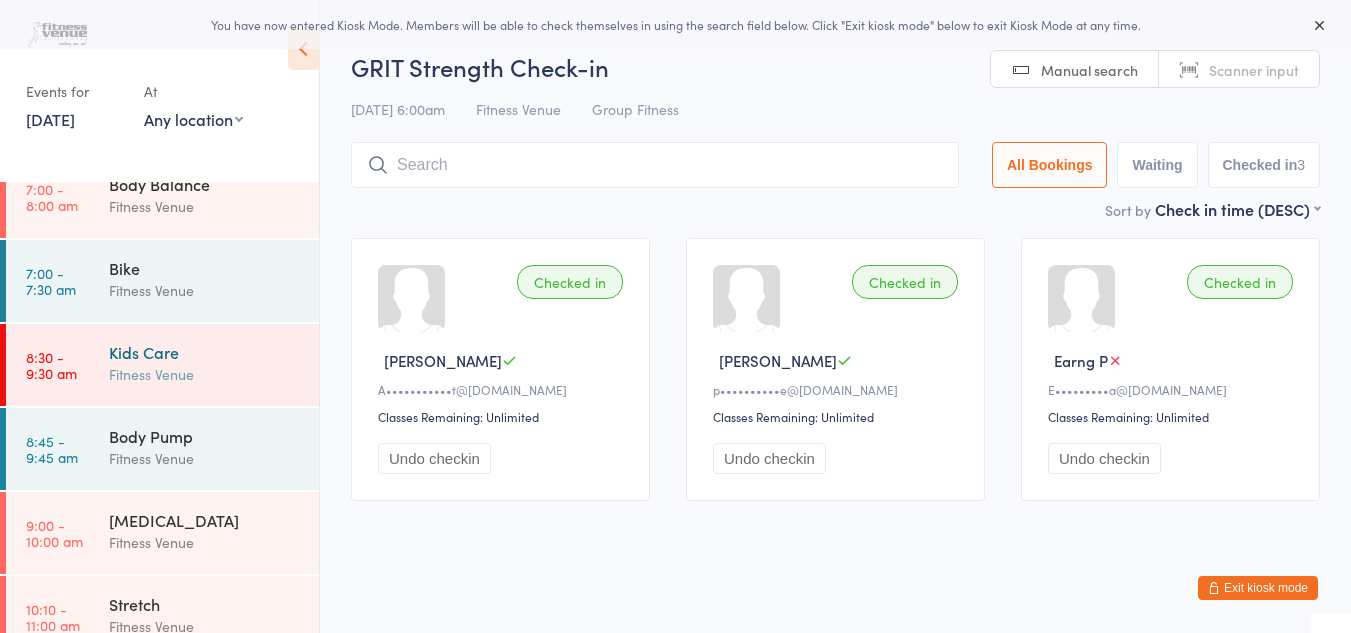 scroll, scrollTop: 200, scrollLeft: 0, axis: vertical 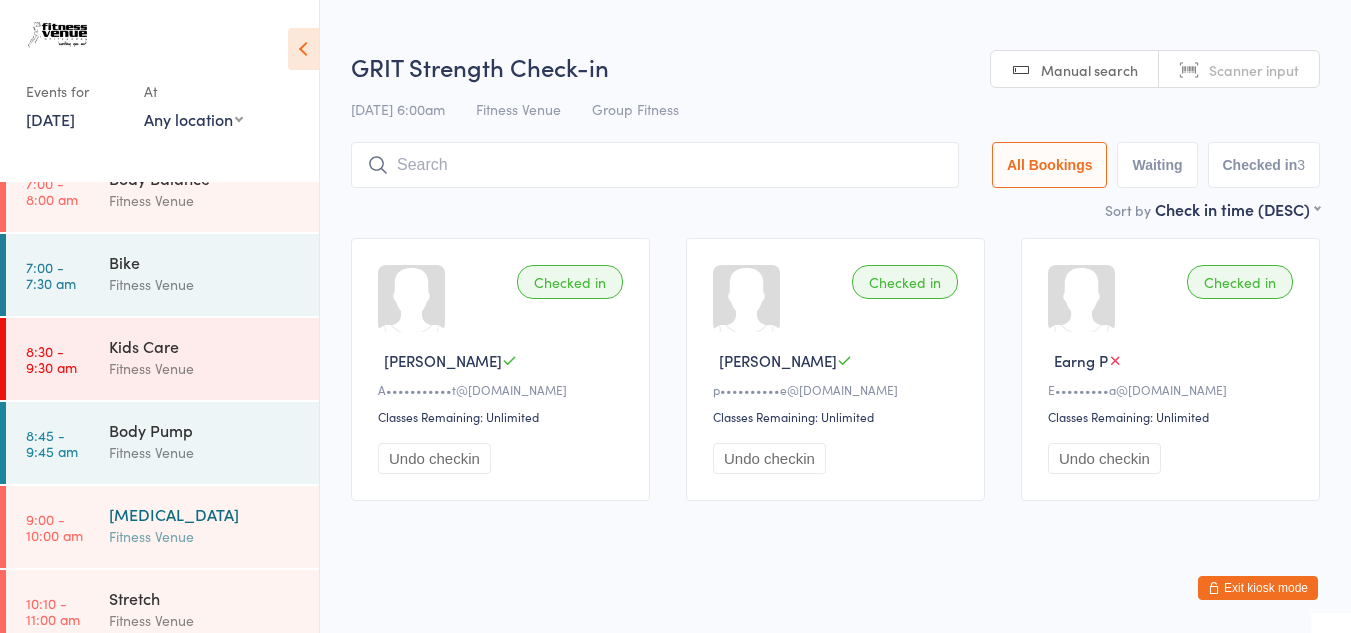 click on "Yoga Therapy" at bounding box center (205, 514) 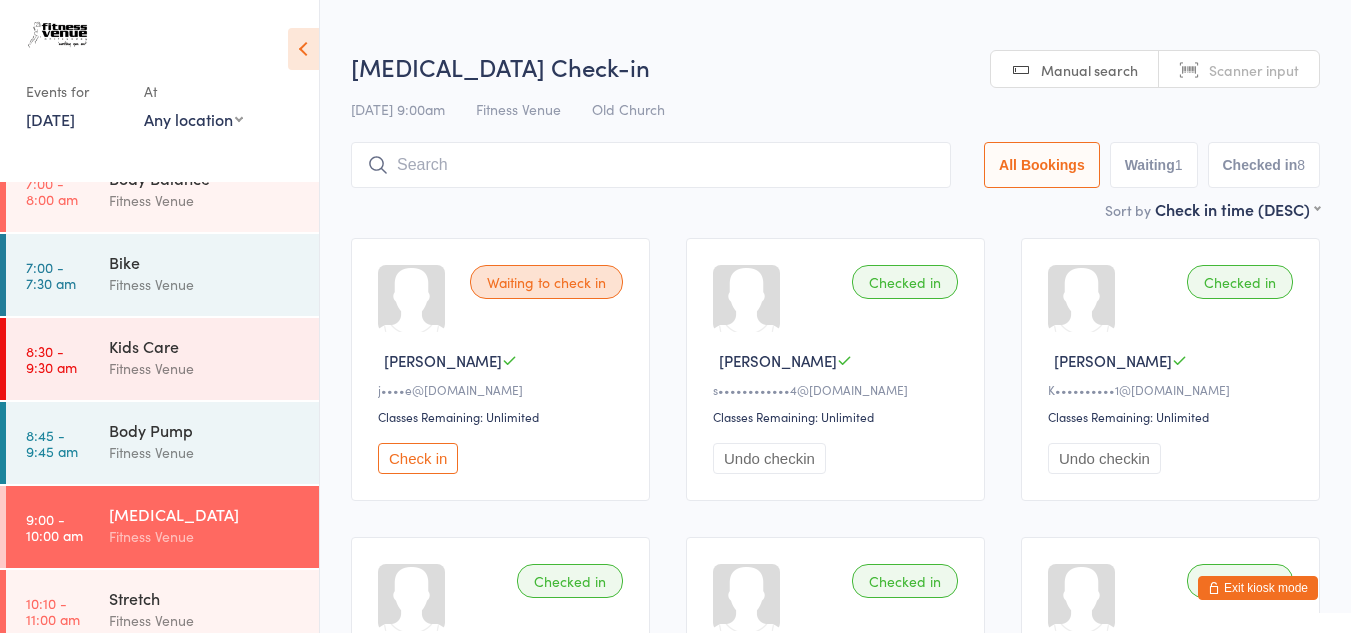 click on "8 Jul, 2025" at bounding box center [50, 119] 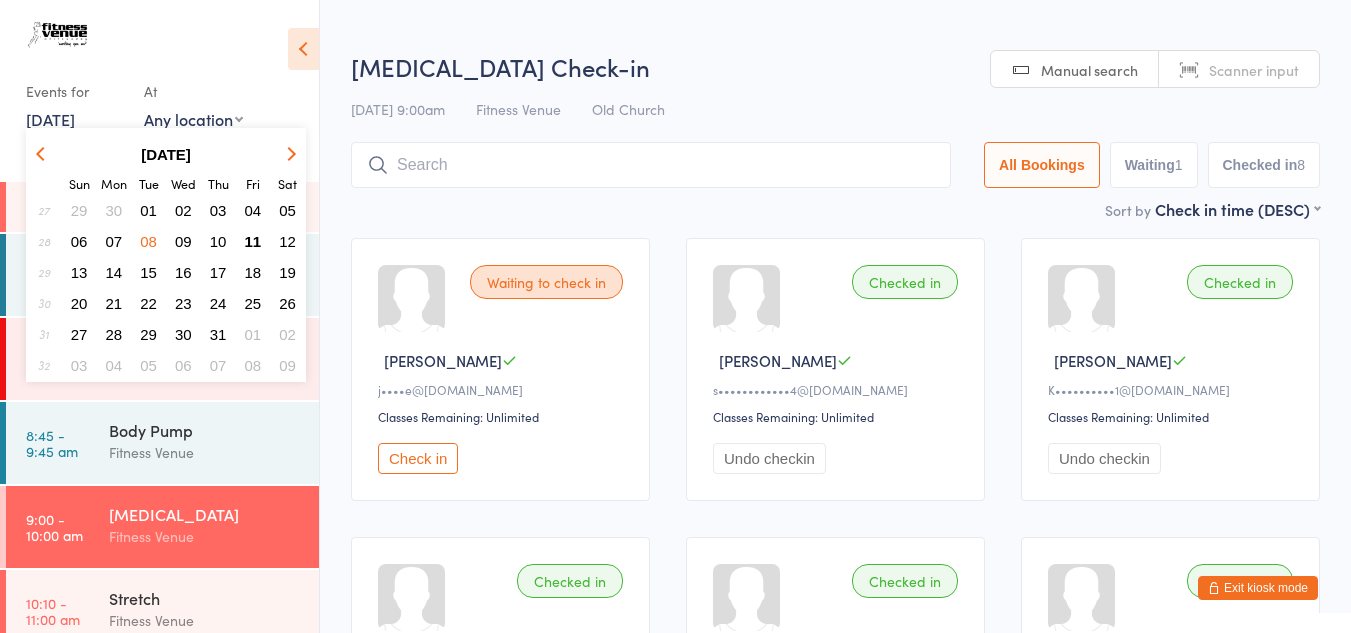 scroll, scrollTop: 0, scrollLeft: 0, axis: both 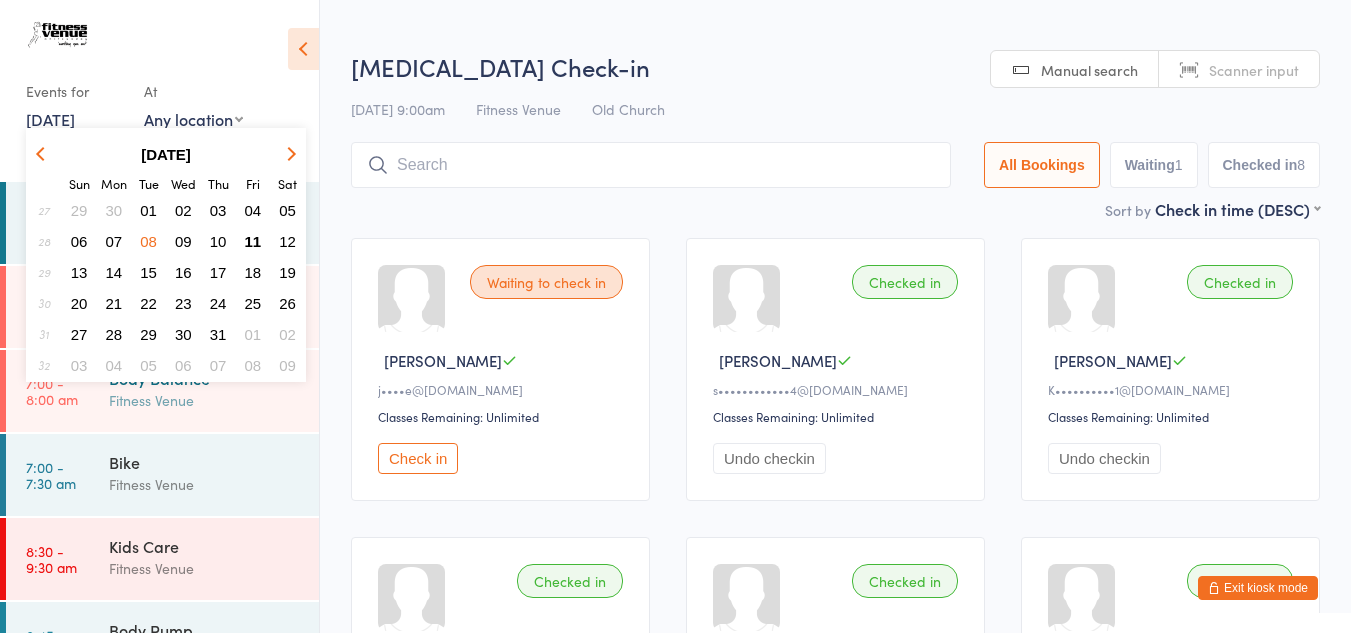 click on "Body Balance Fitness Venue" at bounding box center (214, 389) 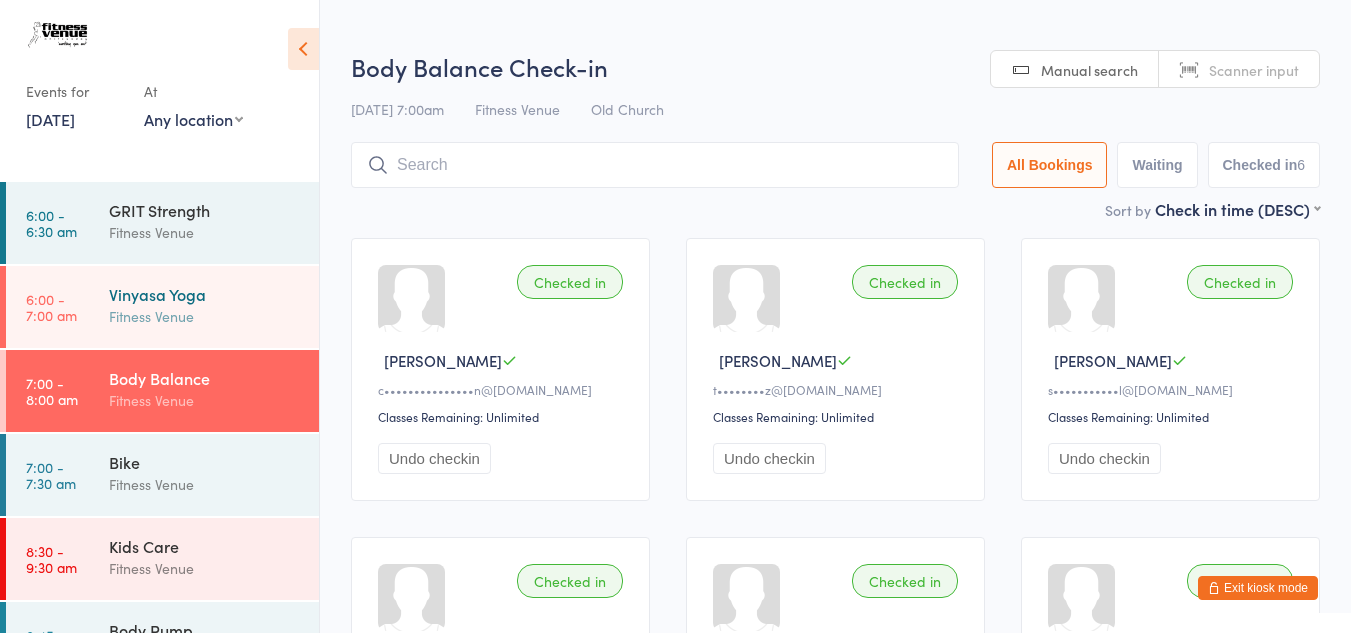 click on "Vinyasa Yoga" at bounding box center (205, 294) 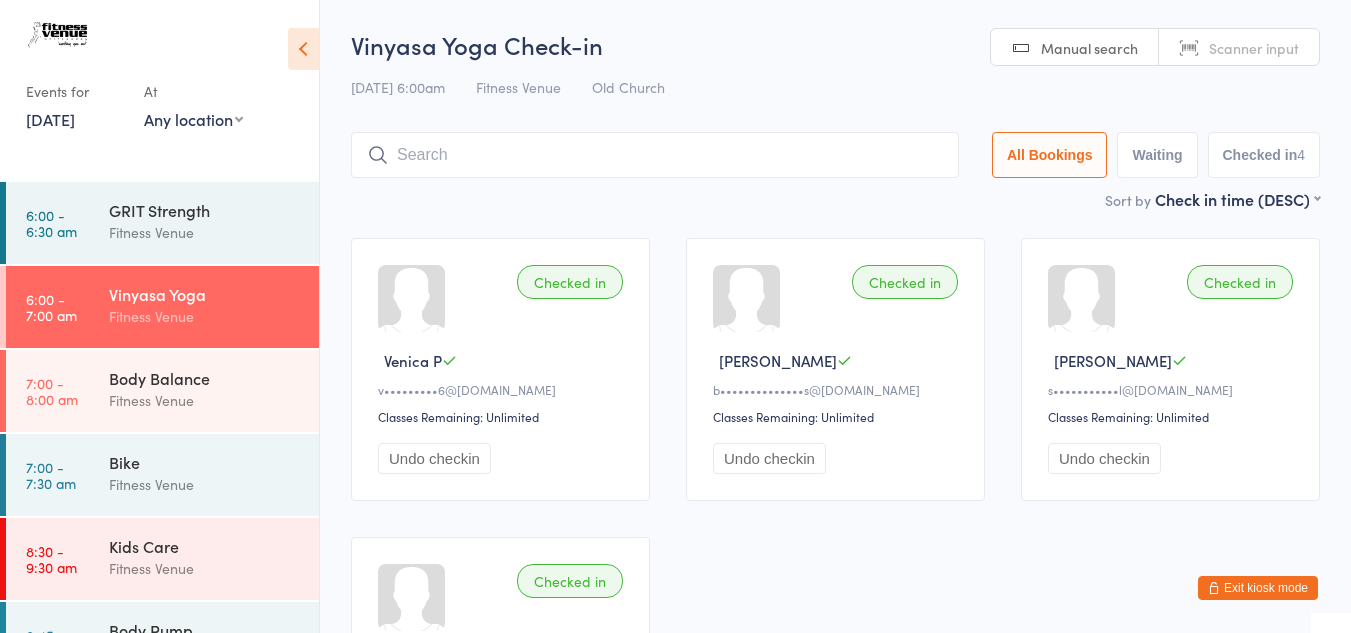 click on "8 Jul, 2025" at bounding box center [50, 119] 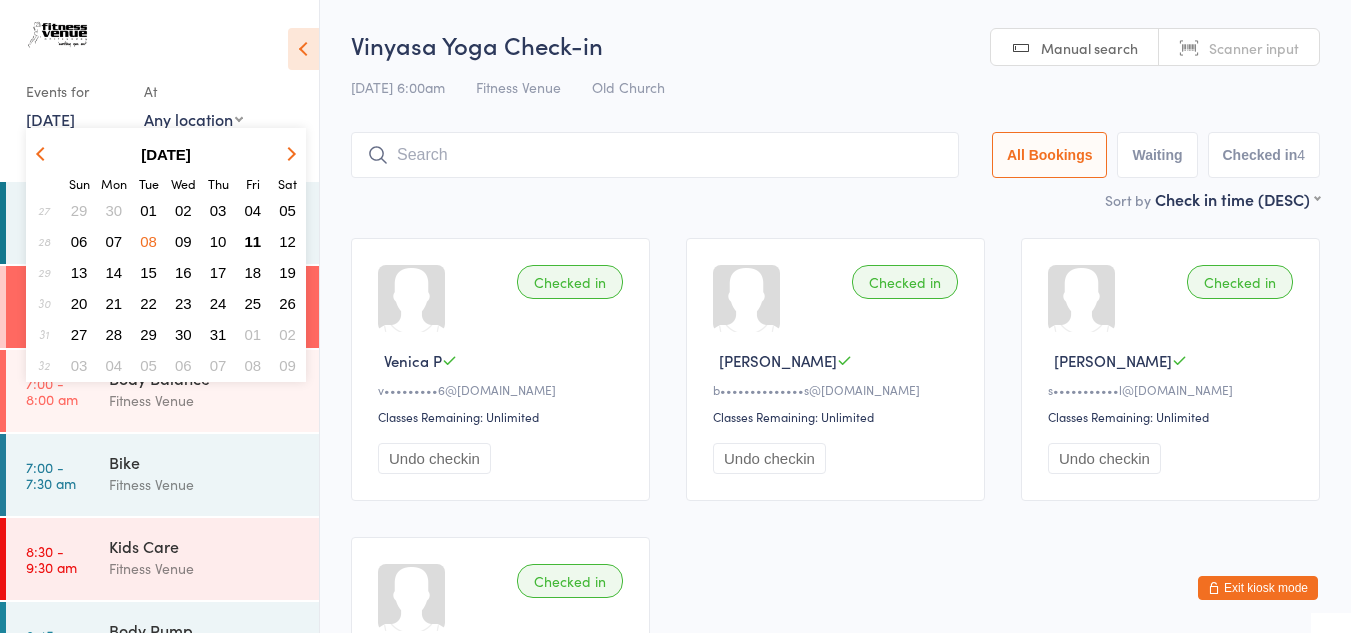 click on "07" at bounding box center (114, 241) 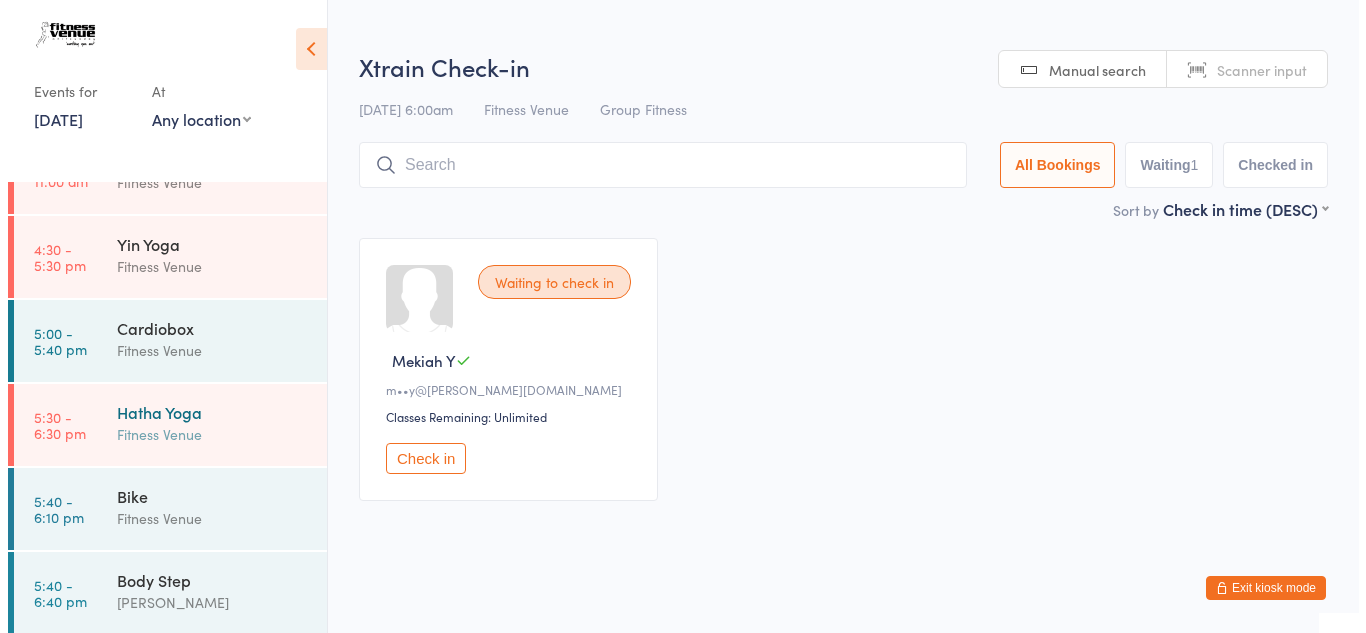 scroll, scrollTop: 473, scrollLeft: 0, axis: vertical 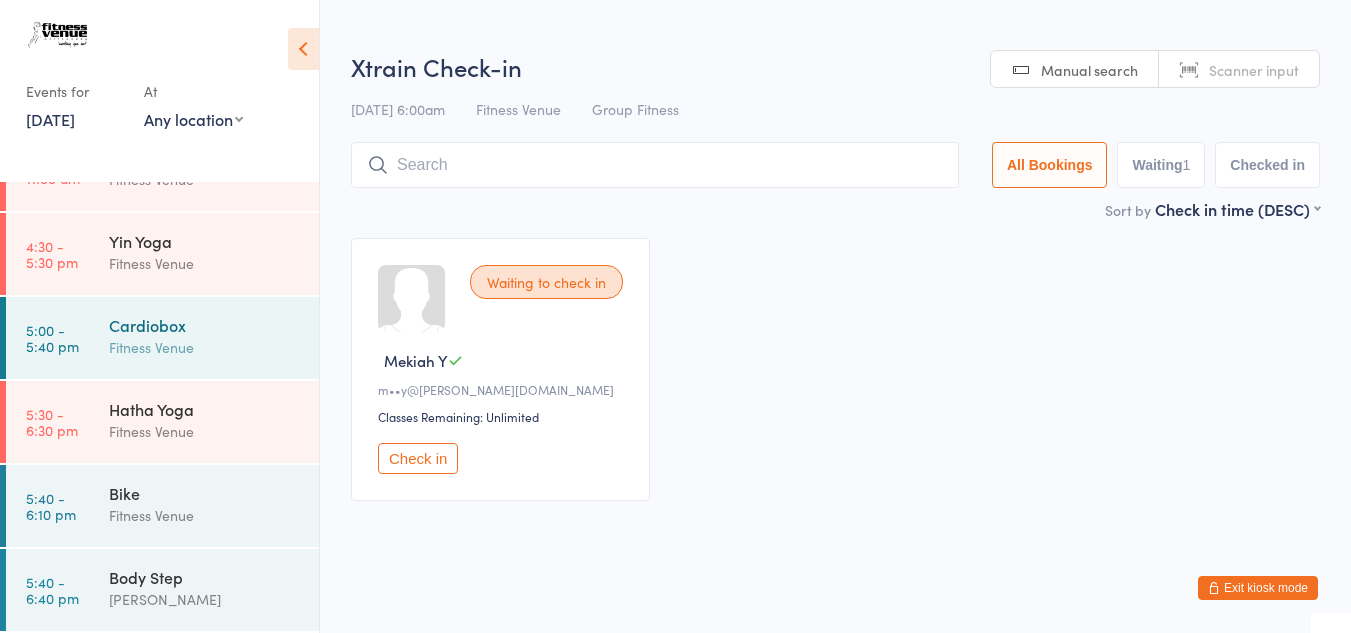 click on "Fitness Venue" at bounding box center [205, 347] 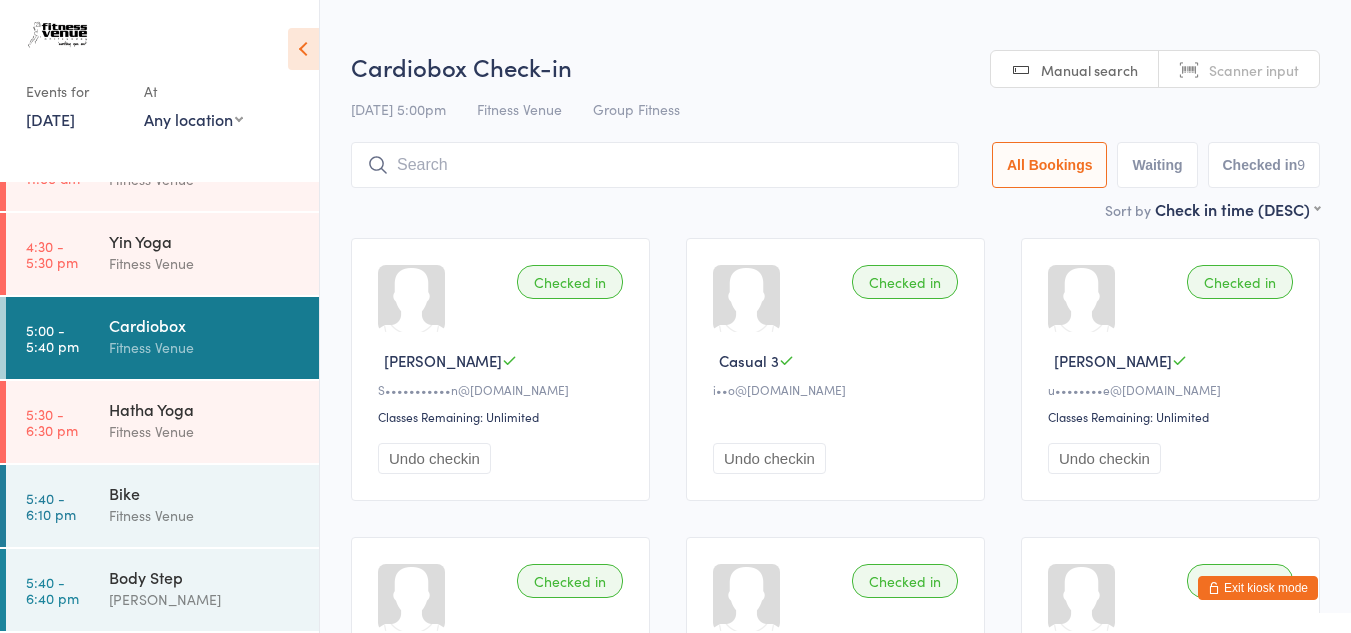 click on "7 Jul, 2025" at bounding box center (50, 119) 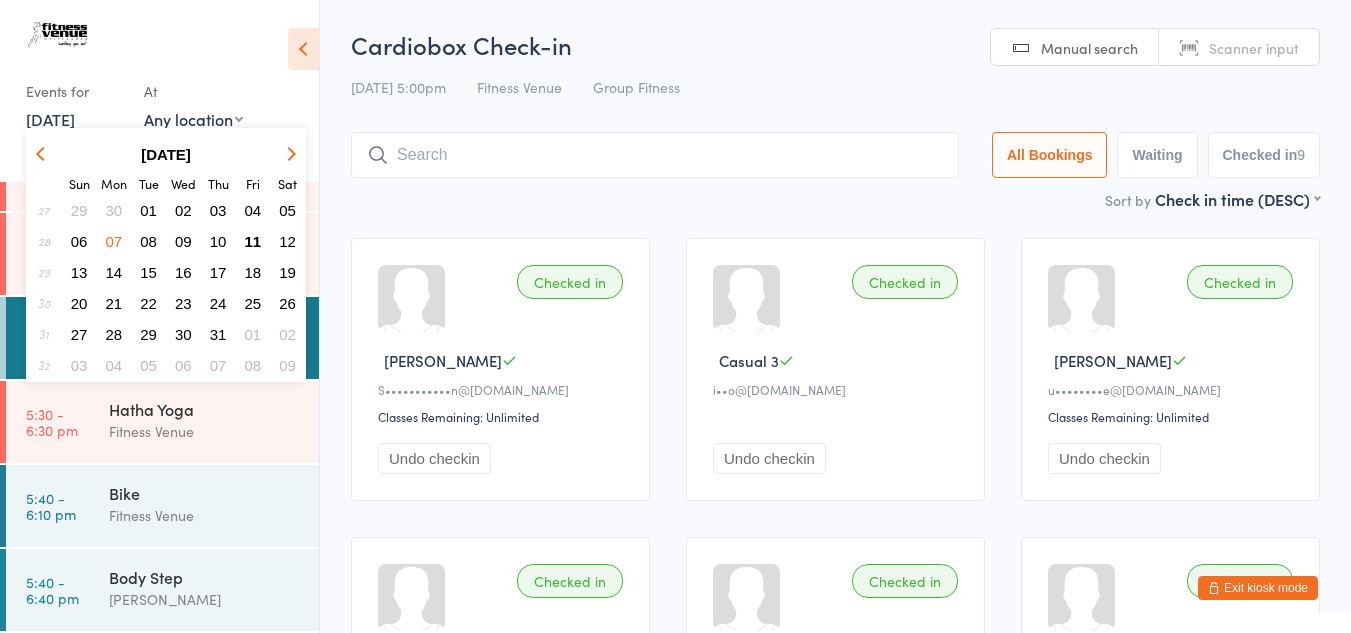 click on "07" at bounding box center [114, 241] 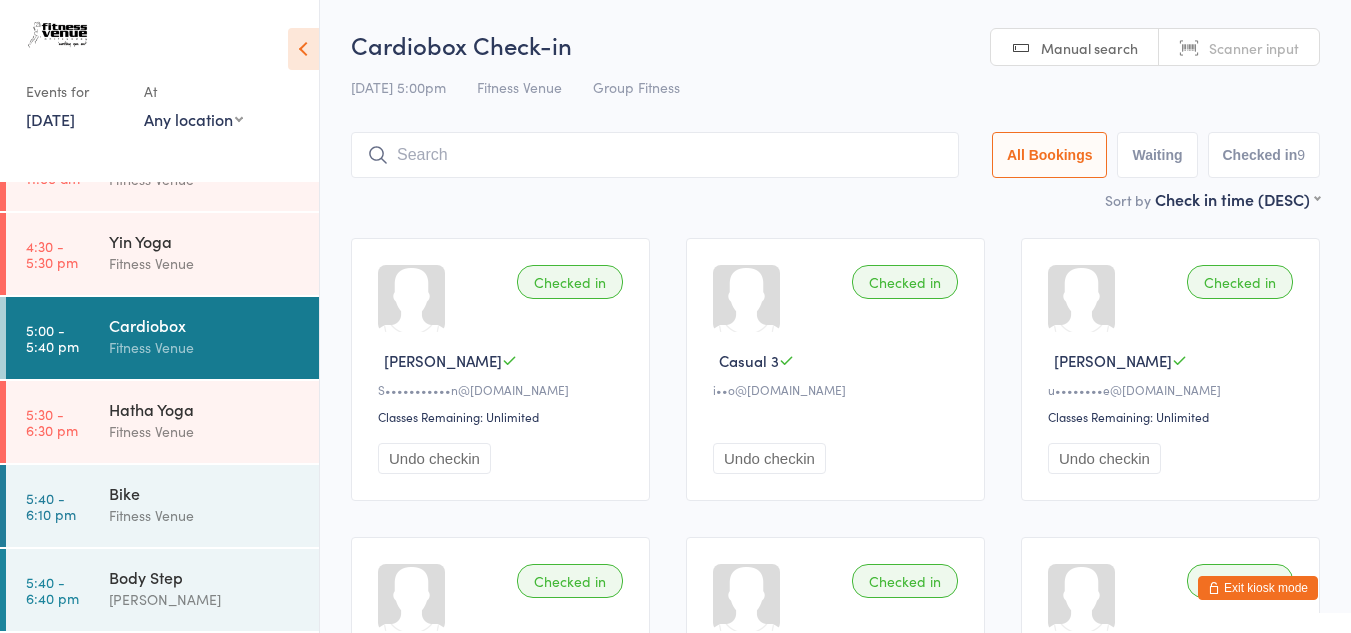 click on "7 Jul, 2025" at bounding box center [50, 119] 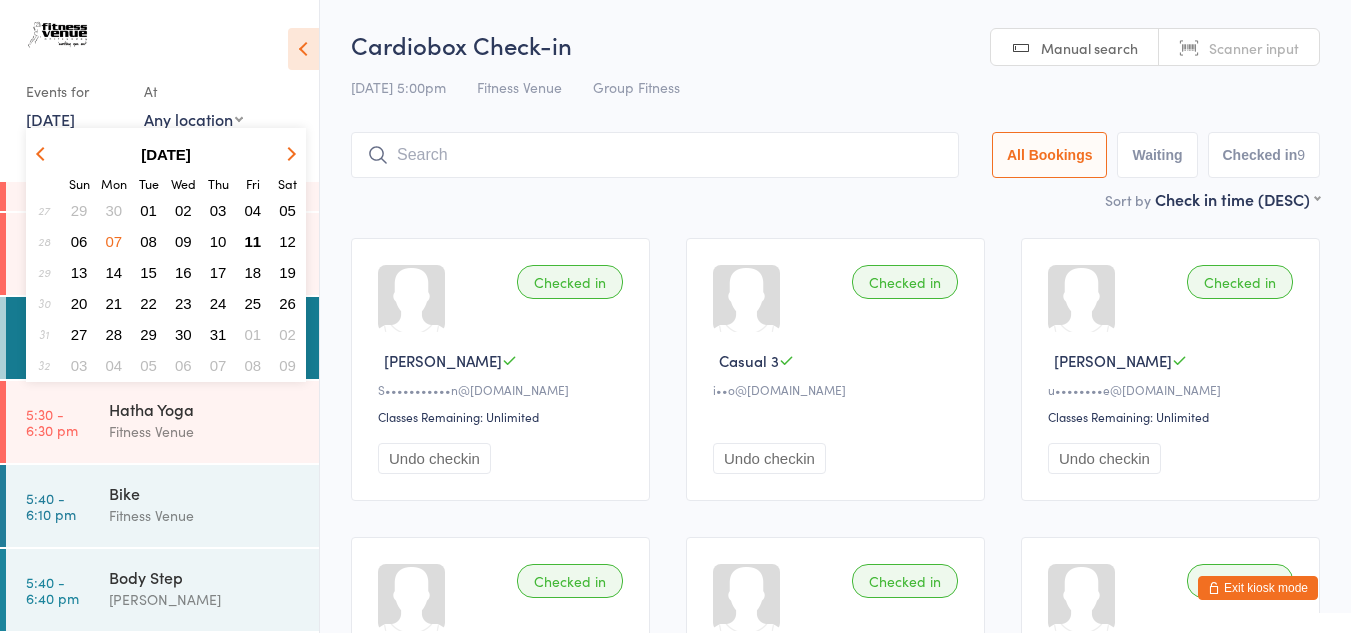 click on "08" at bounding box center (148, 241) 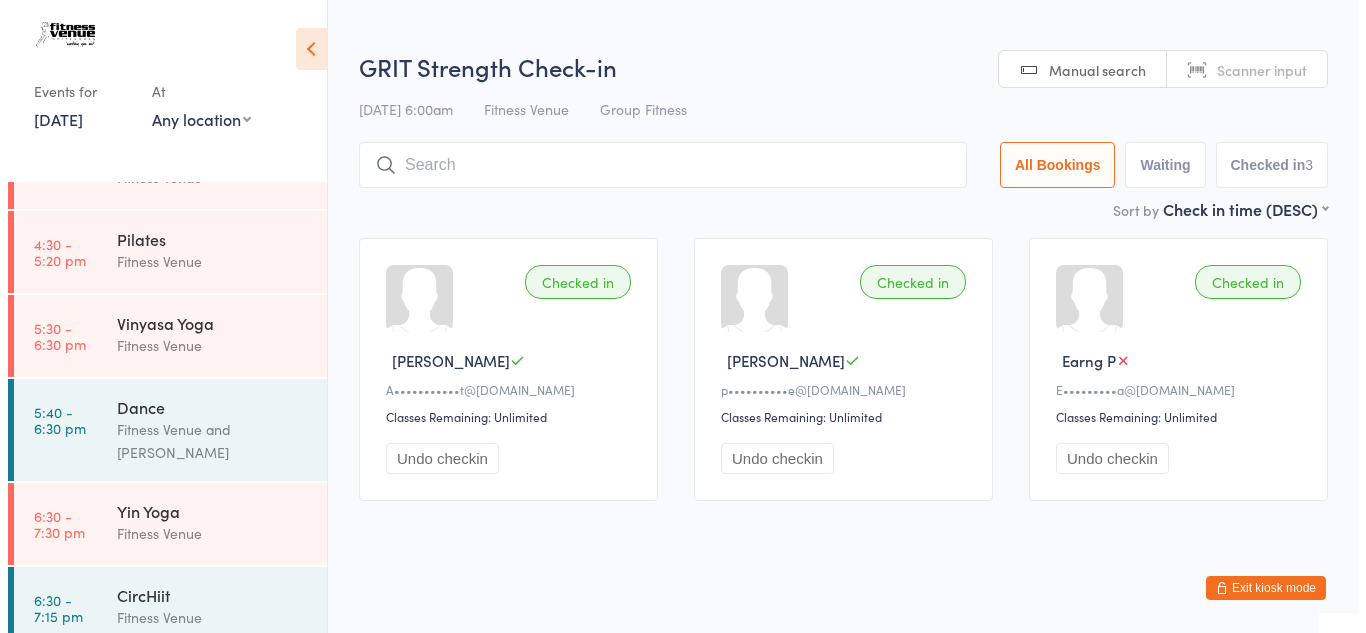 scroll, scrollTop: 661, scrollLeft: 0, axis: vertical 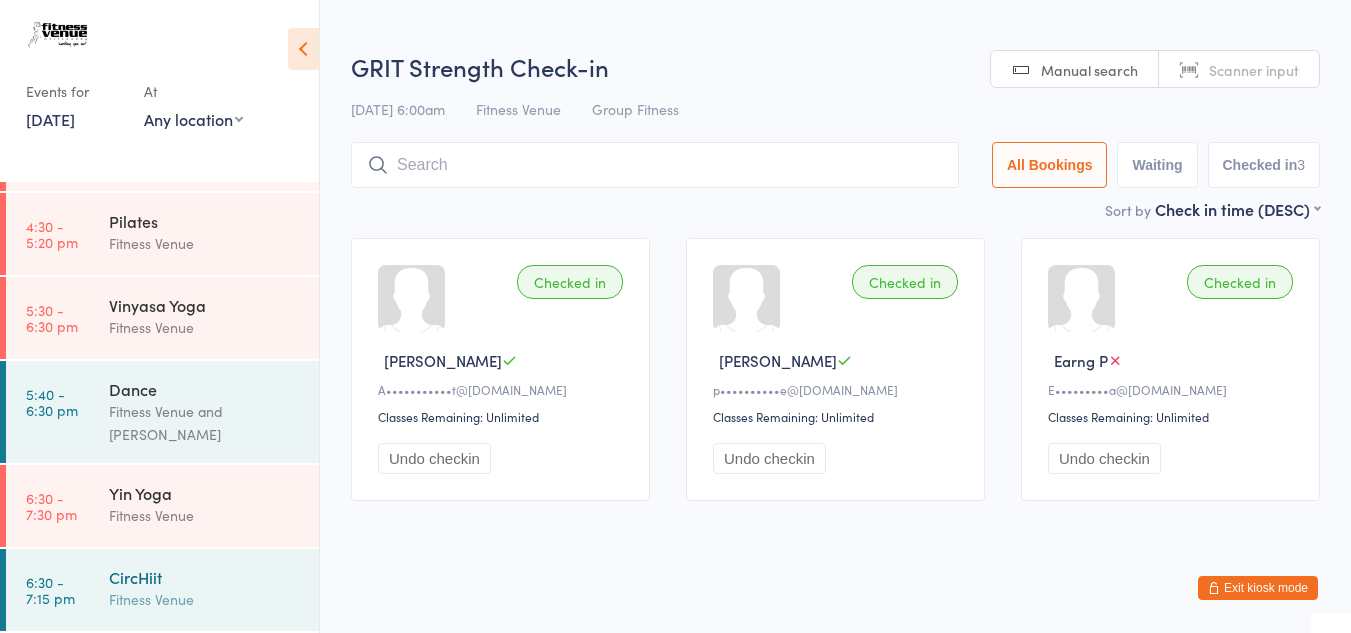 click on "CircHiit" at bounding box center [205, 577] 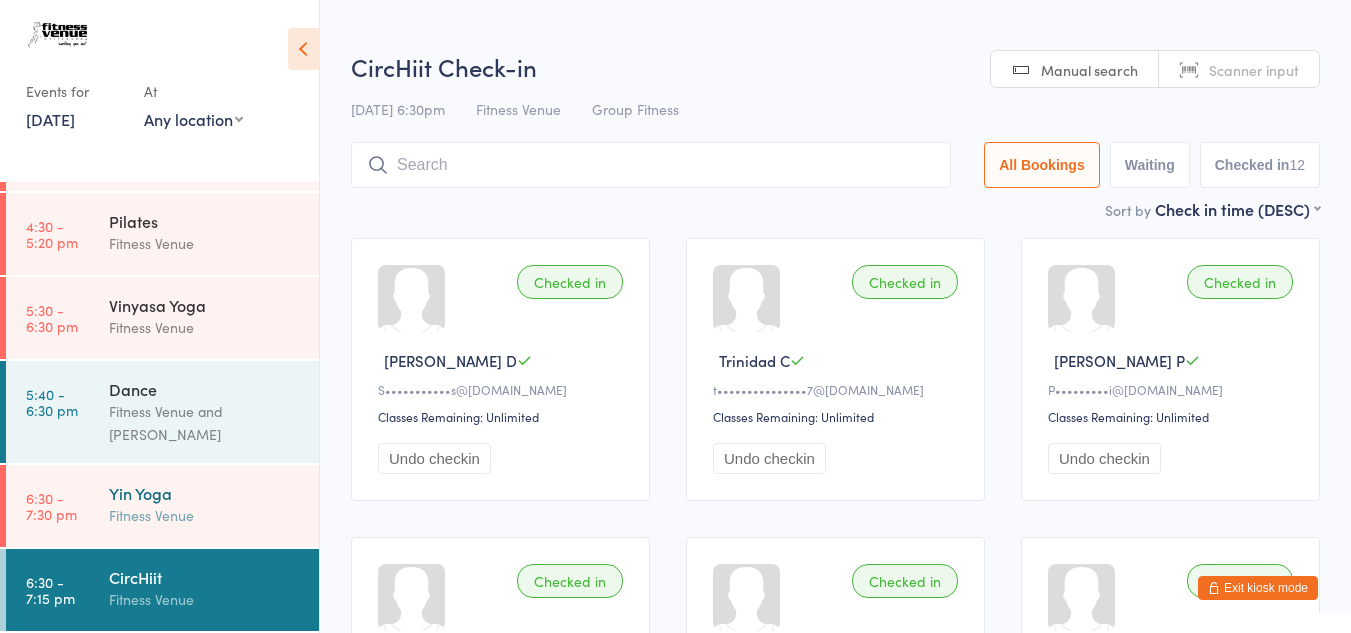 click on "Yin Yoga" at bounding box center (205, 493) 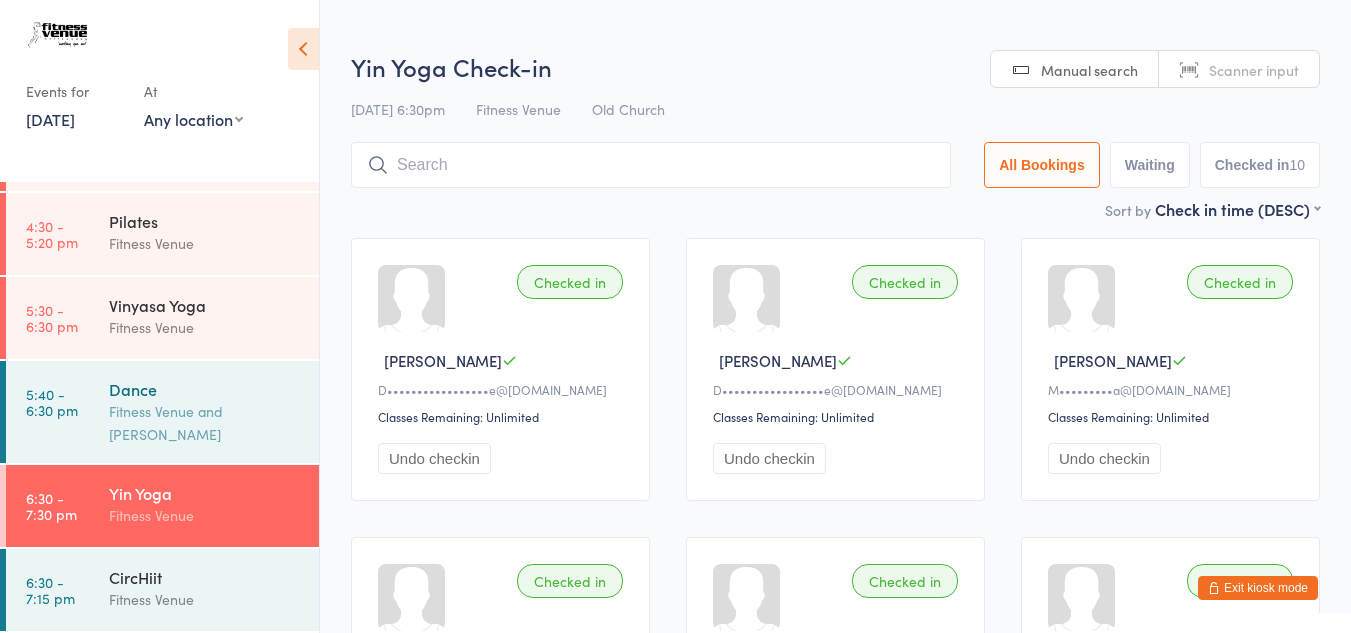 click on "Fitness Venue and Jane Streeter" at bounding box center [205, 423] 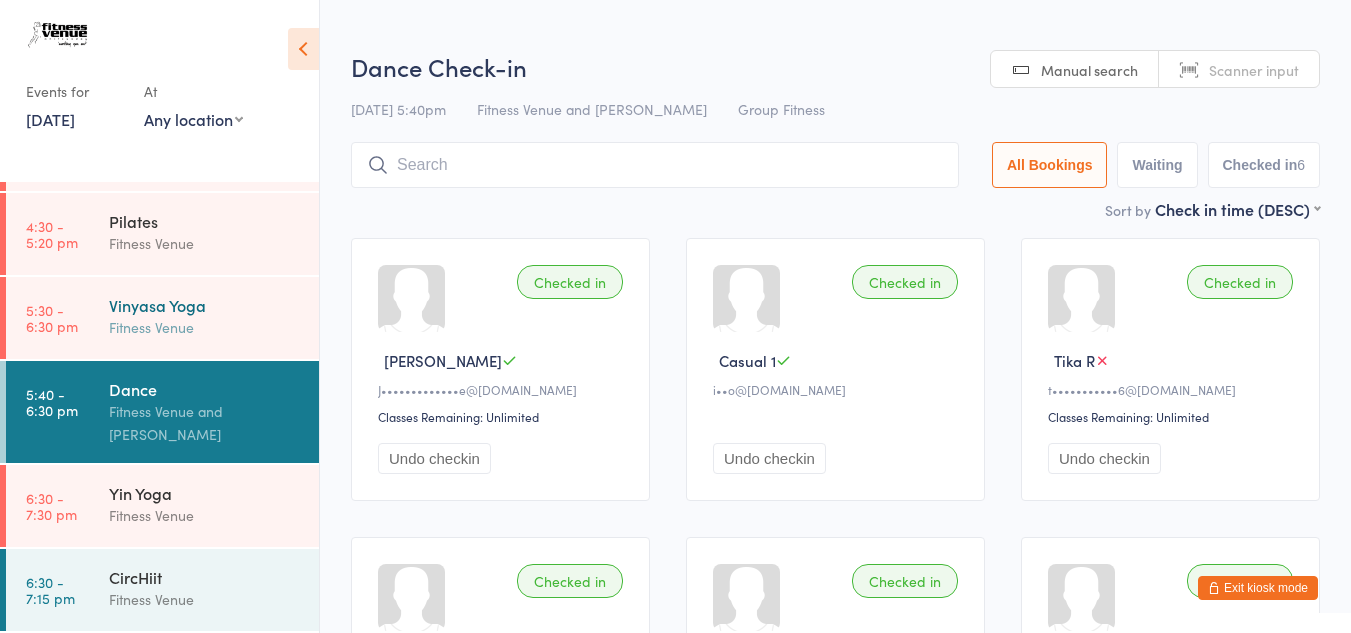 click on "Vinyasa Yoga" at bounding box center [205, 305] 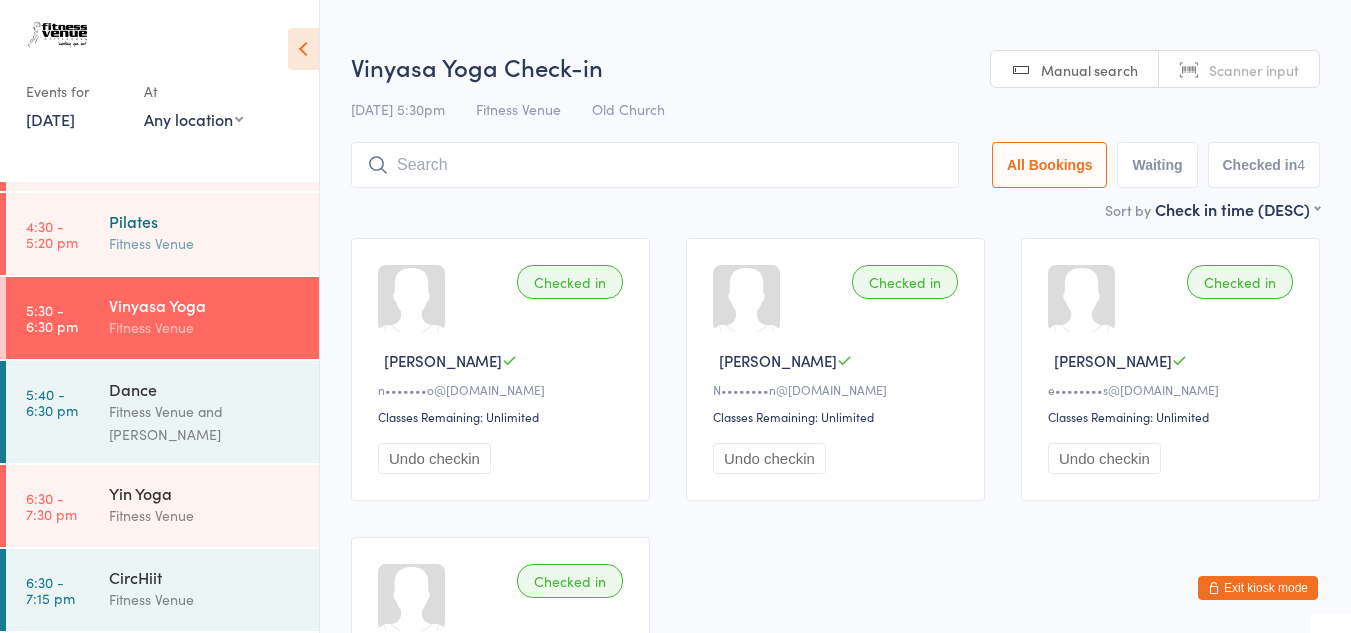 click on "Pilates" at bounding box center (205, 221) 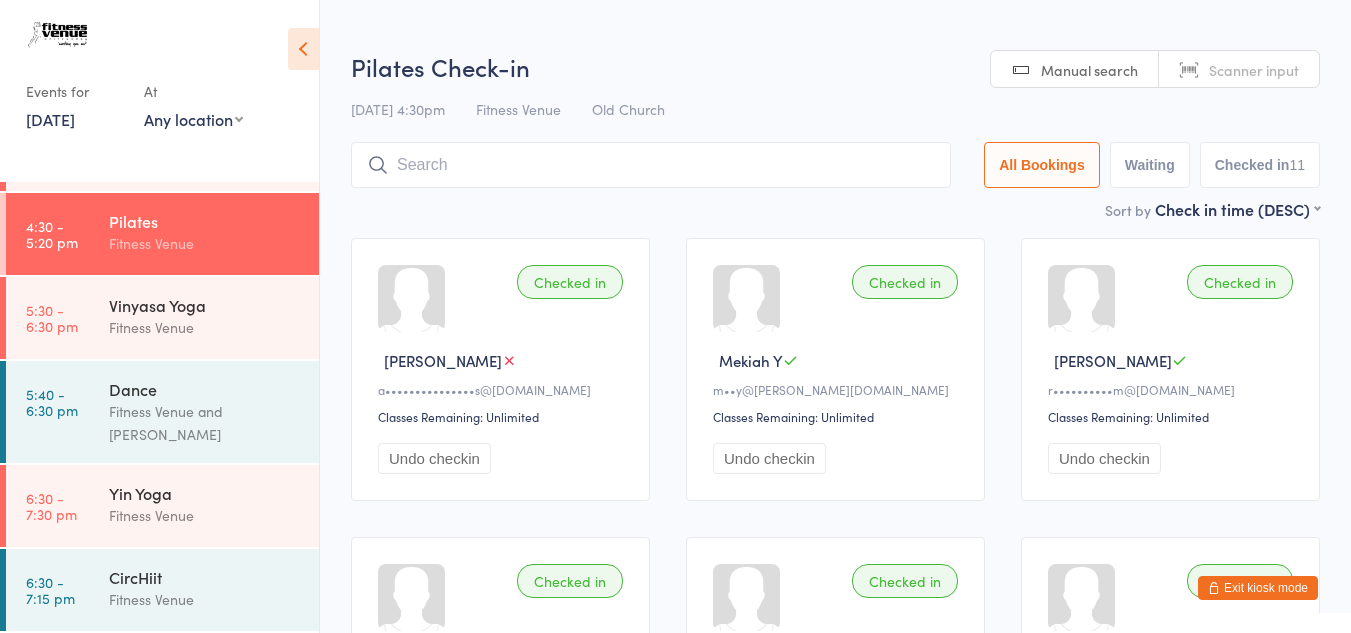 click on "8 Jul, 2025" at bounding box center (50, 119) 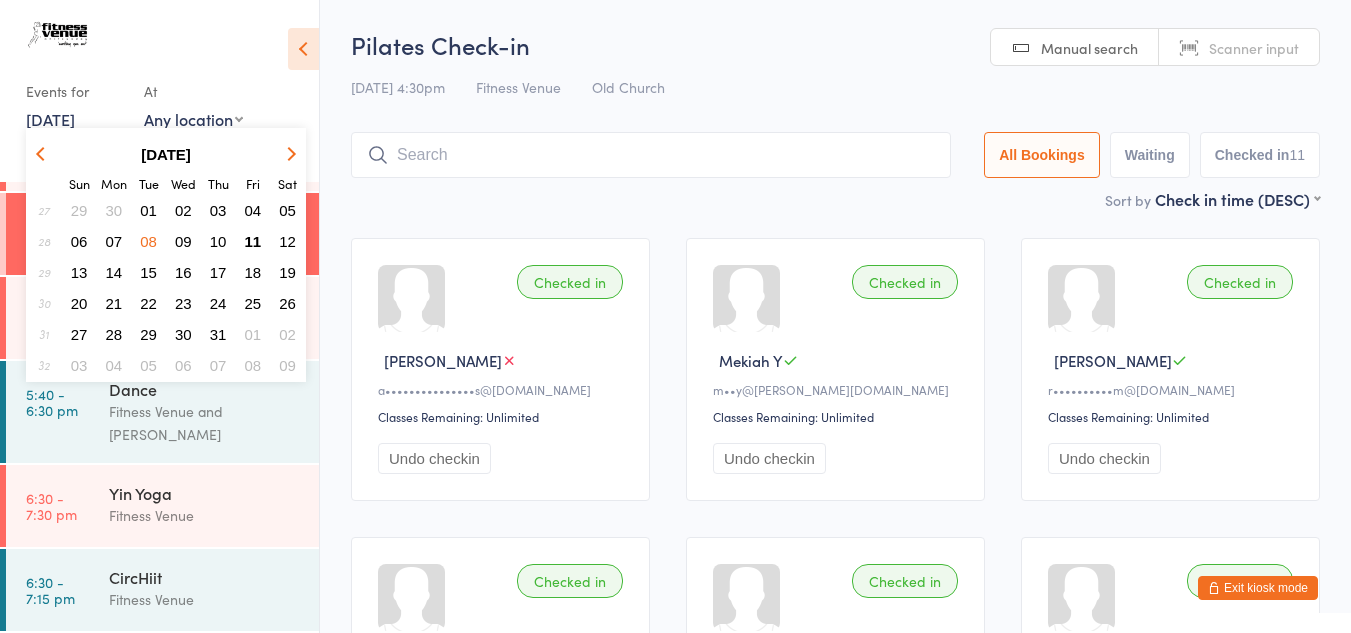 click on "10" at bounding box center (218, 241) 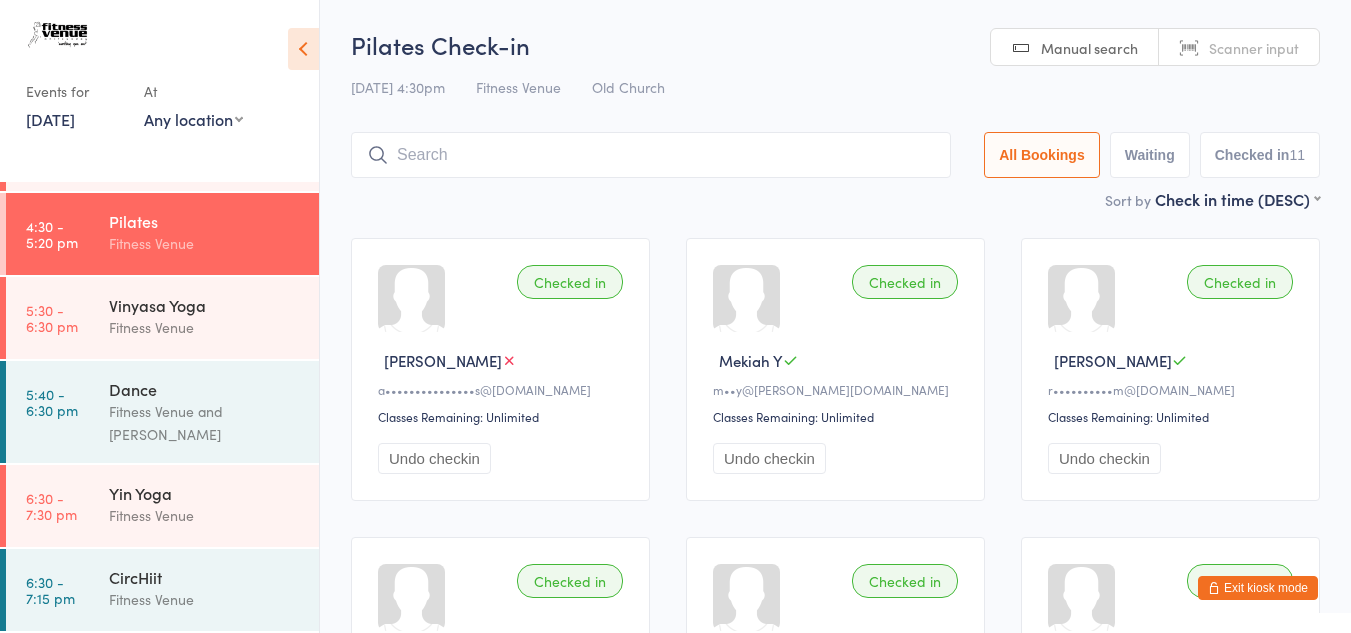 scroll, scrollTop: 557, scrollLeft: 0, axis: vertical 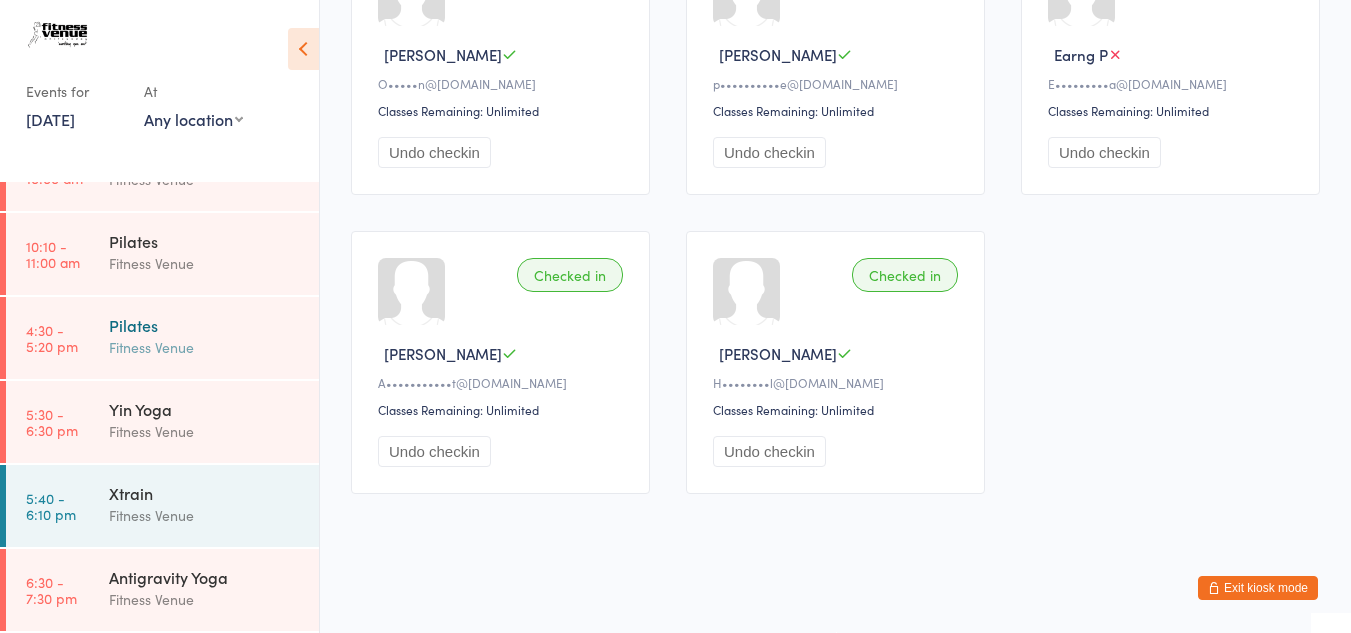 click on "Pilates" at bounding box center (205, 325) 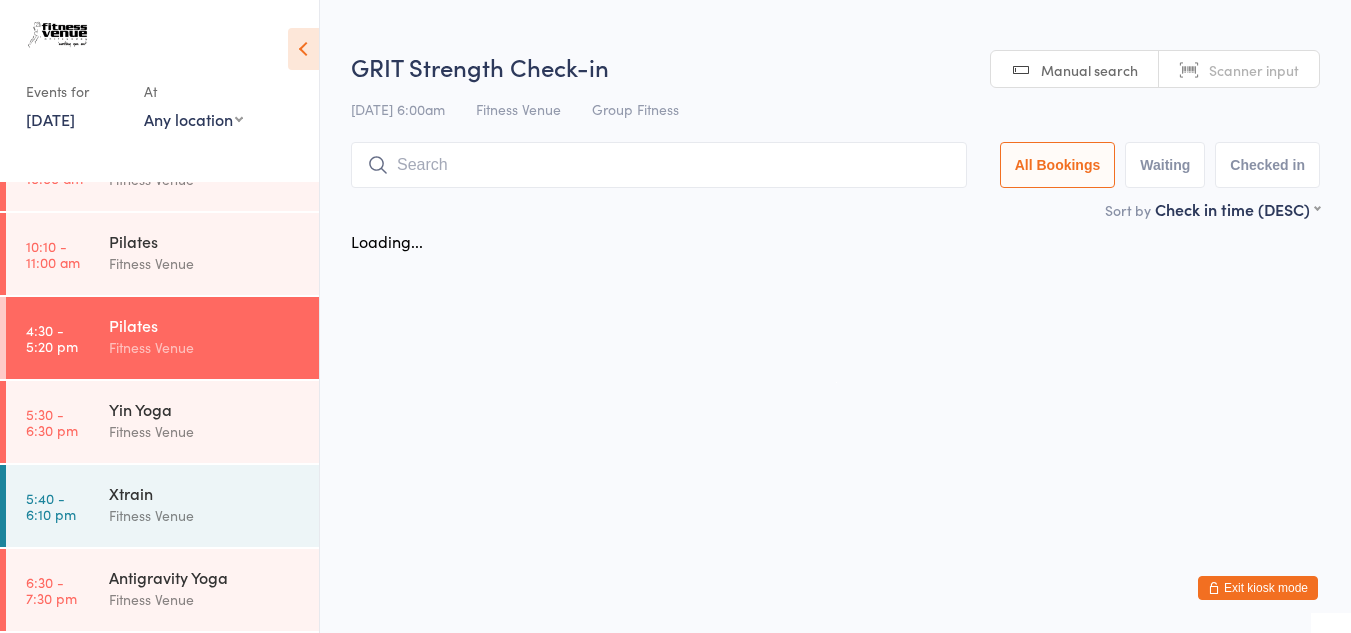 scroll, scrollTop: 0, scrollLeft: 0, axis: both 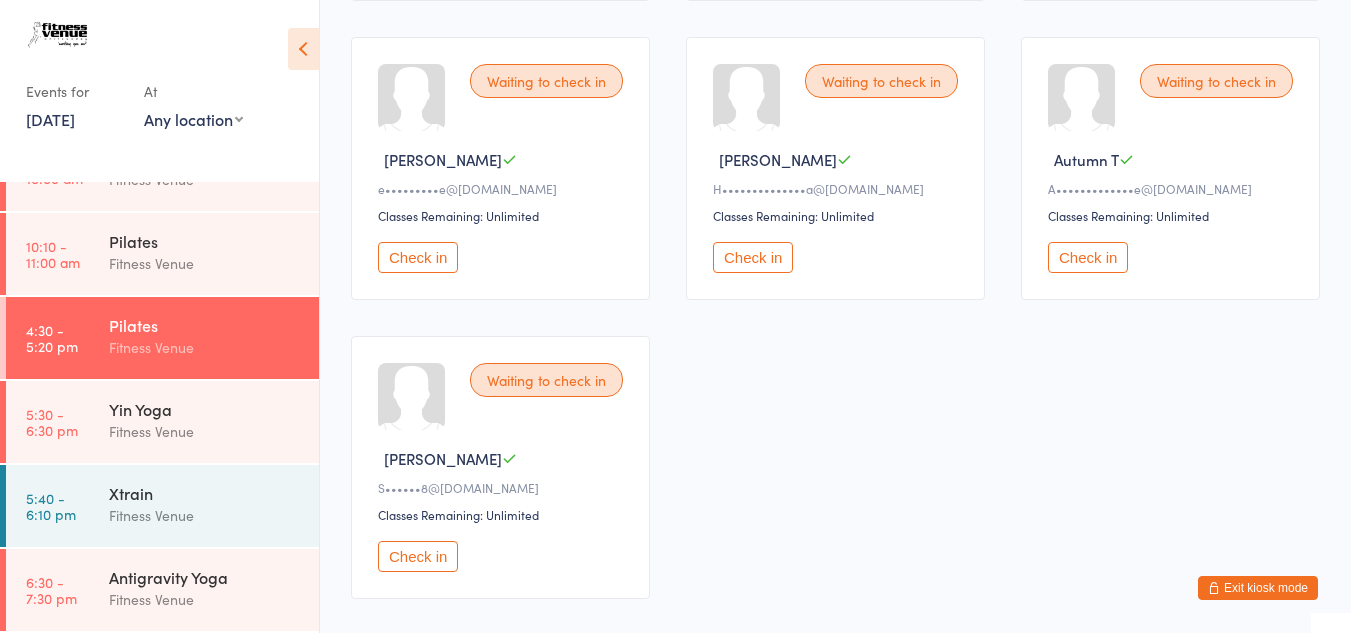 click on "Check in" at bounding box center (418, 556) 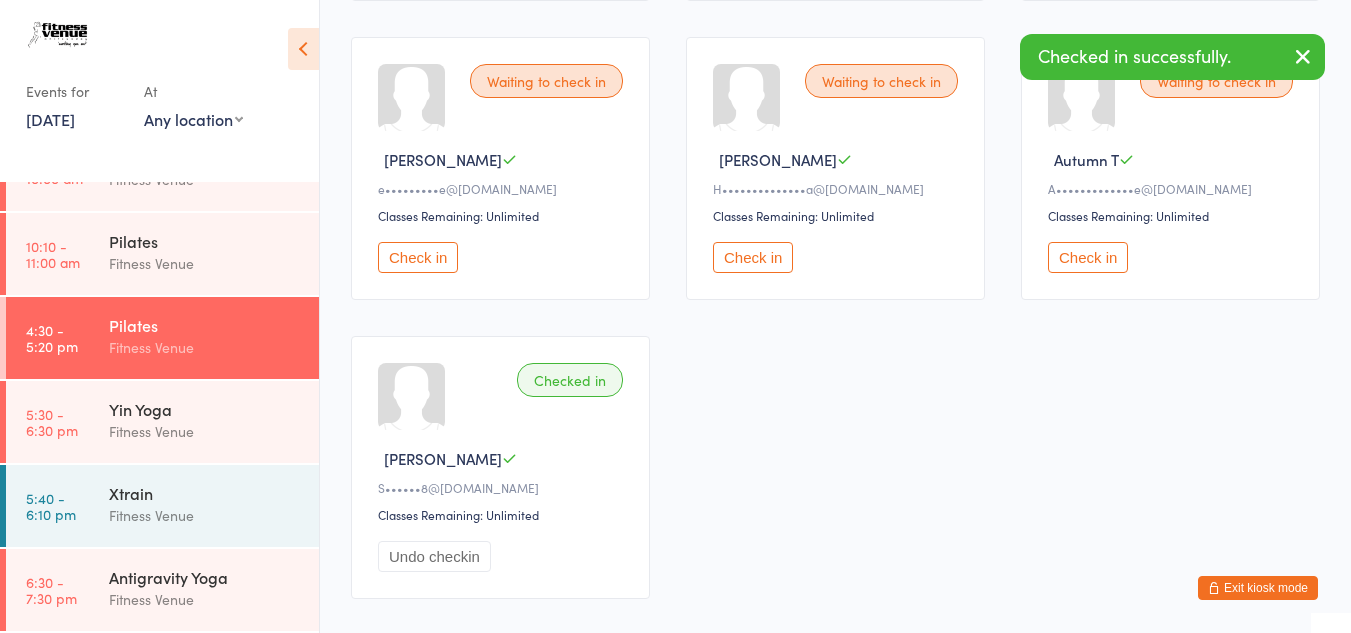 click on "Check in" at bounding box center (418, 257) 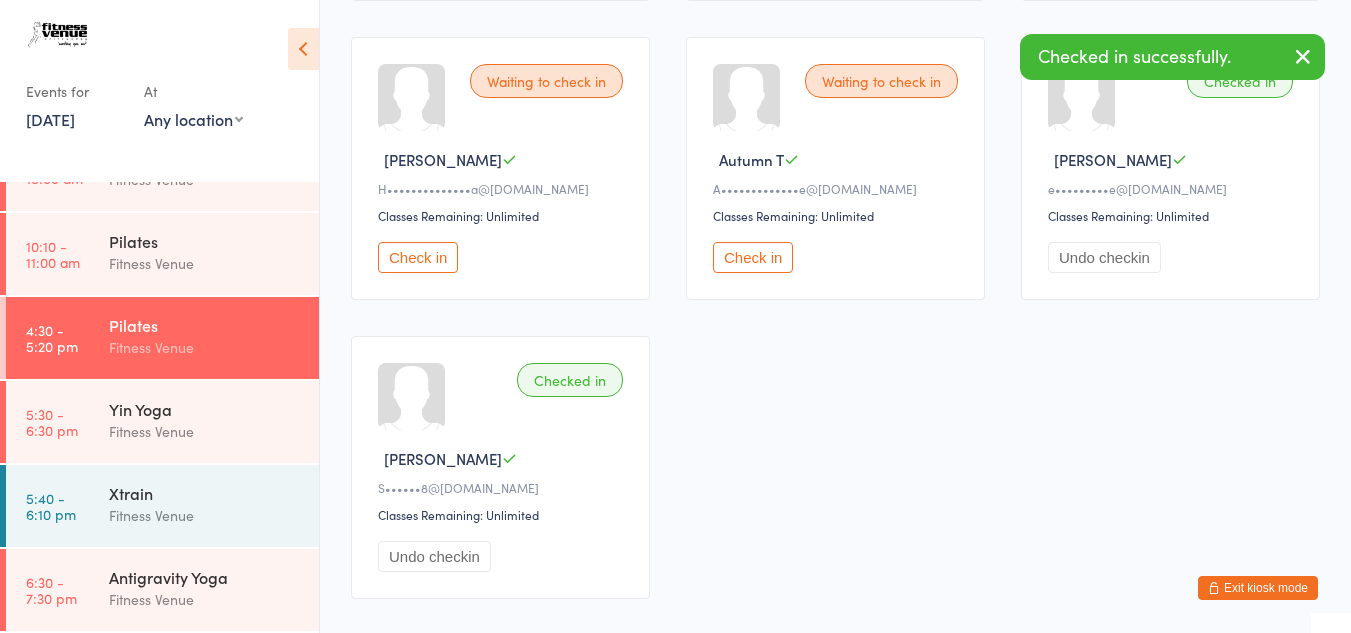 click on "Check in" at bounding box center (418, 257) 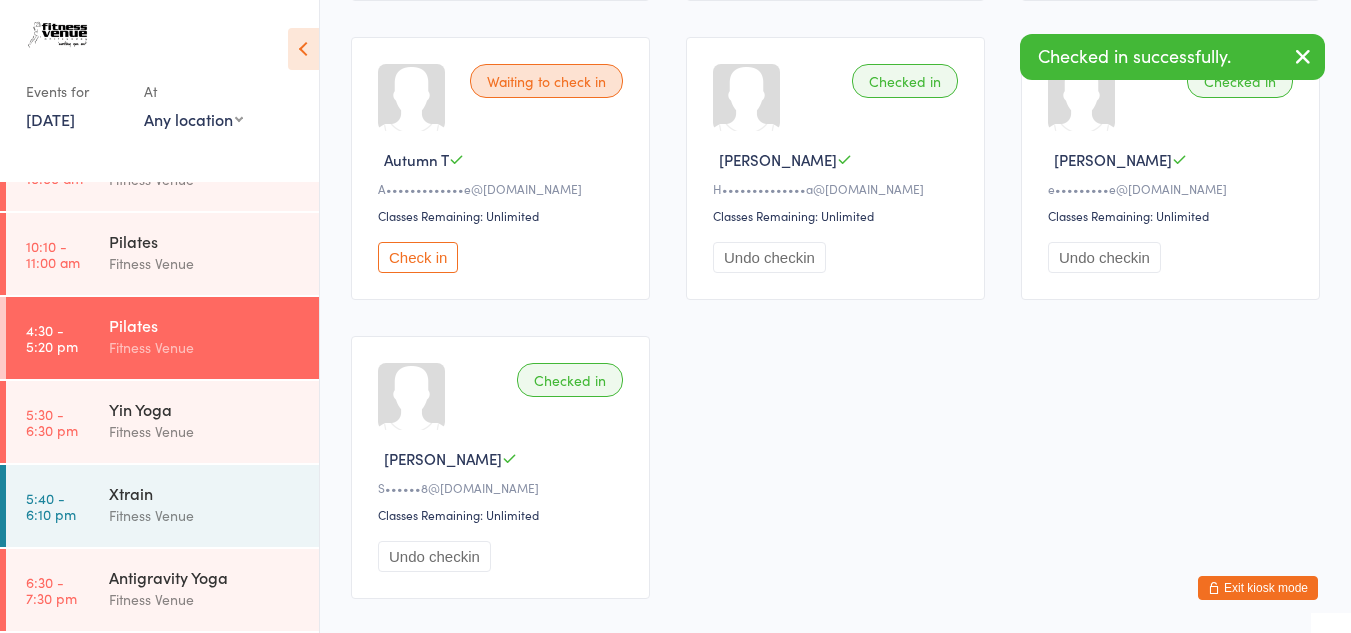 click on "Check in" at bounding box center (418, 257) 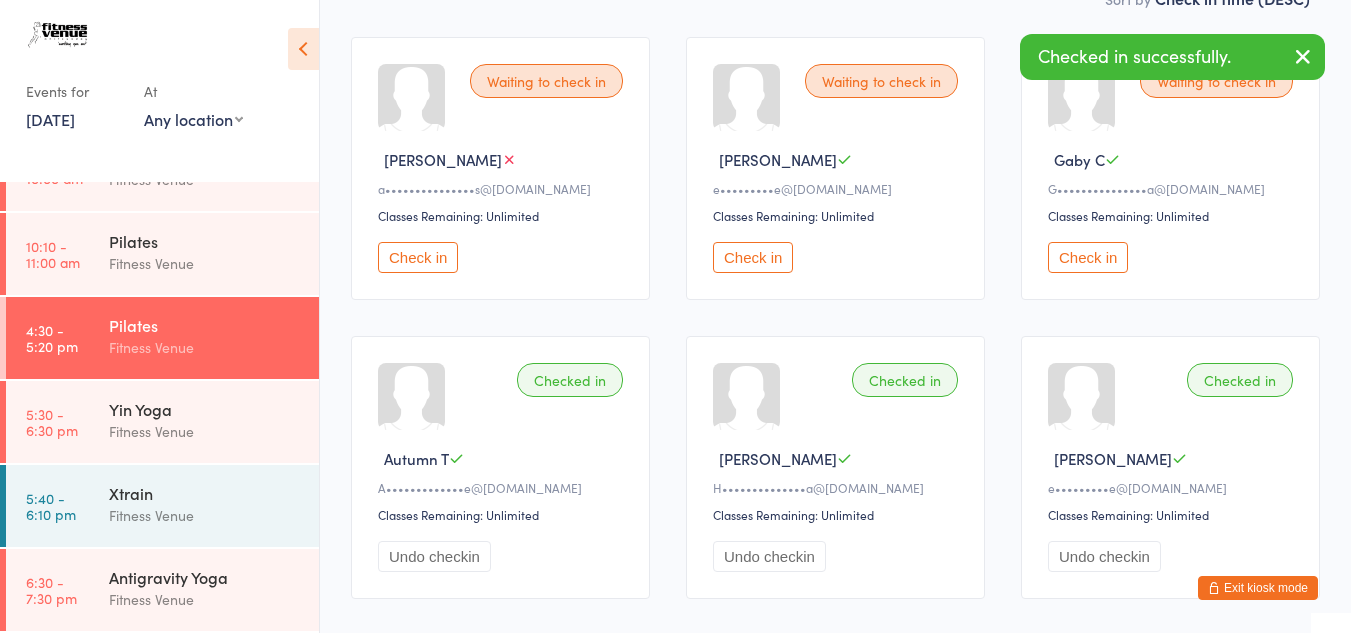 scroll, scrollTop: 200, scrollLeft: 0, axis: vertical 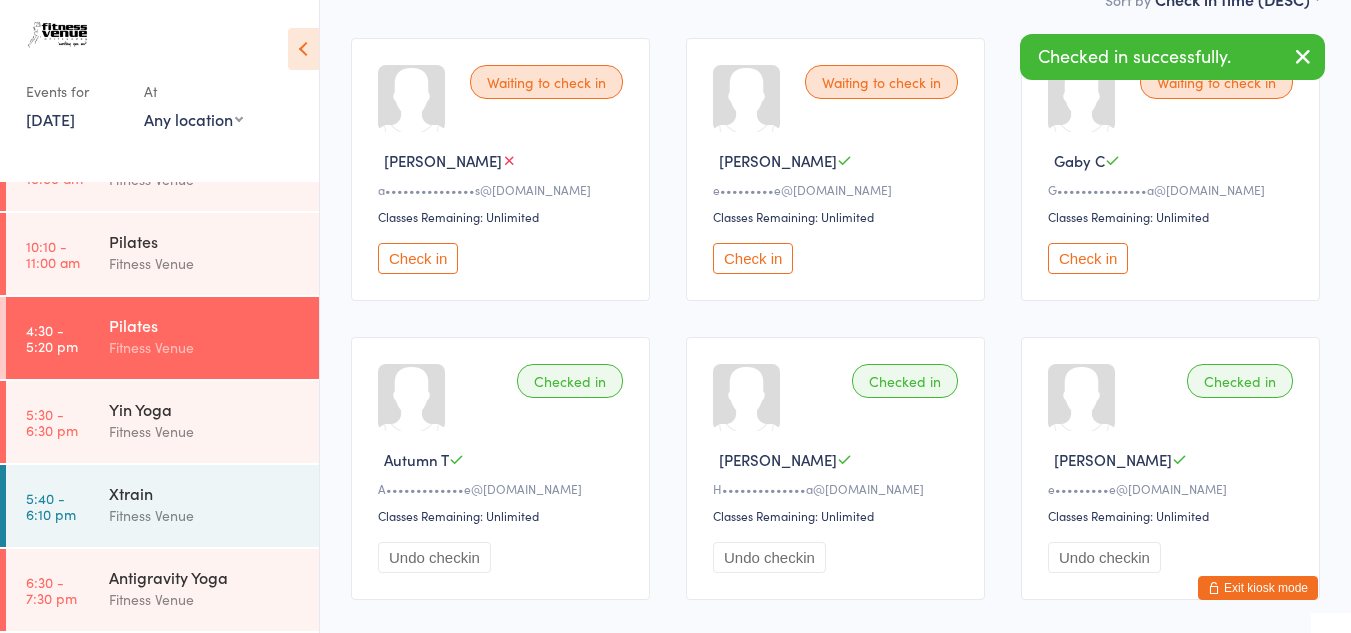 click on "Check in" at bounding box center (418, 258) 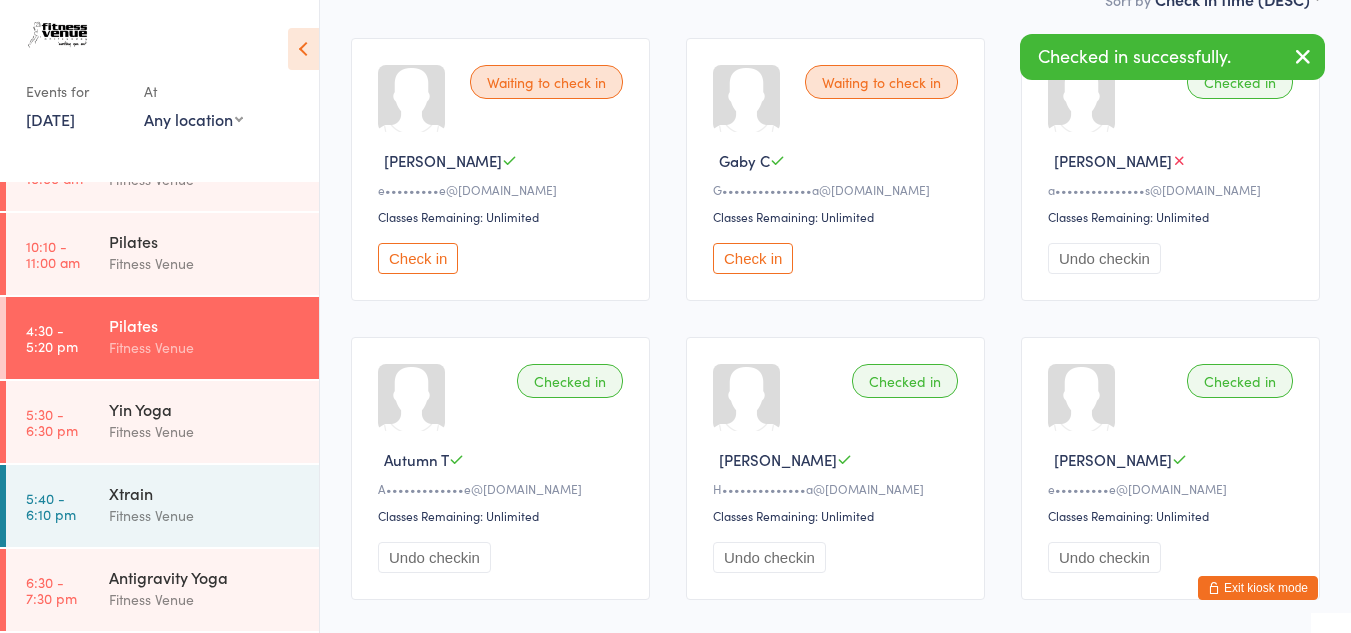 click on "Check in" at bounding box center (753, 258) 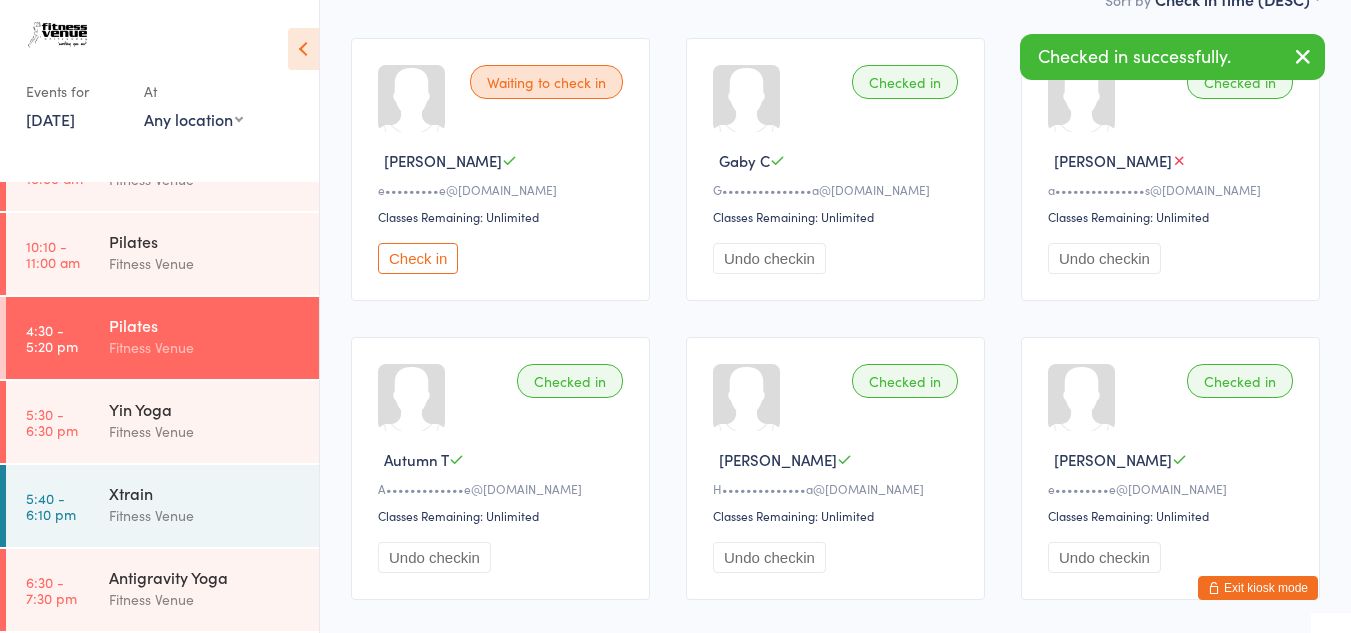 click on "Check in" at bounding box center [418, 258] 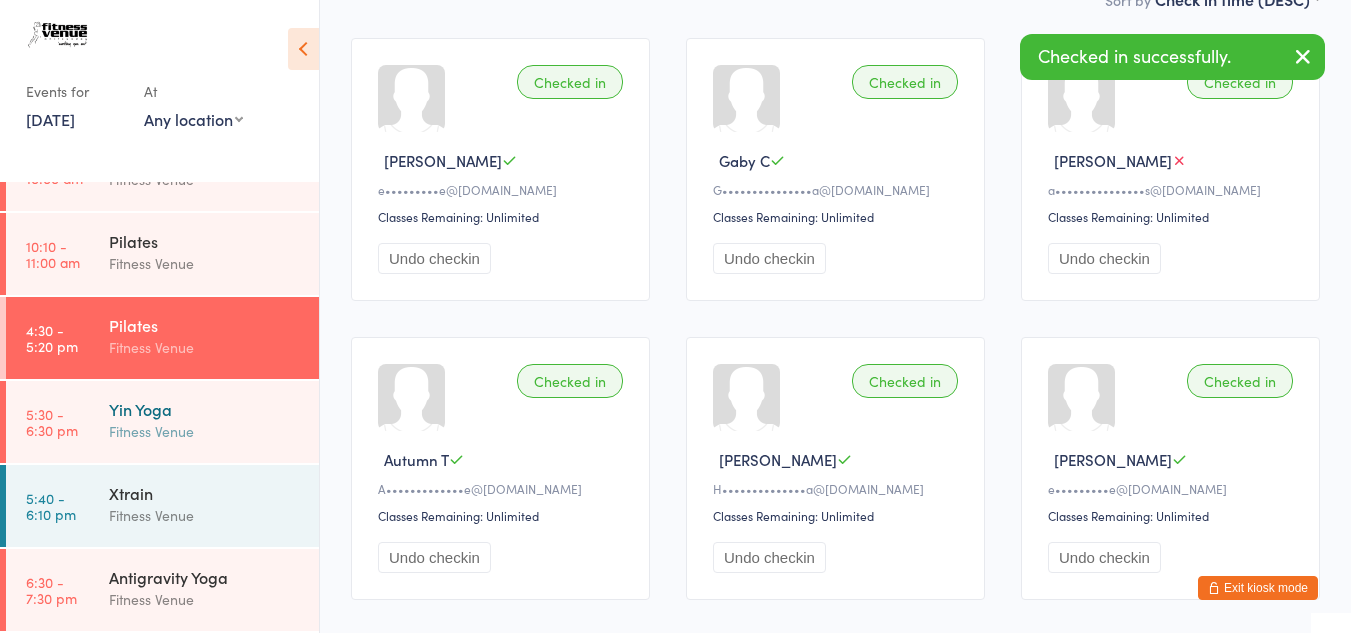 click on "Yin Yoga" at bounding box center (205, 409) 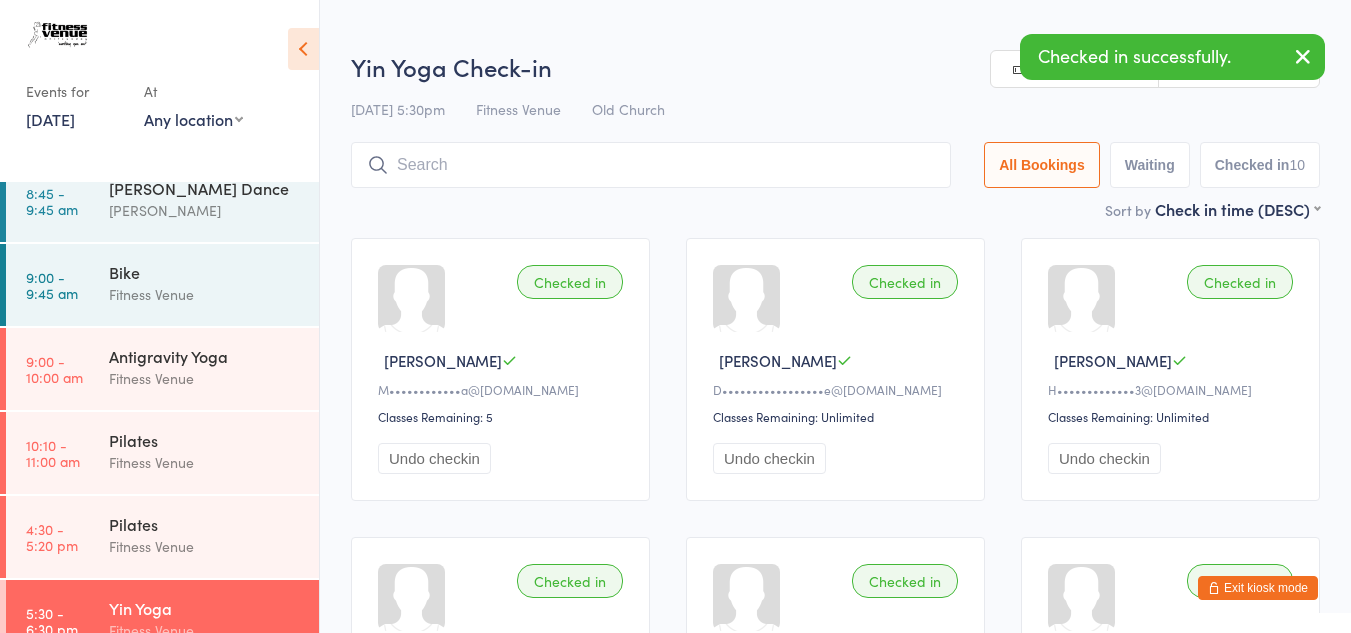 scroll, scrollTop: 357, scrollLeft: 0, axis: vertical 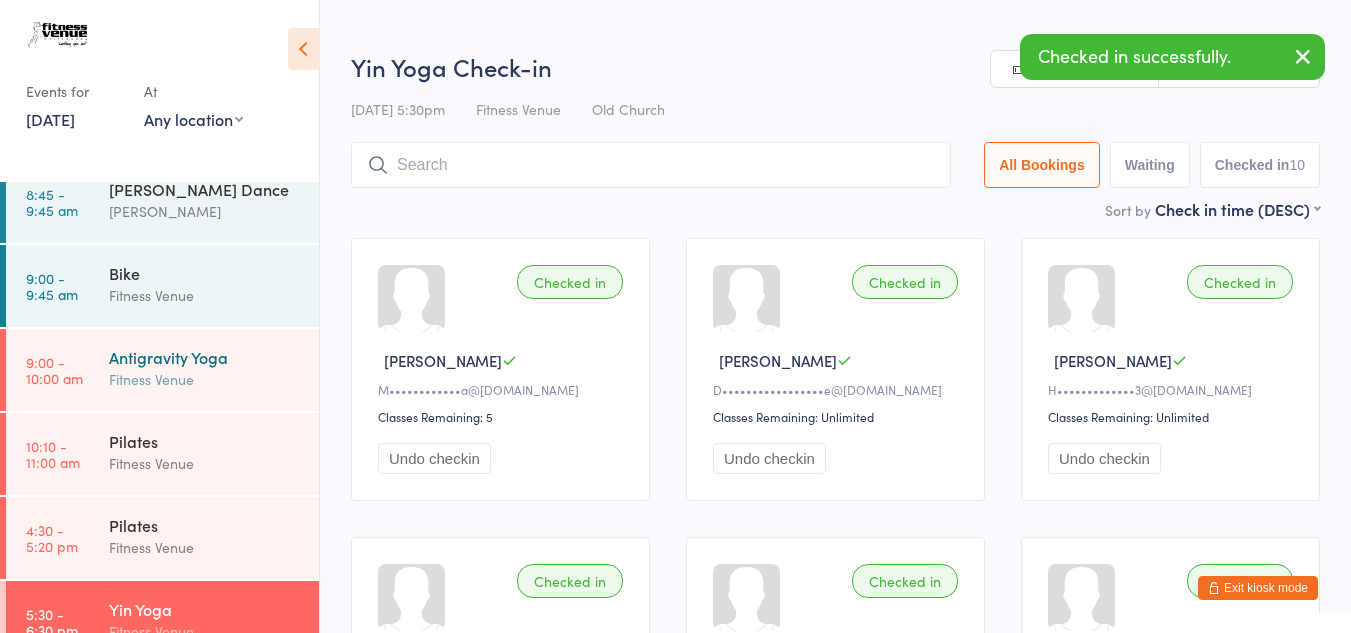 click on "Fitness Venue" at bounding box center (205, 379) 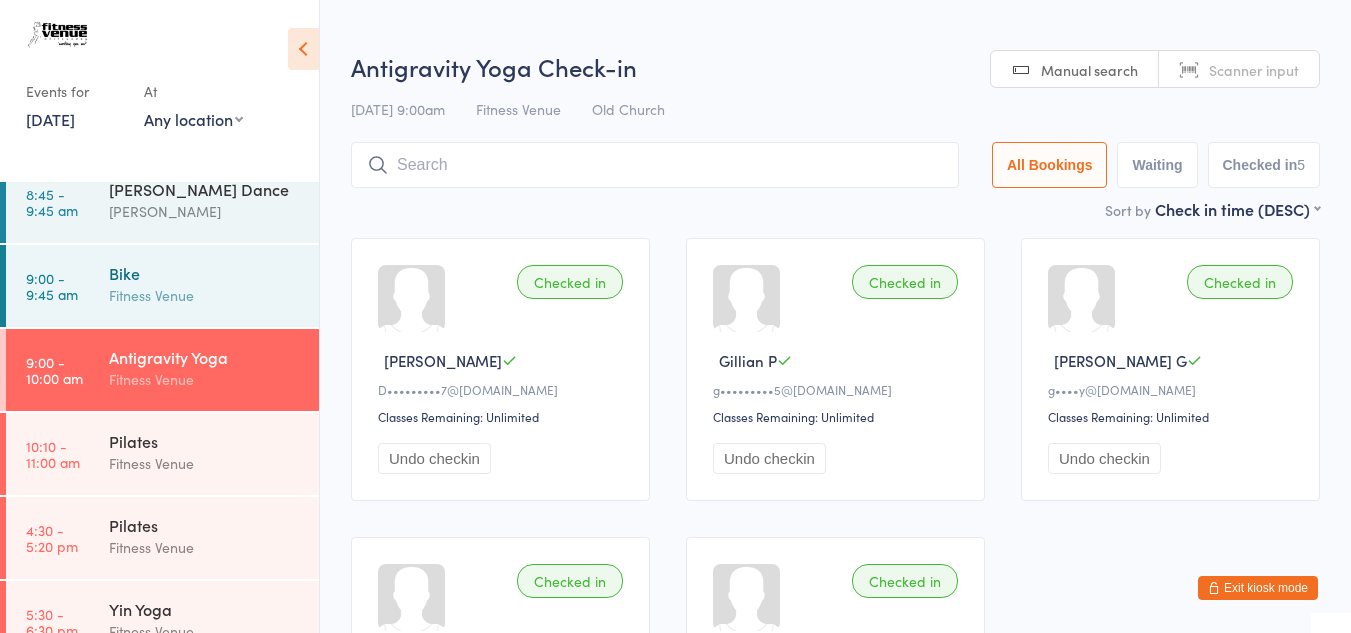 click on "Fitness Venue" at bounding box center (205, 295) 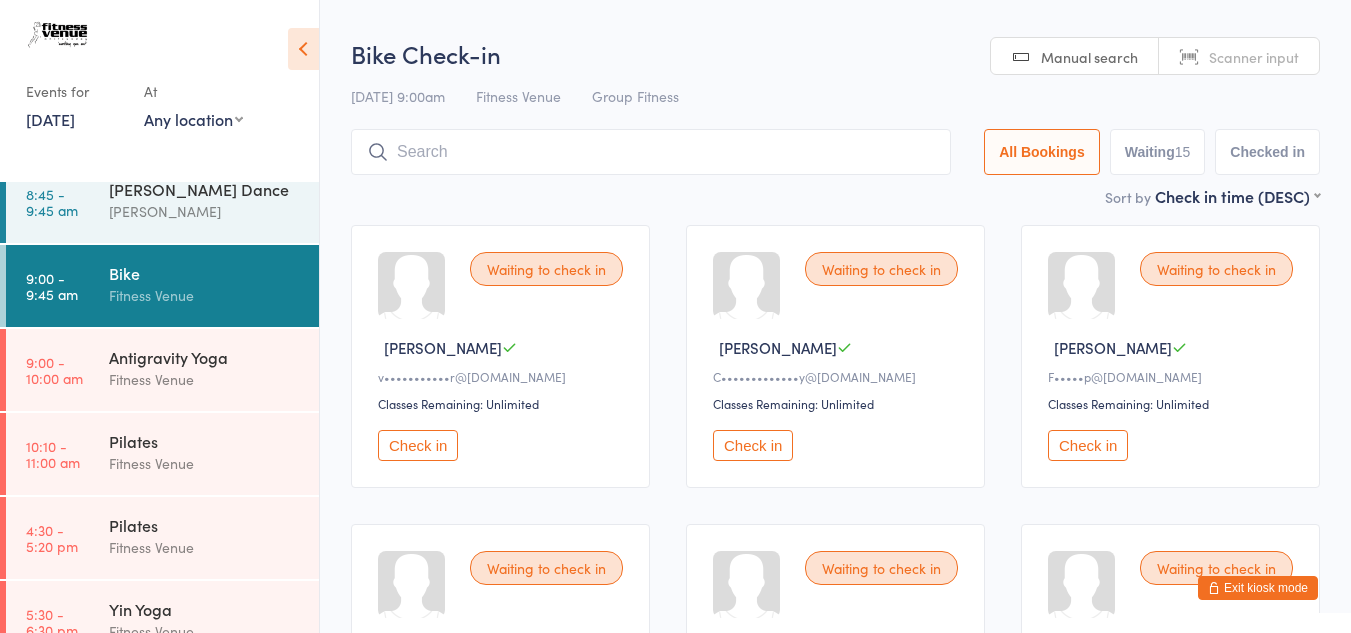 scroll, scrollTop: 200, scrollLeft: 0, axis: vertical 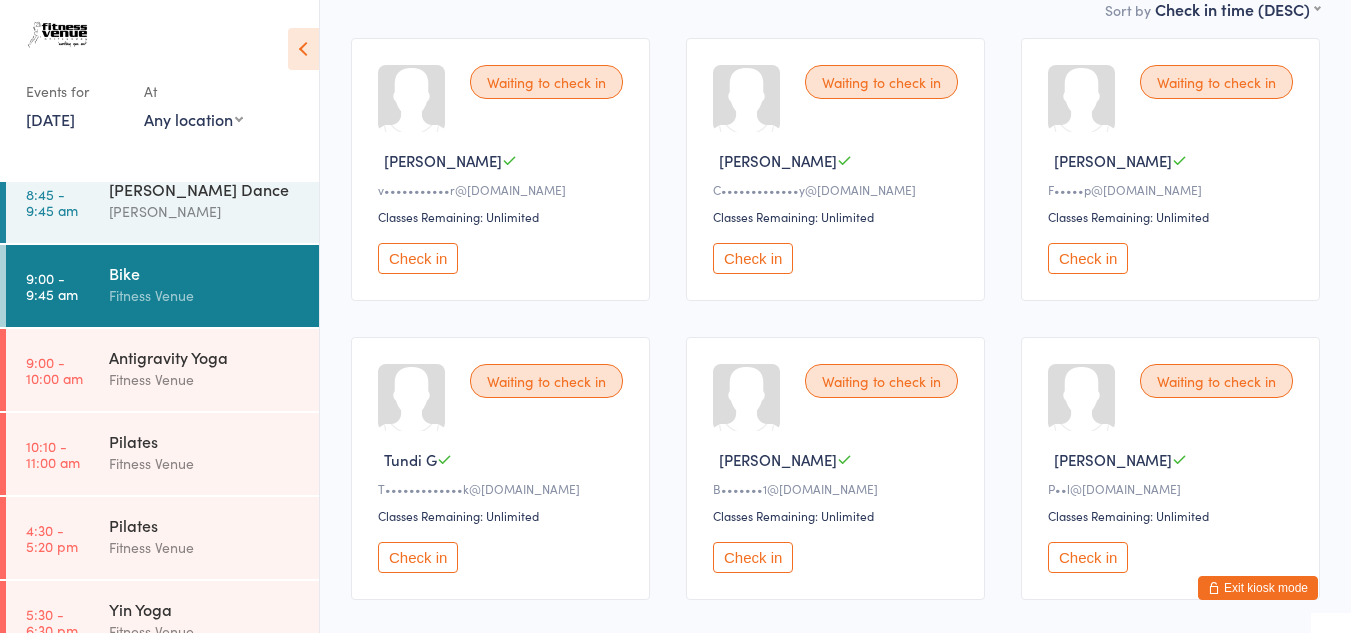 click on "Check in" at bounding box center (418, 258) 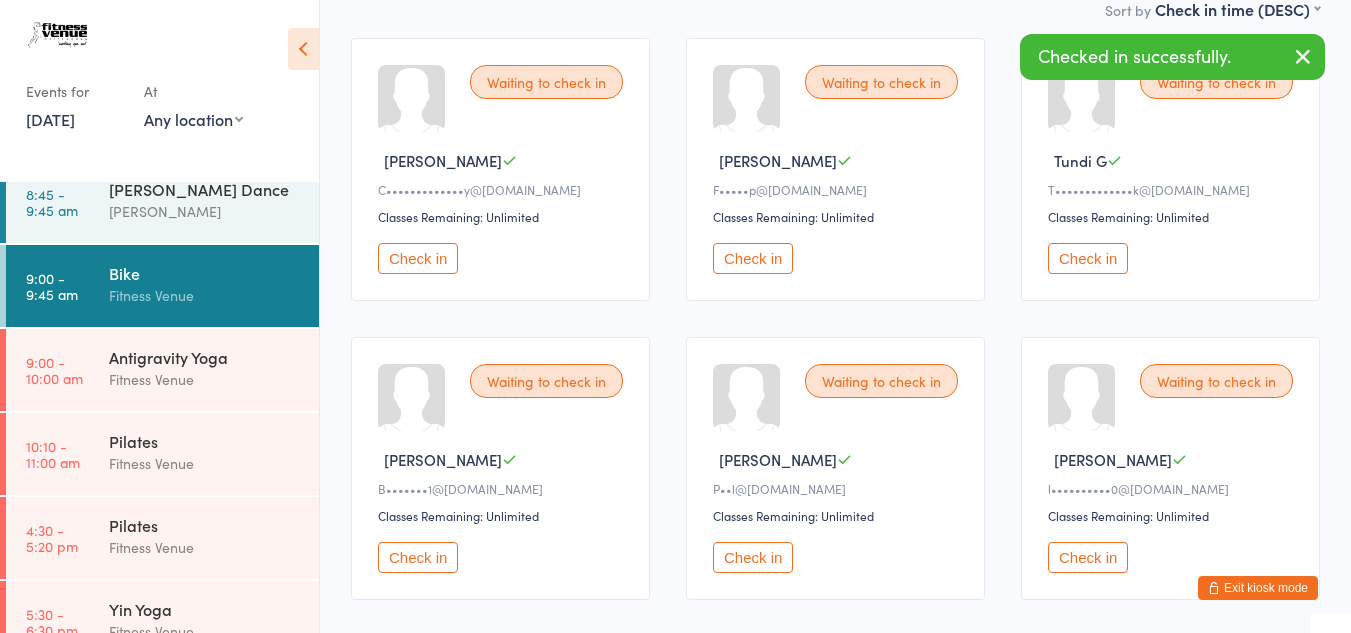click on "Check in" at bounding box center (753, 258) 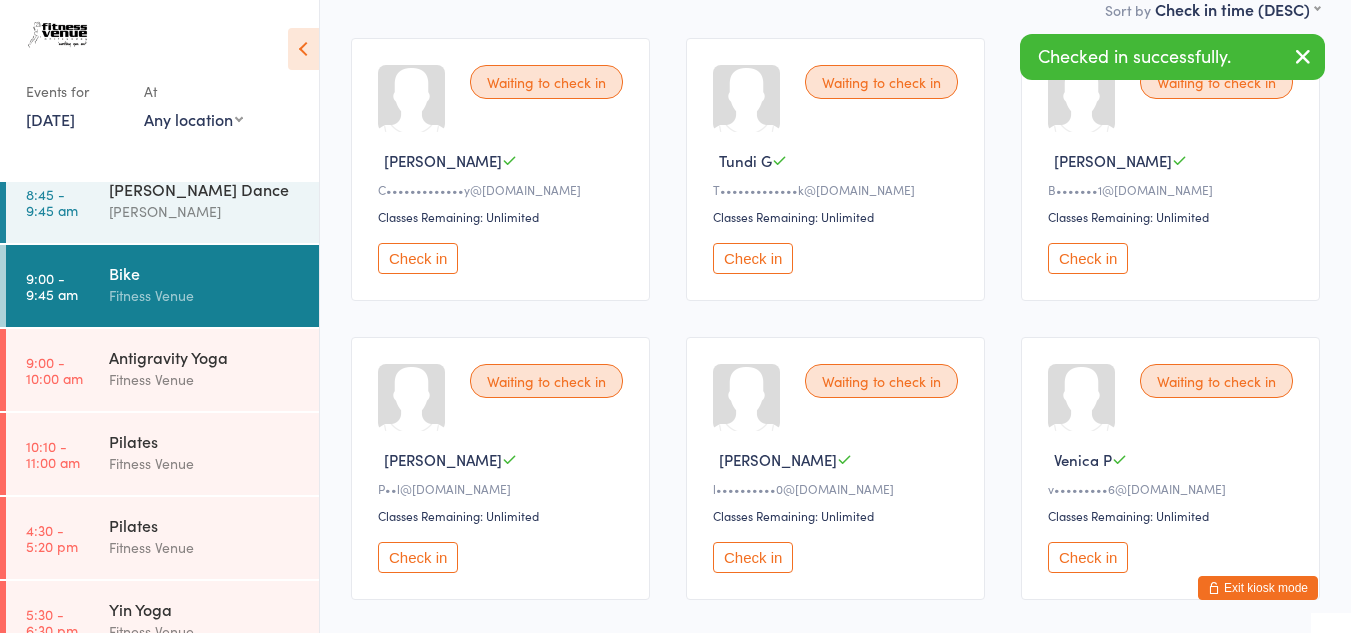 click on "Check in" at bounding box center [418, 258] 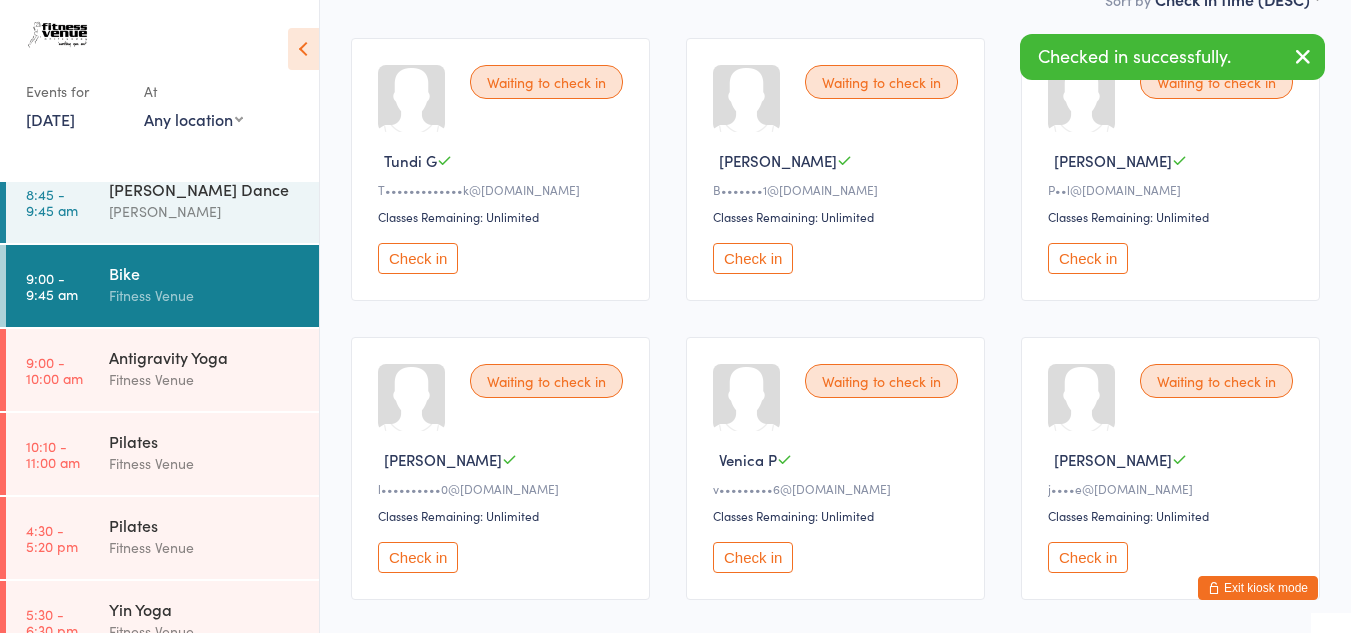 drag, startPoint x: 430, startPoint y: 559, endPoint x: 408, endPoint y: 425, distance: 135.79396 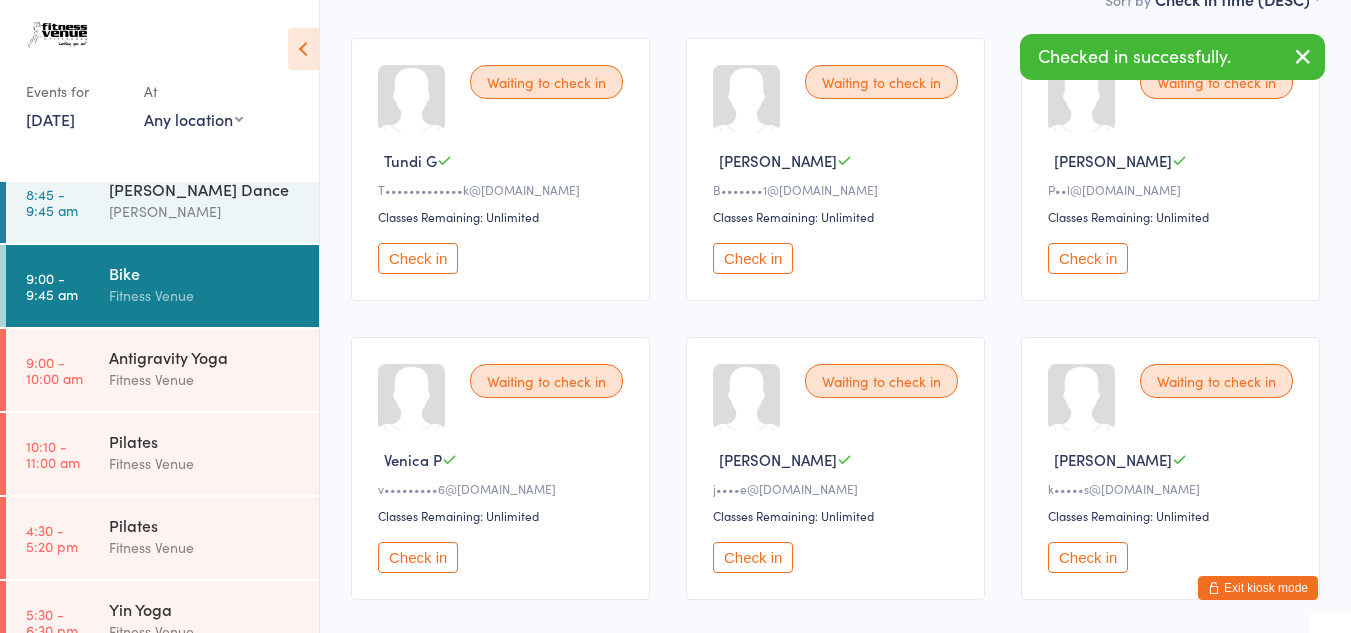 click on "Check in" at bounding box center (418, 258) 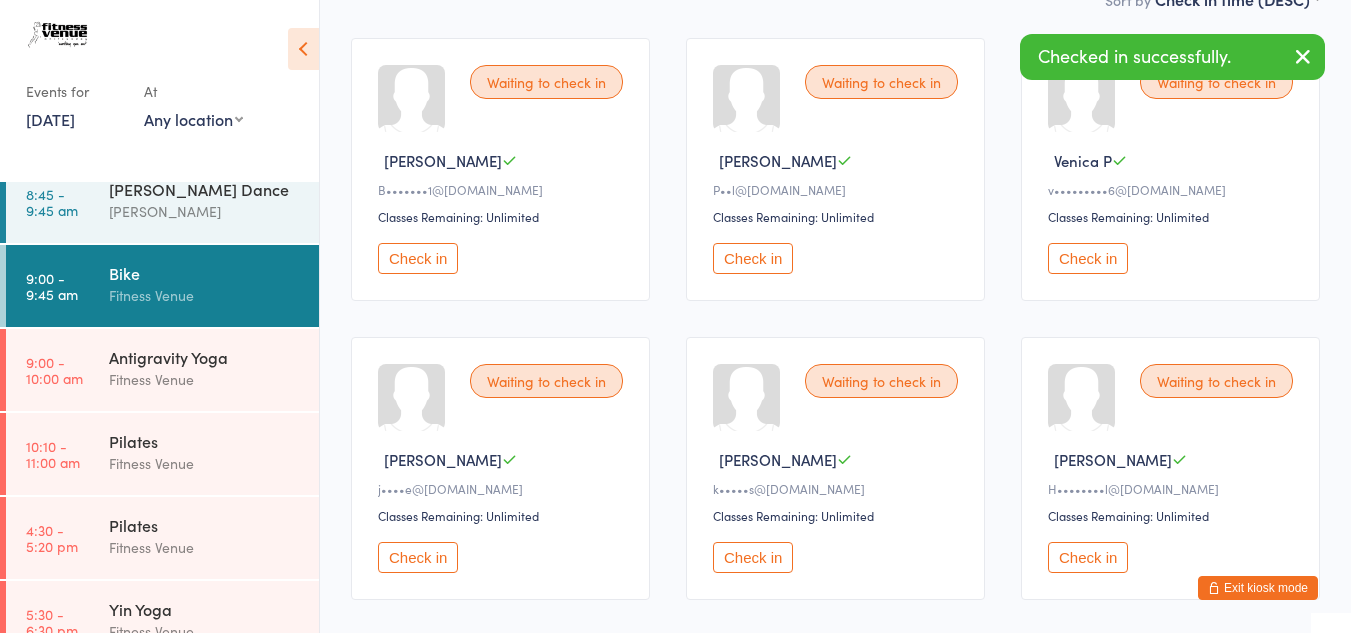 click on "Check in" at bounding box center [418, 258] 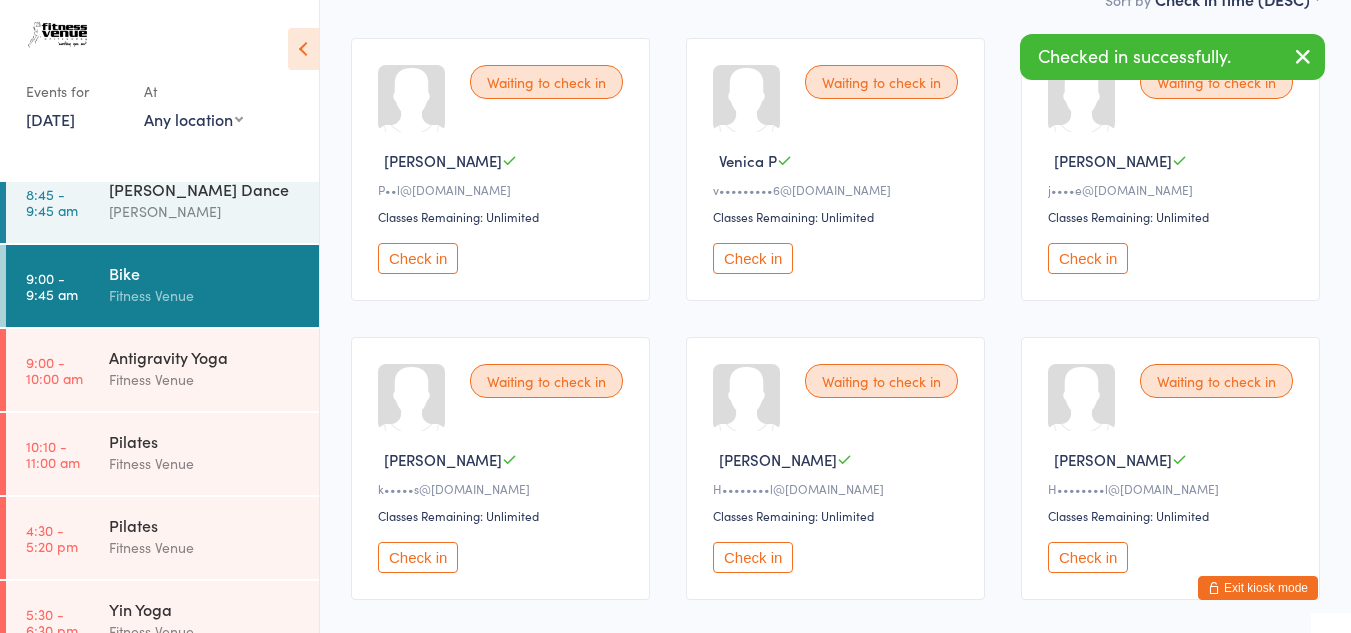 click on "Check in" at bounding box center [418, 258] 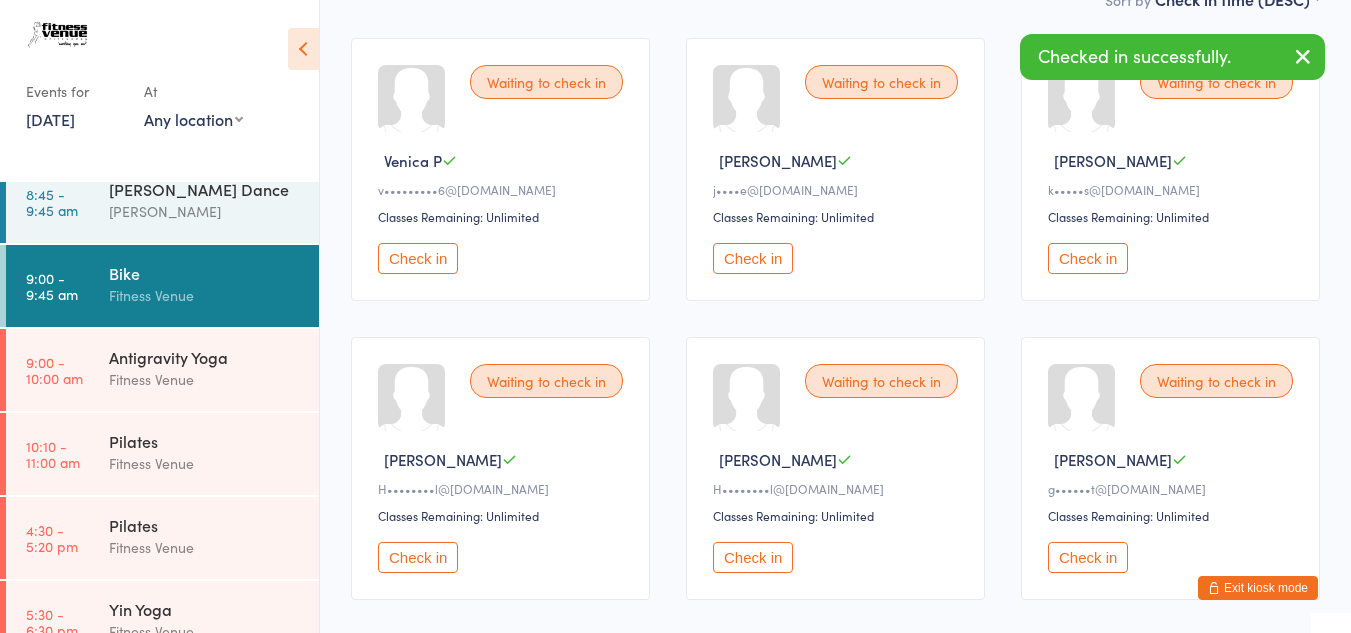 click on "Check in" at bounding box center (418, 258) 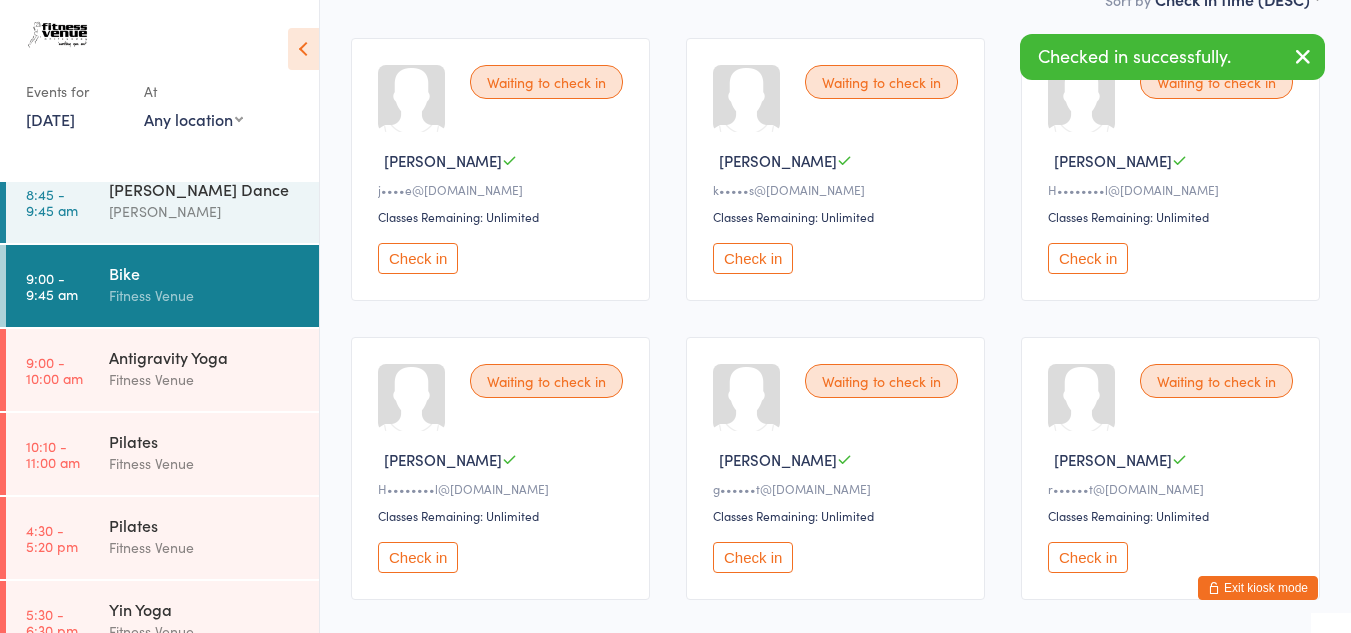 click on "Check in" at bounding box center (418, 258) 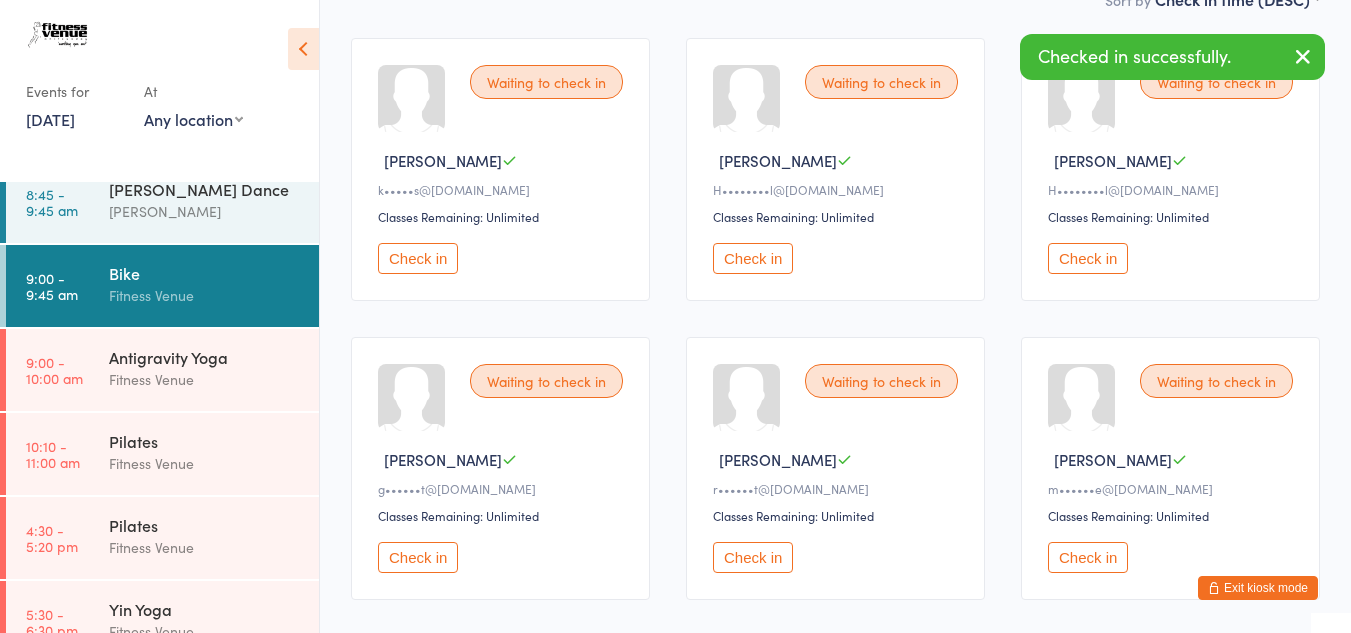 click on "Check in" at bounding box center [418, 258] 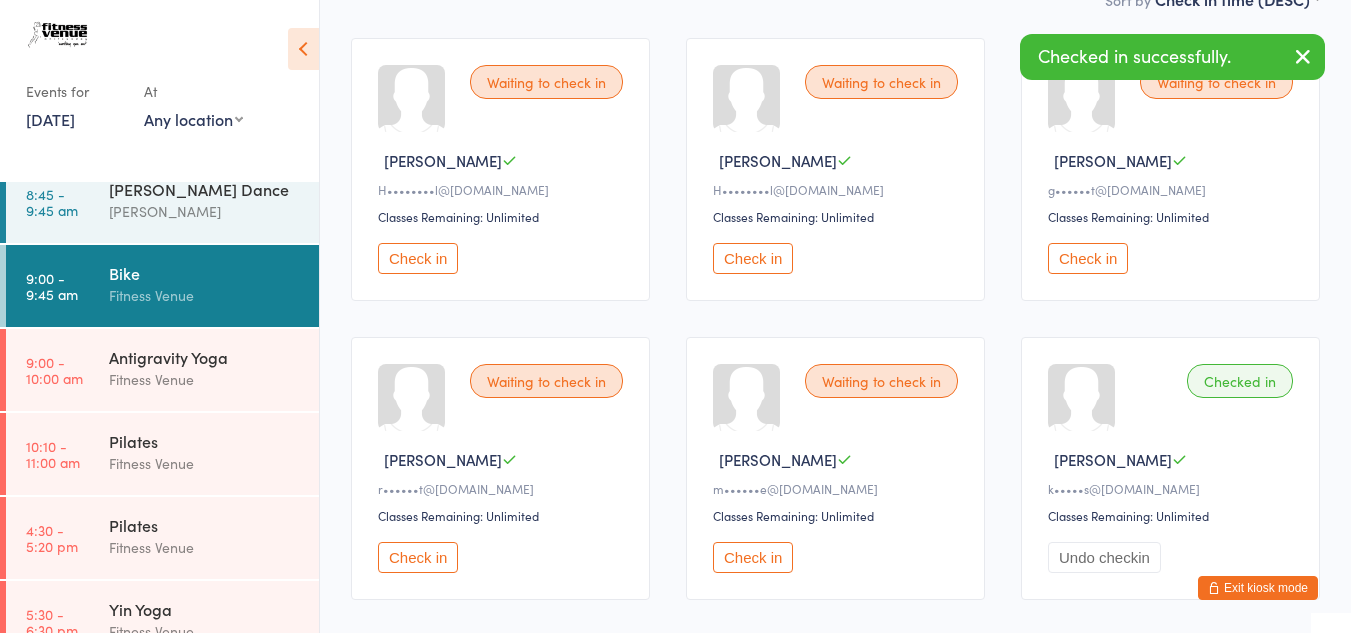 click on "Check in" at bounding box center (418, 258) 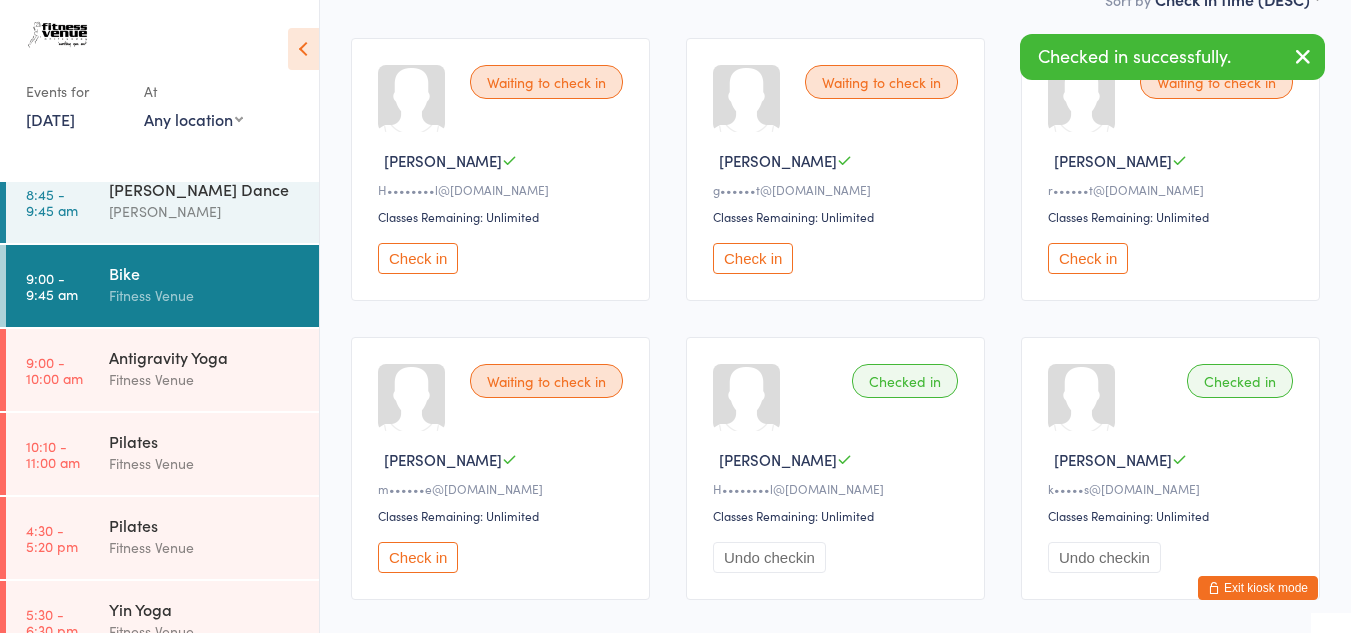 click on "Check in" at bounding box center [418, 258] 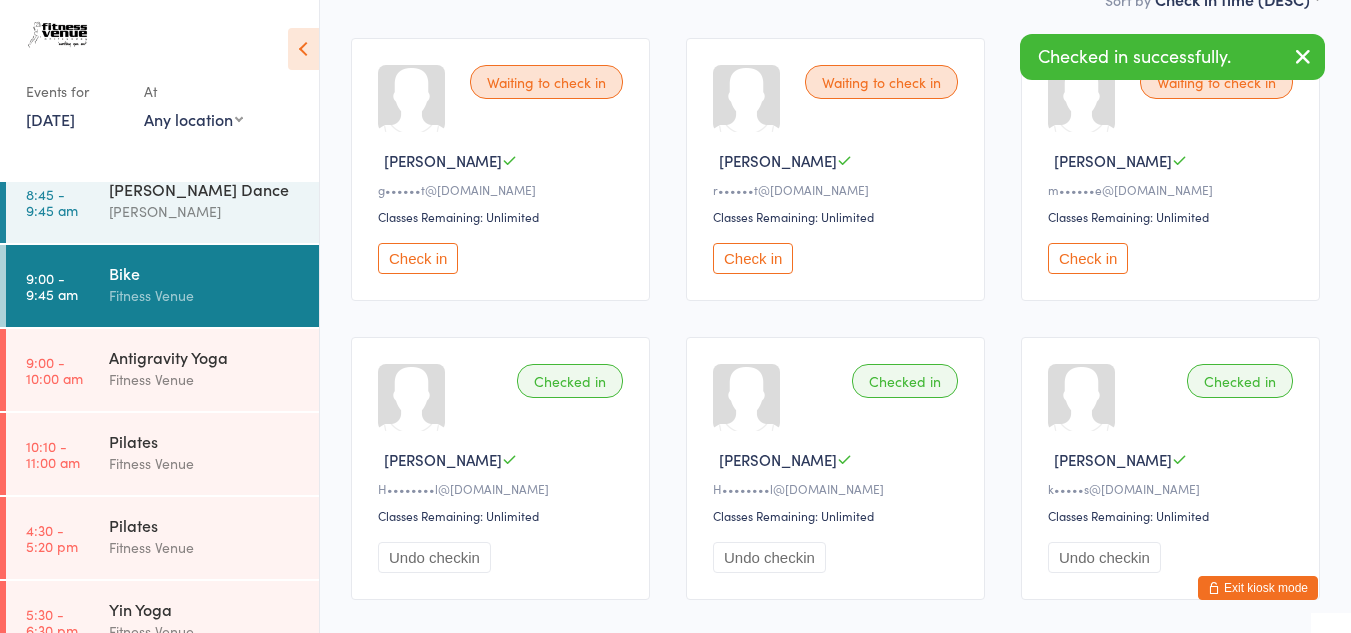 click on "Check in" at bounding box center (418, 258) 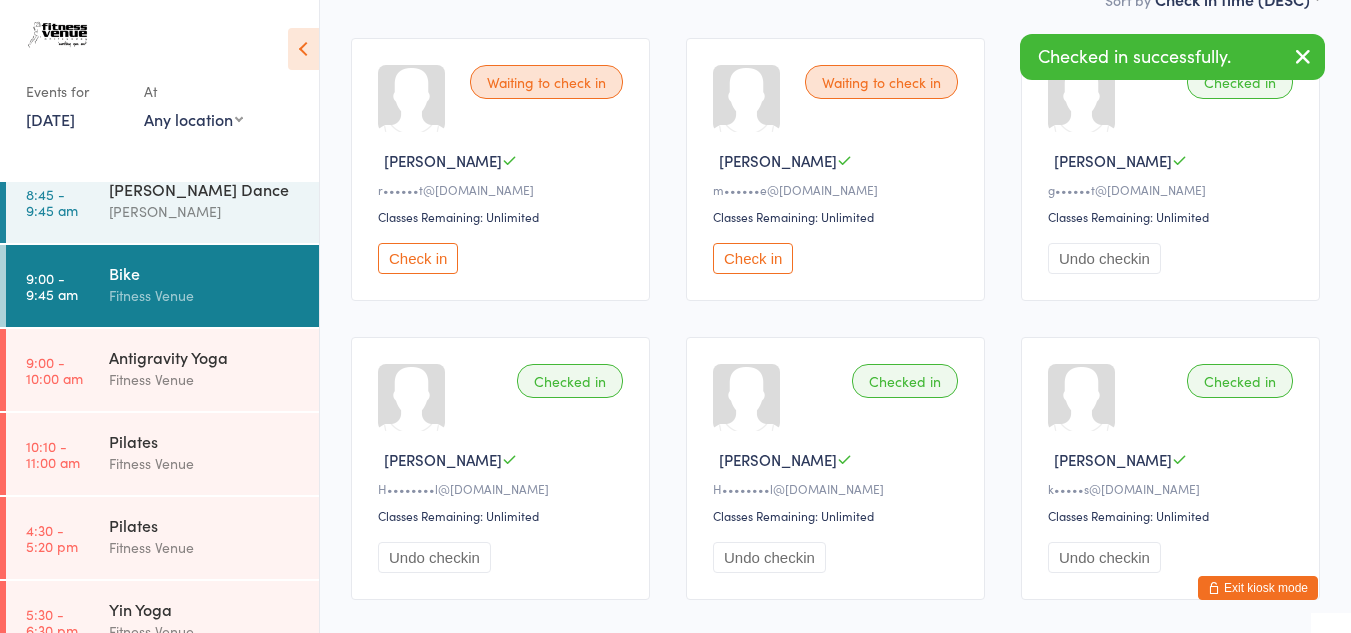 click on "Check in" at bounding box center (418, 258) 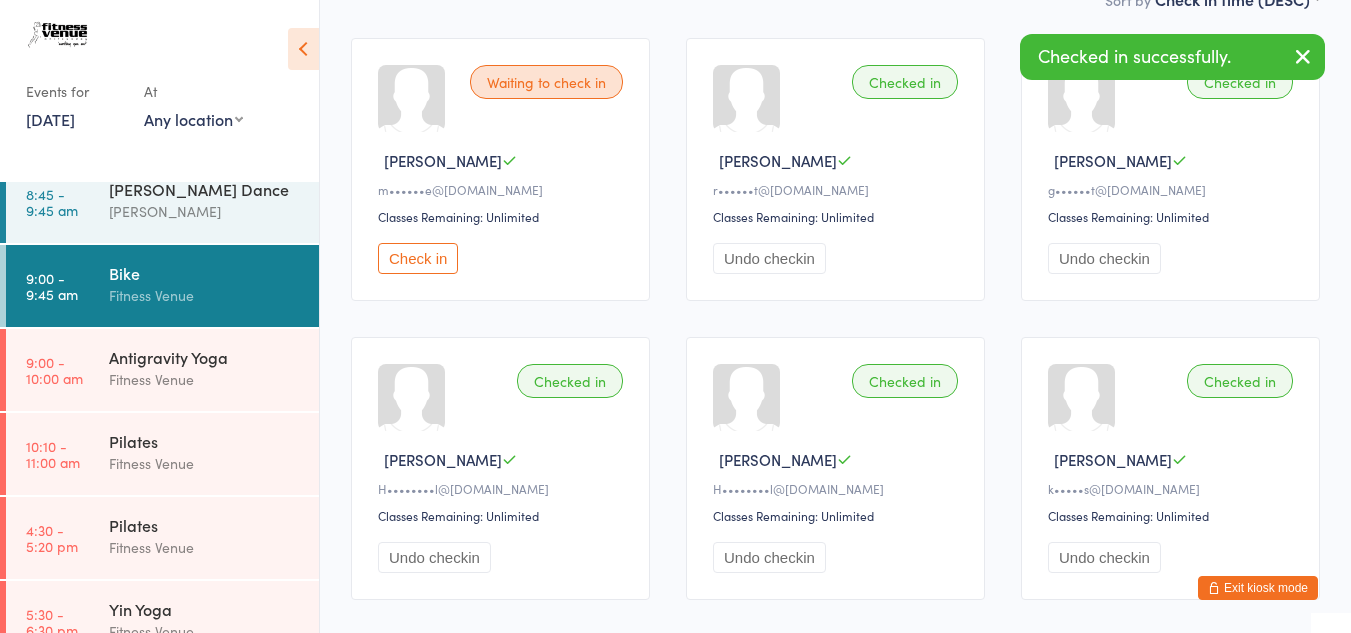 click on "Check in" at bounding box center (418, 258) 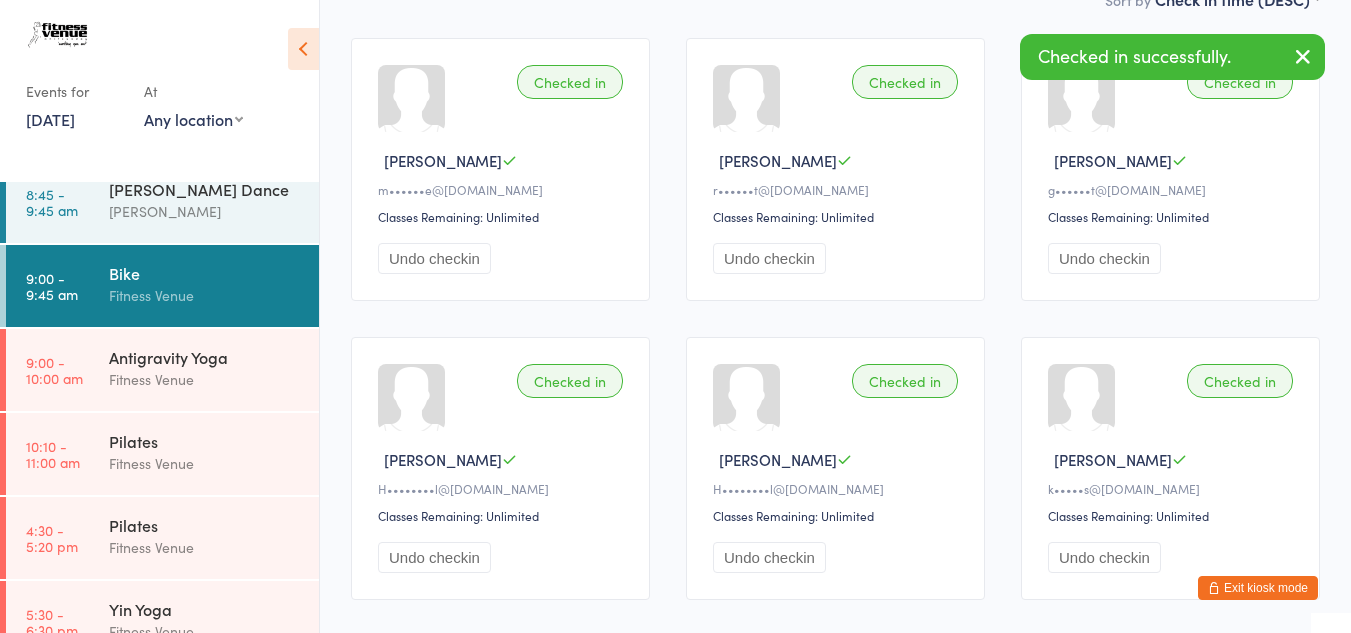 click on "10 Jul, 2025" at bounding box center (50, 119) 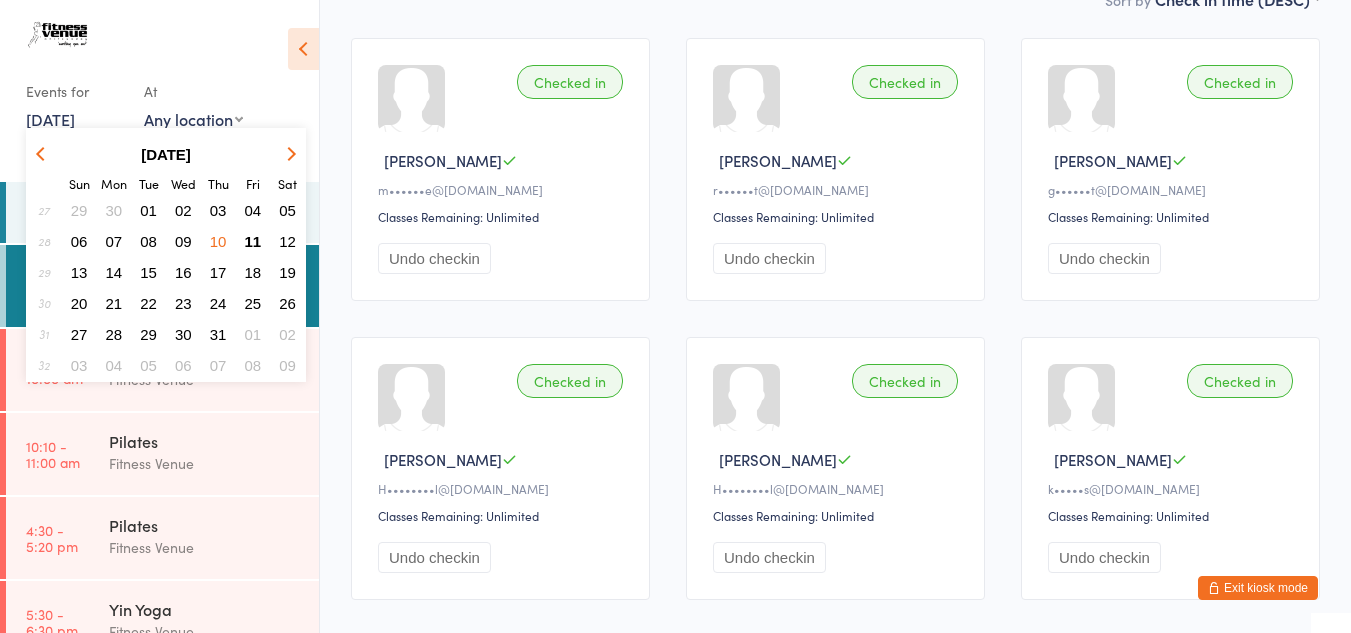 click on "09" at bounding box center (183, 241) 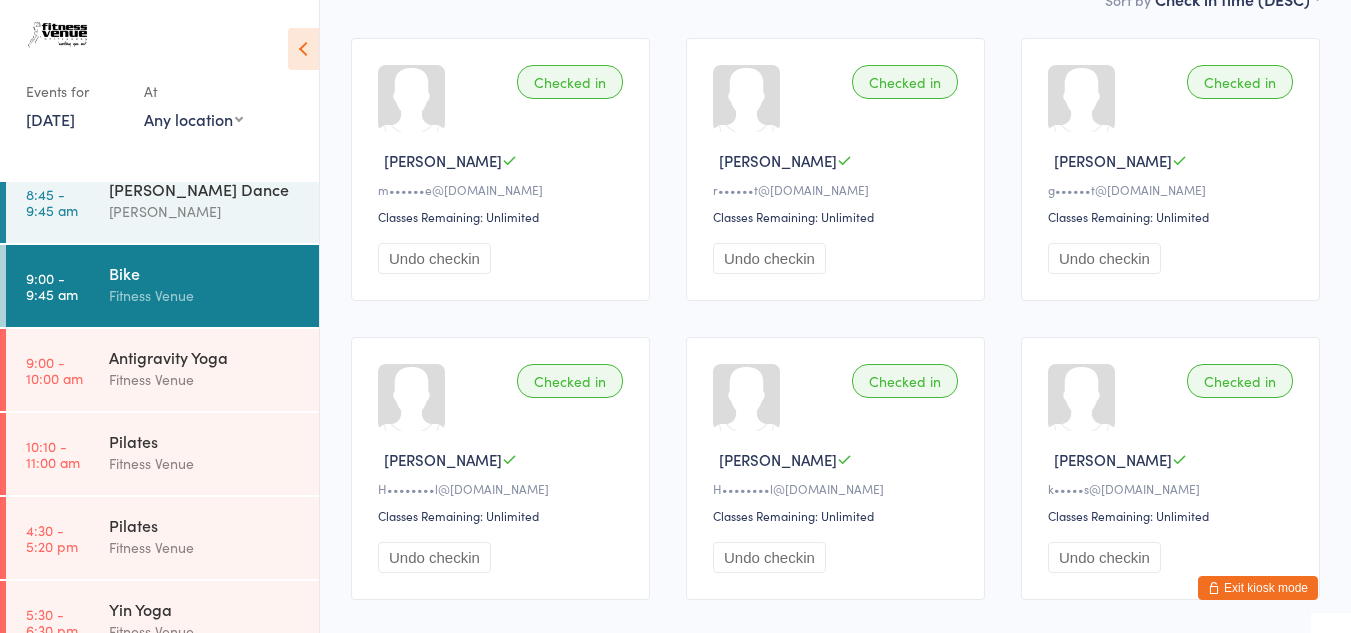 scroll, scrollTop: 0, scrollLeft: 0, axis: both 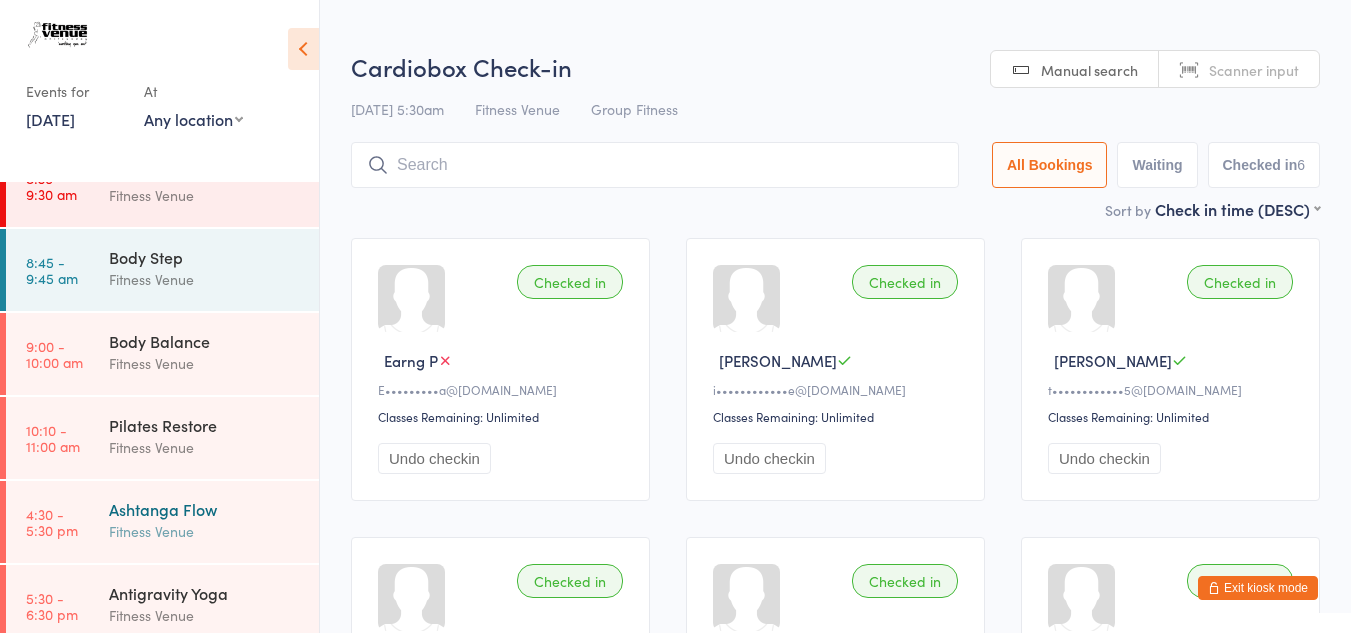 click on "Fitness Venue" at bounding box center (205, 531) 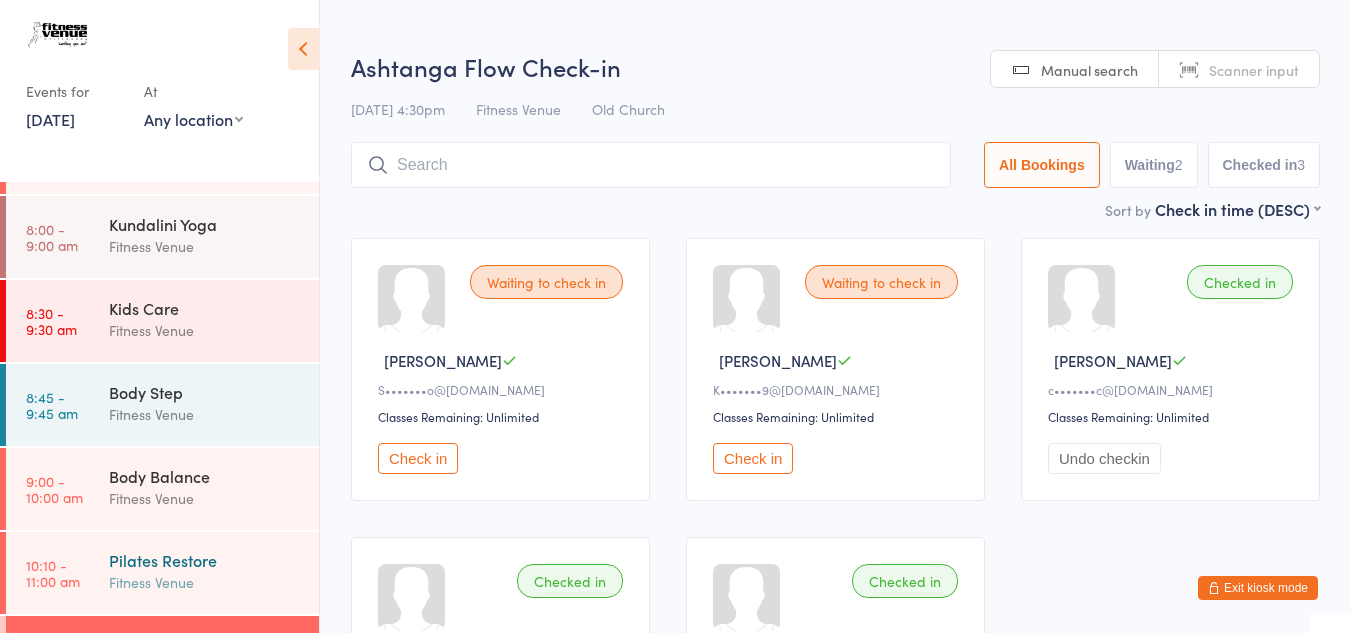 scroll, scrollTop: 257, scrollLeft: 0, axis: vertical 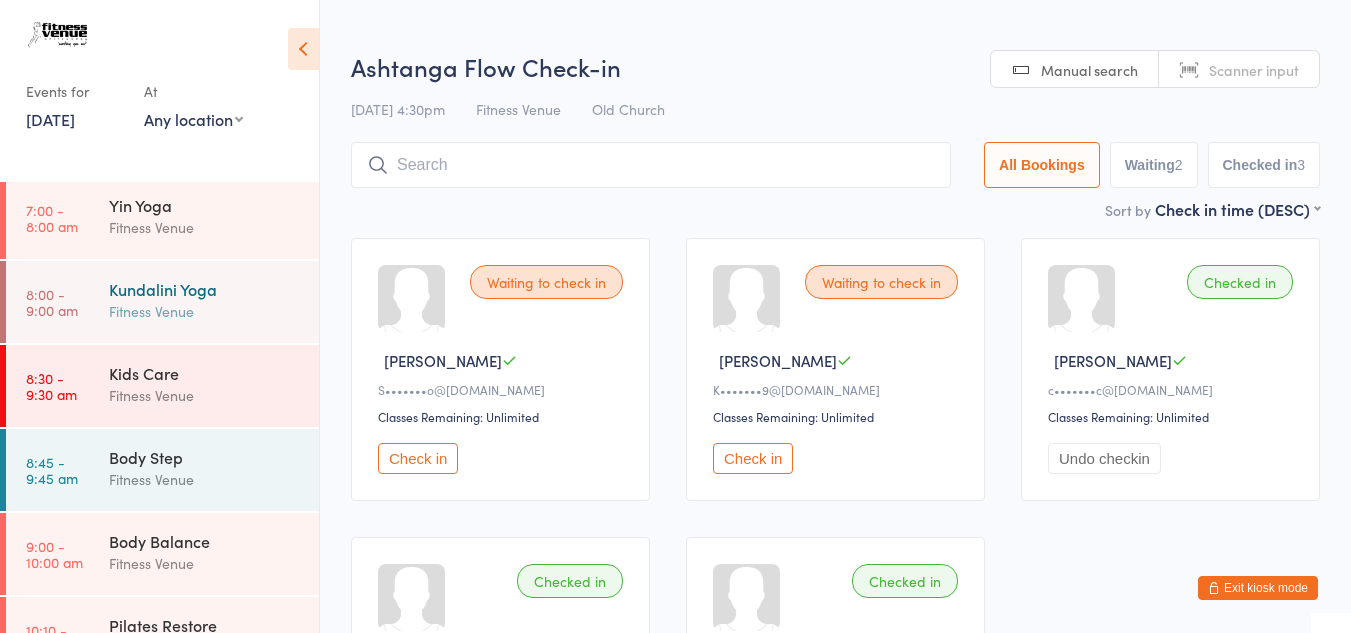 click on "Fitness Venue" at bounding box center (205, 311) 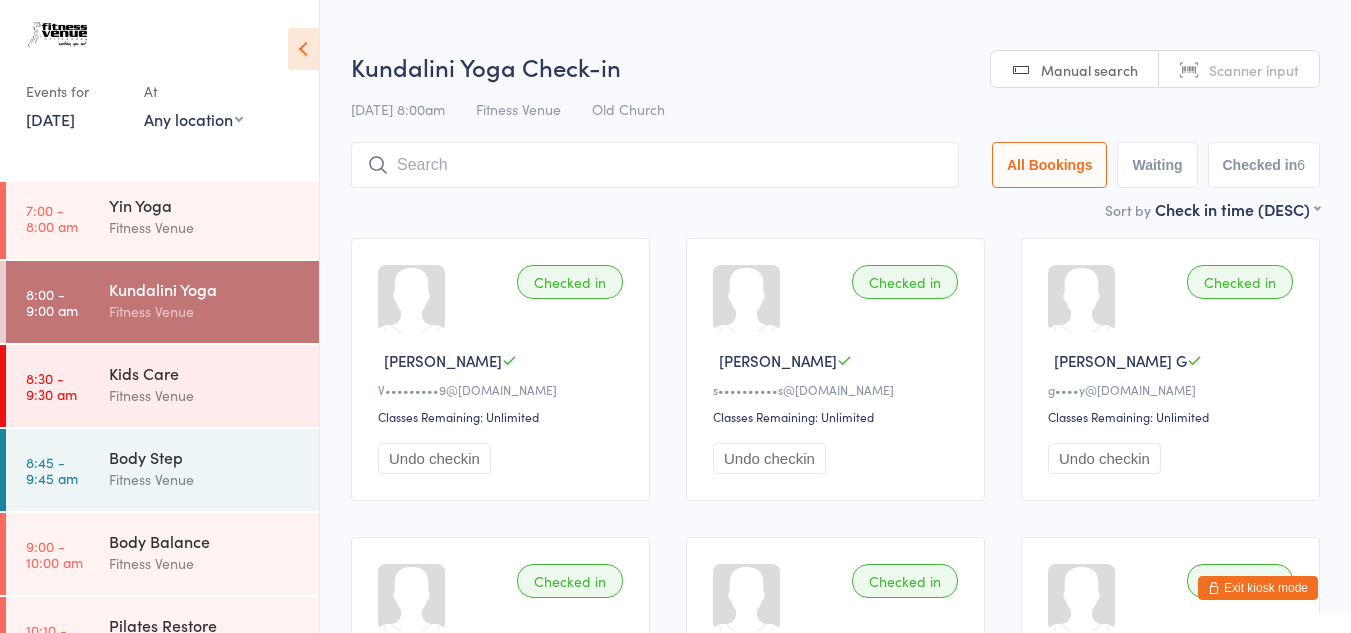 click on "9 Jul, 2025" at bounding box center [50, 119] 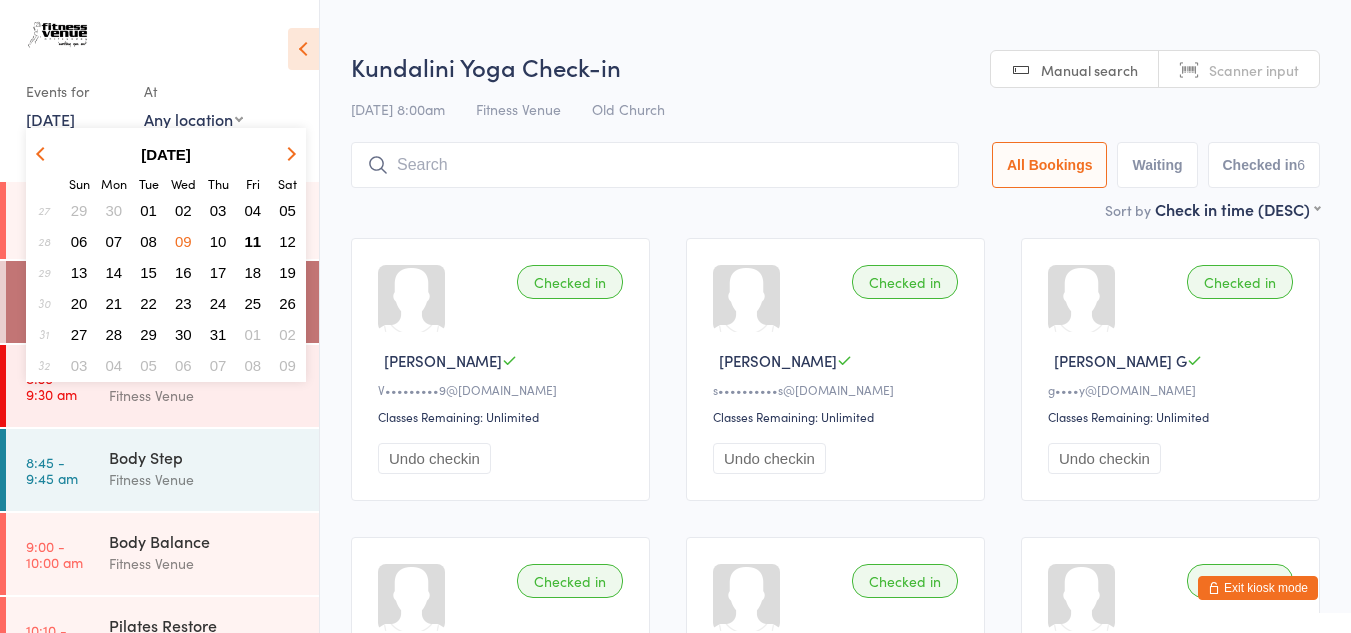 click on "07" at bounding box center [114, 241] 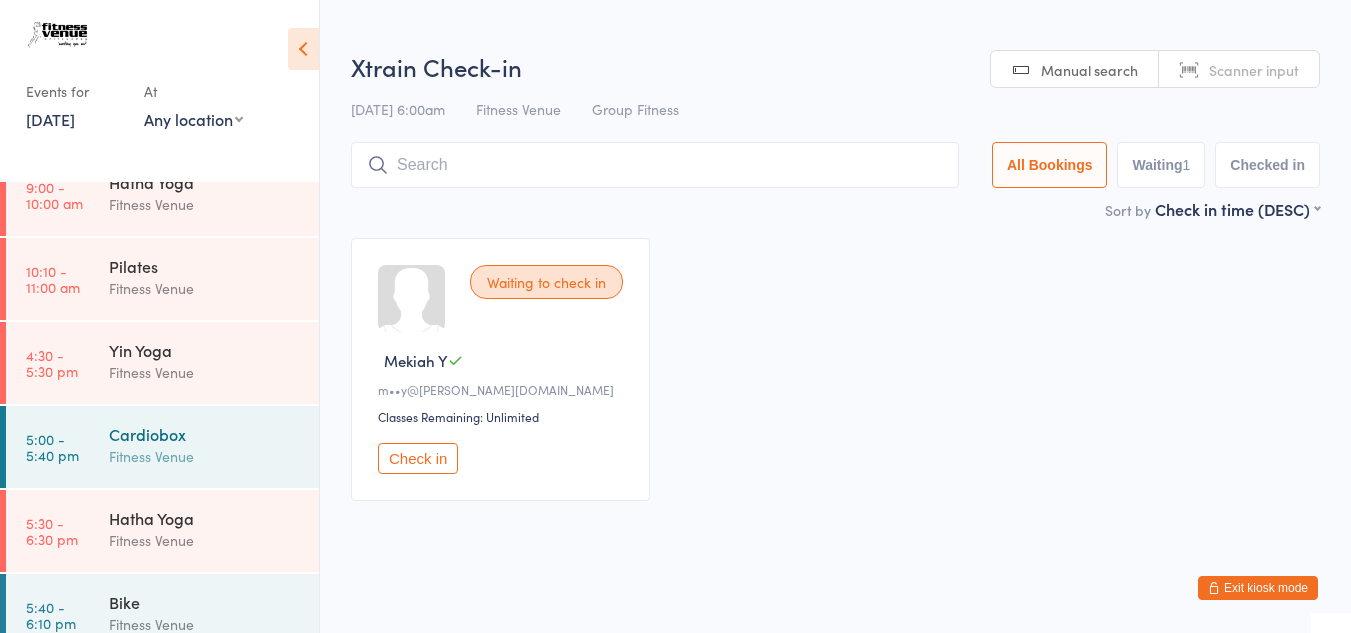 scroll, scrollTop: 457, scrollLeft: 0, axis: vertical 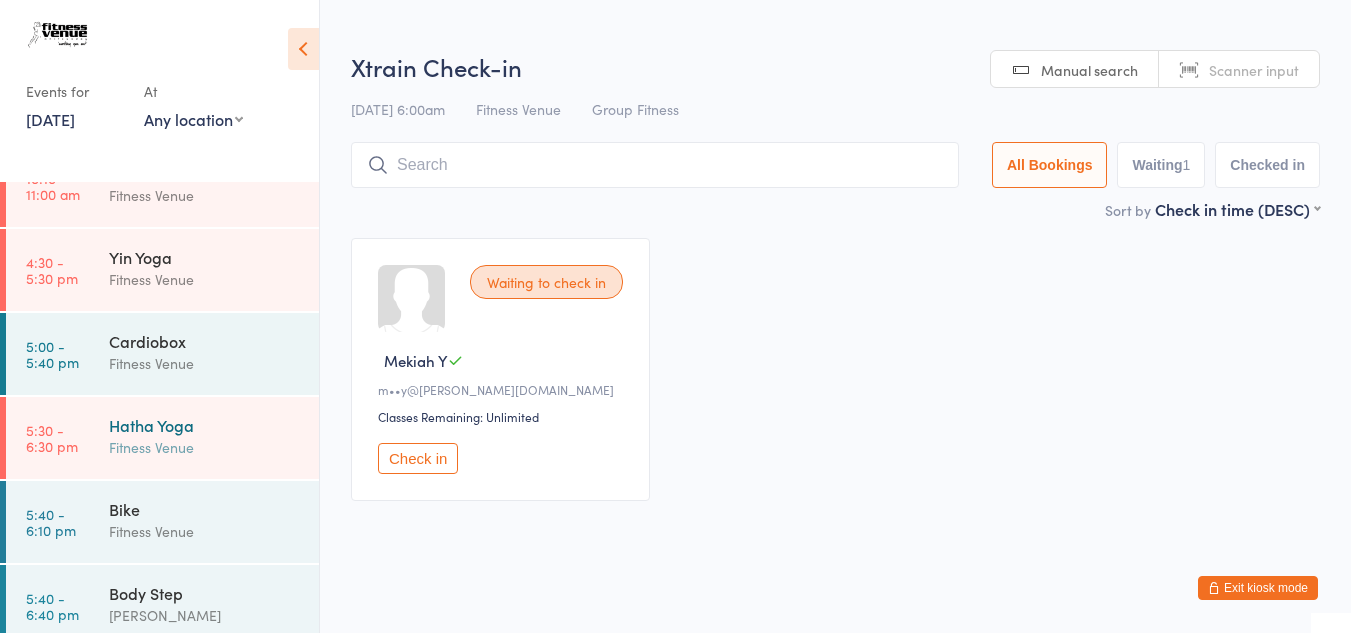 click on "Fitness Venue" at bounding box center [205, 447] 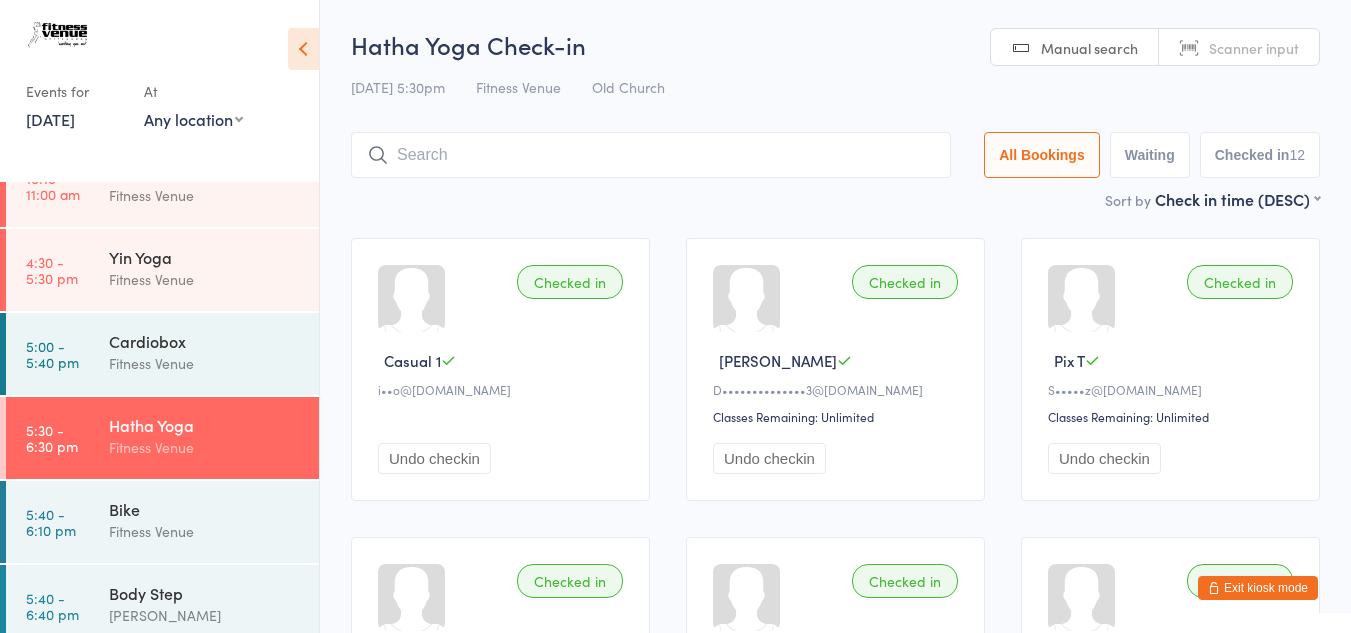 click on "7 Jul, 2025" at bounding box center [50, 119] 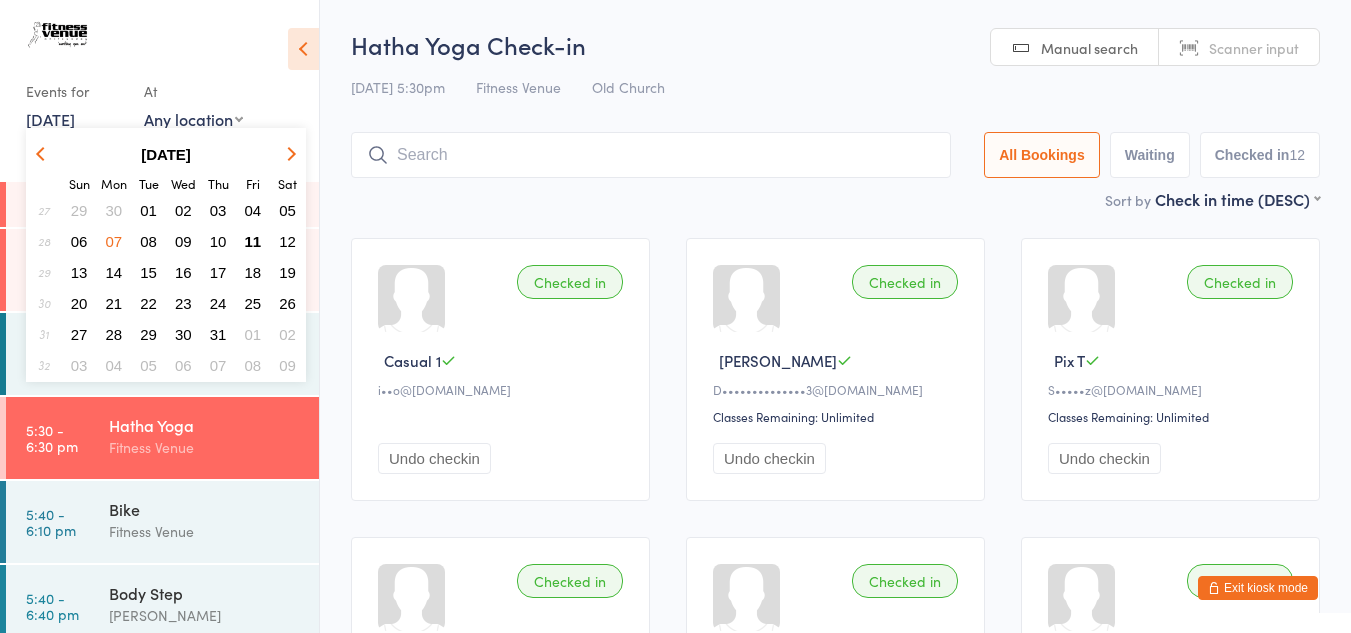 click on "07" at bounding box center (114, 241) 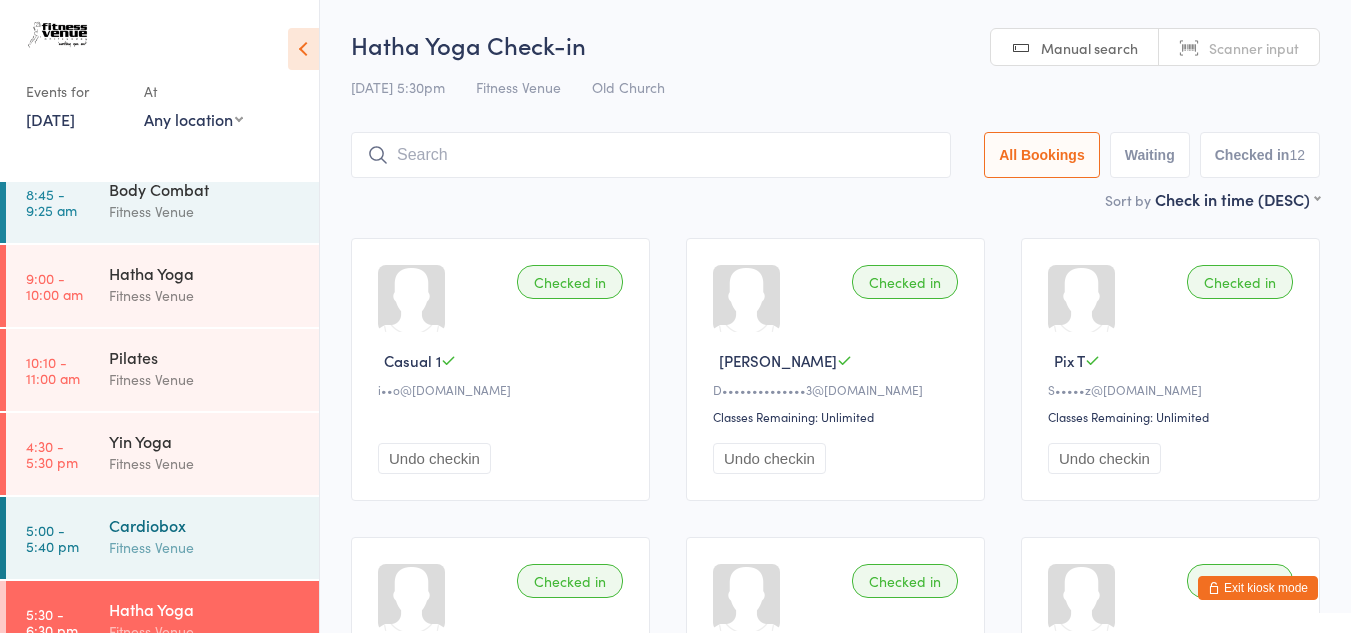 scroll, scrollTop: 173, scrollLeft: 0, axis: vertical 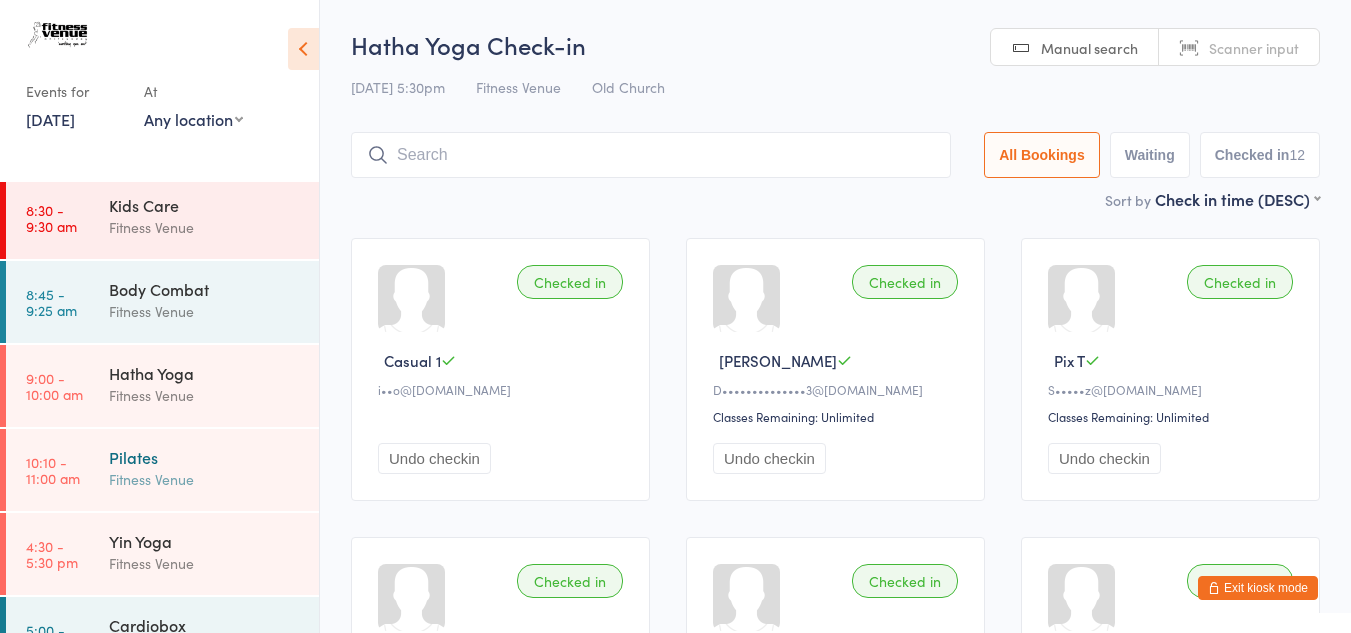 drag, startPoint x: 173, startPoint y: 479, endPoint x: 174, endPoint y: 464, distance: 15.033297 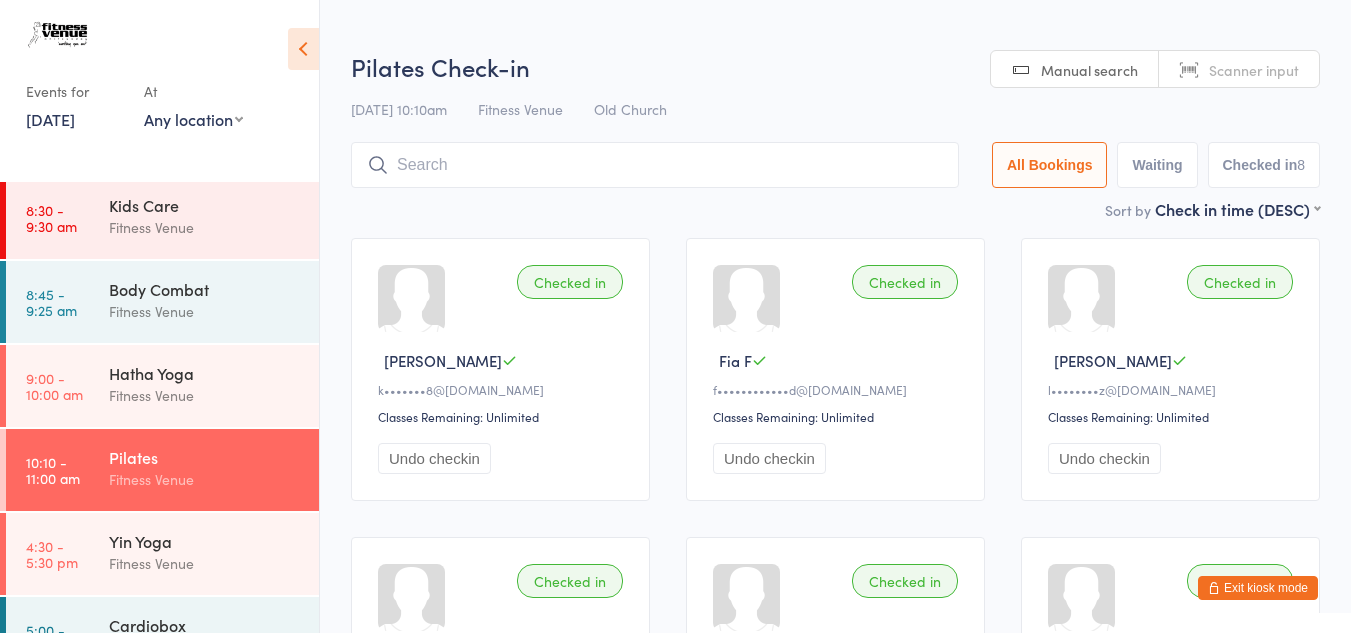 click on "7 Jul, 2025" at bounding box center [50, 119] 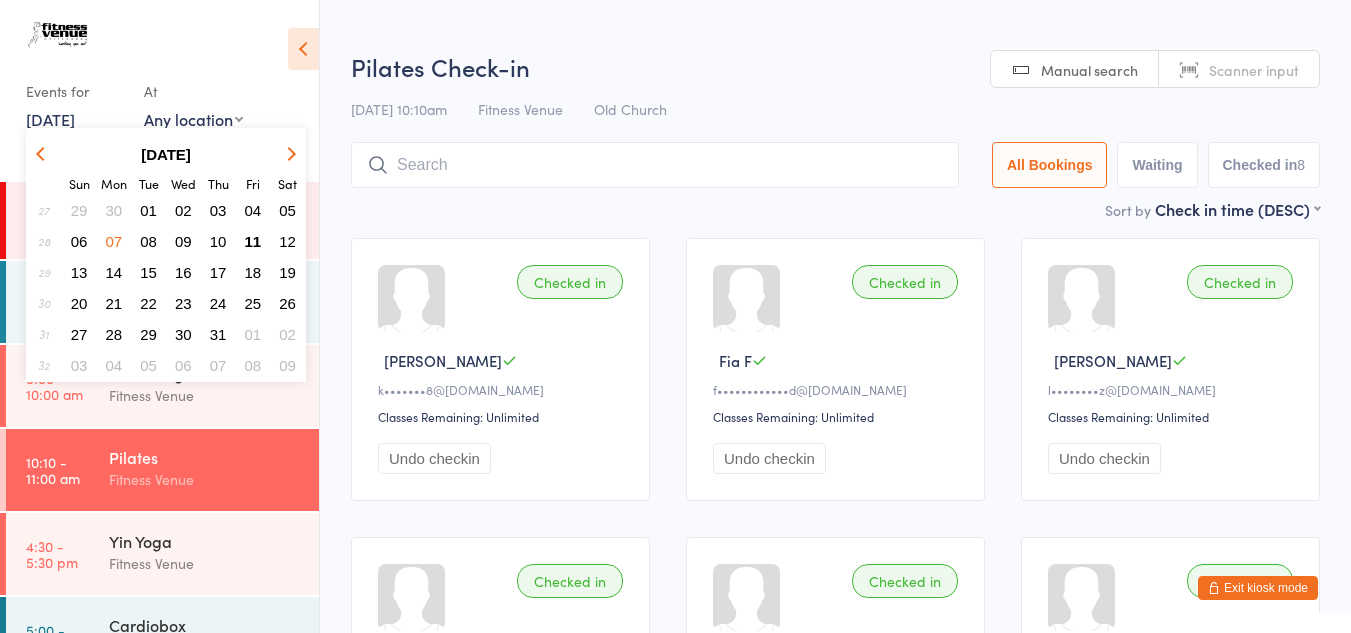click on "08" at bounding box center (148, 241) 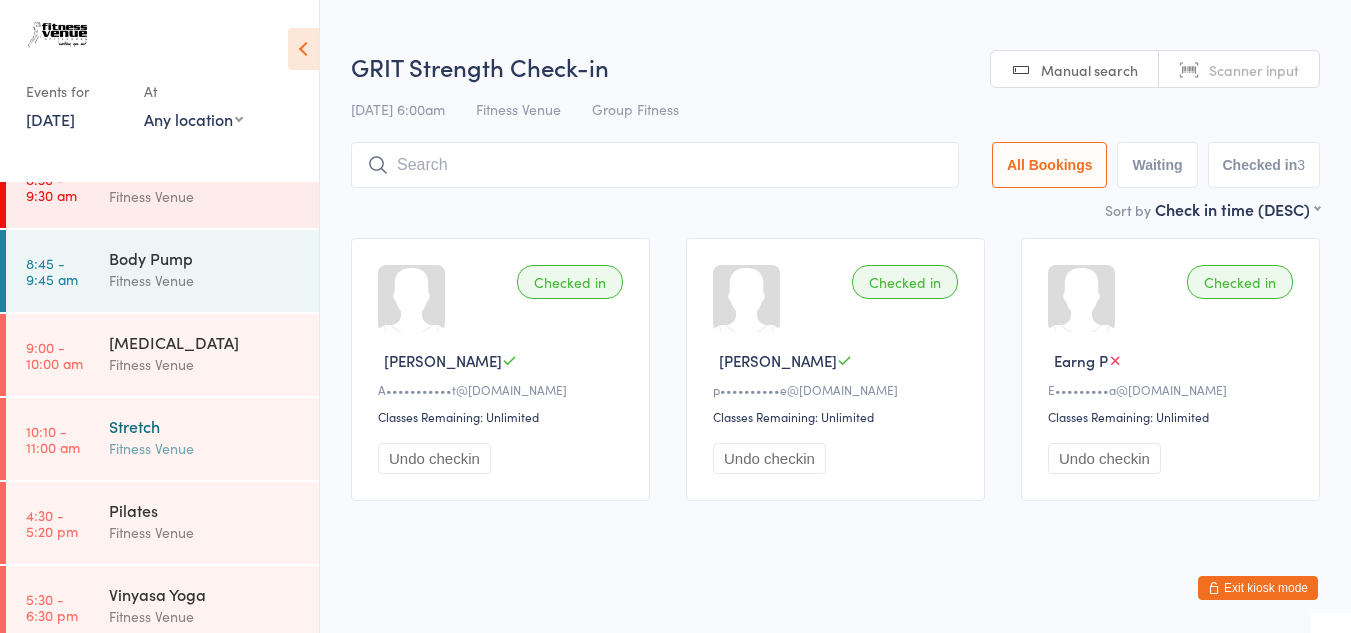 scroll, scrollTop: 373, scrollLeft: 0, axis: vertical 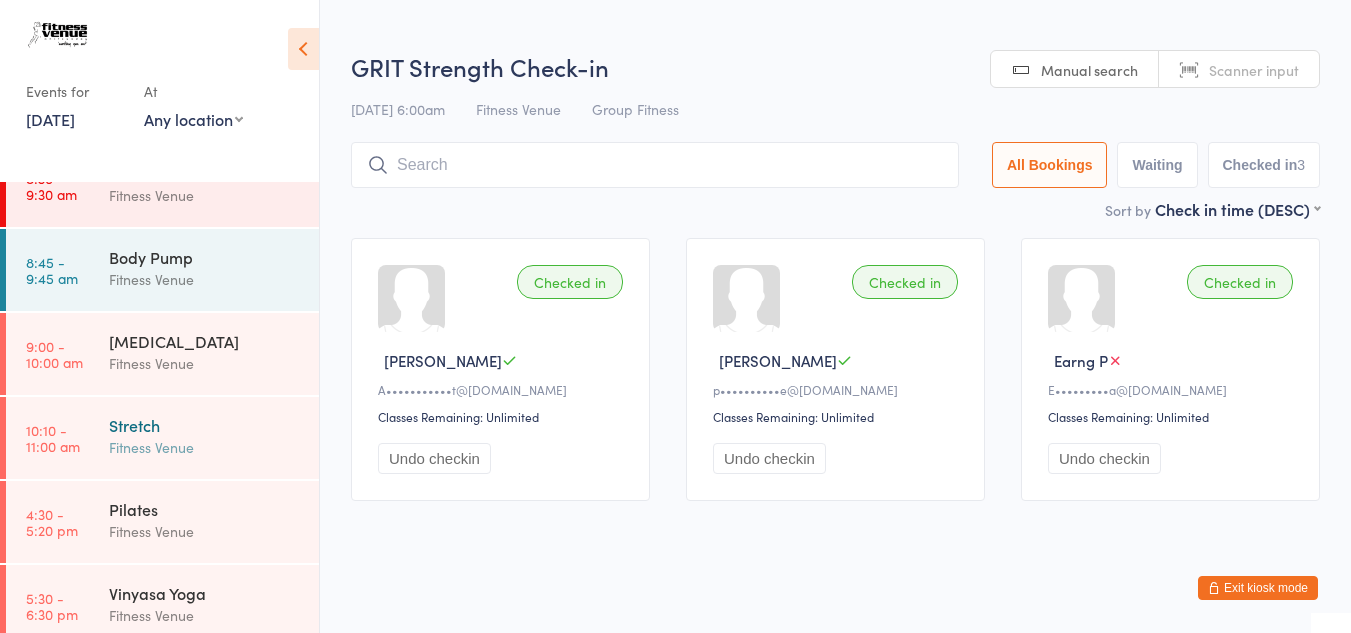 click on "Stretch" at bounding box center [205, 425] 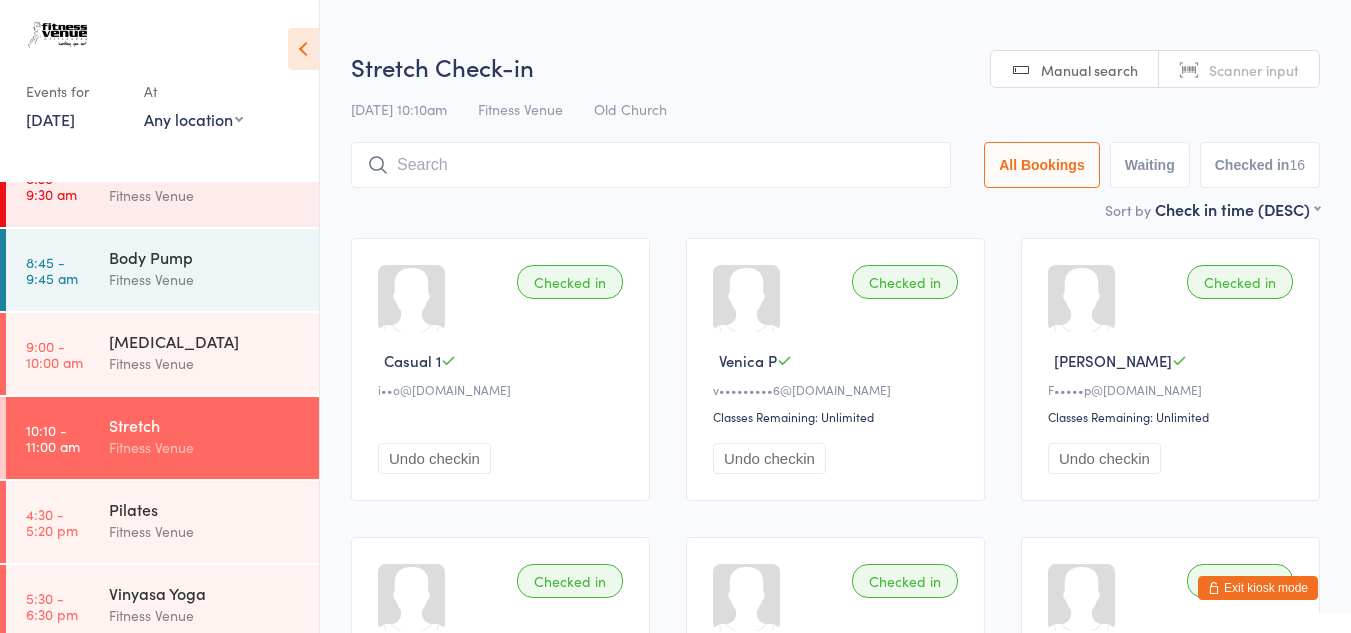 click on "8 Jul, 2025" at bounding box center [50, 119] 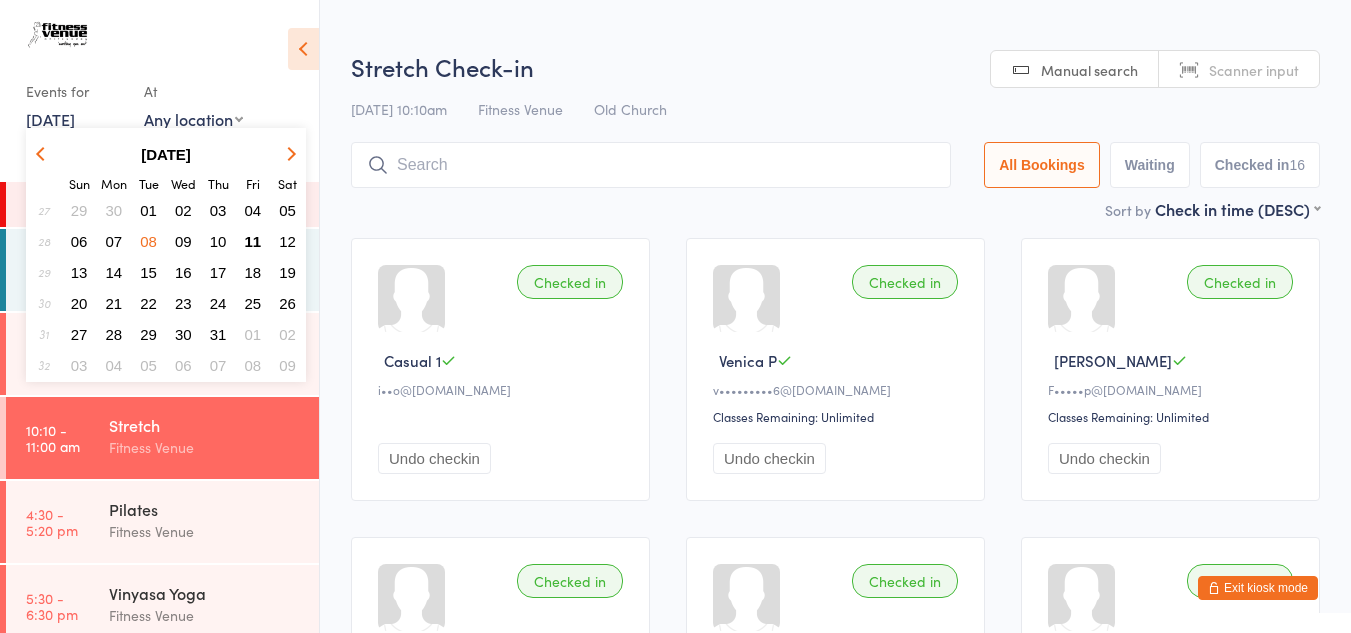 click on "10" at bounding box center [218, 241] 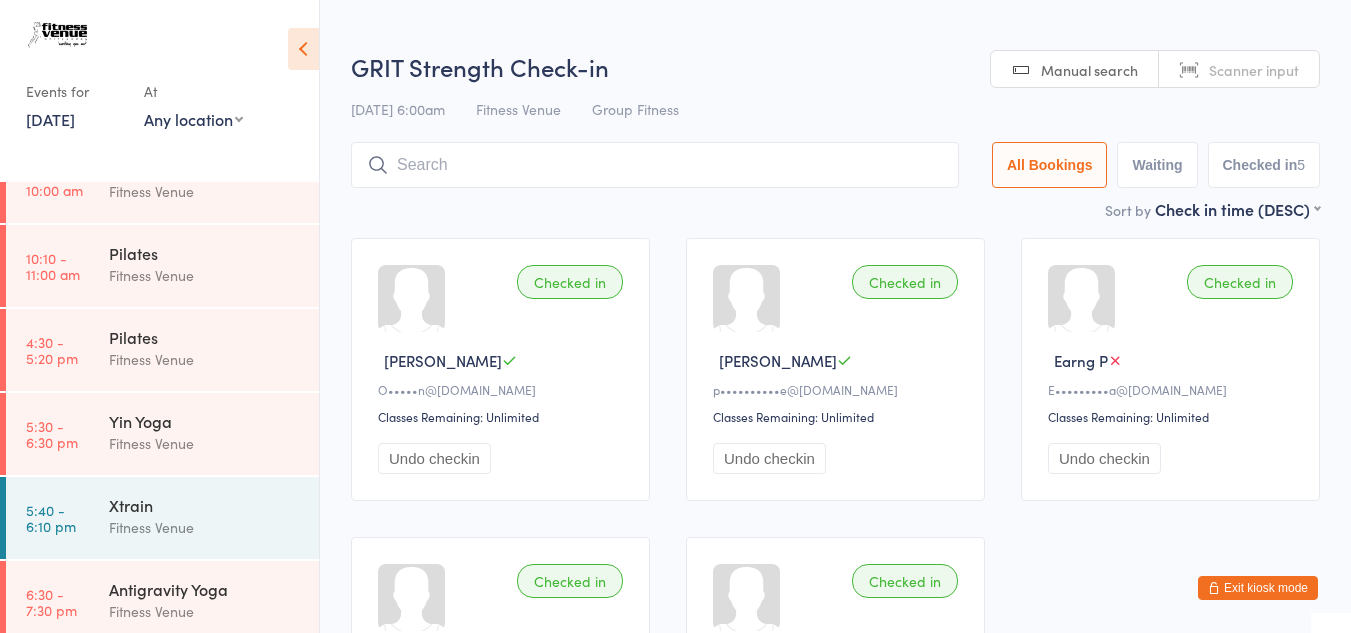 scroll, scrollTop: 557, scrollLeft: 0, axis: vertical 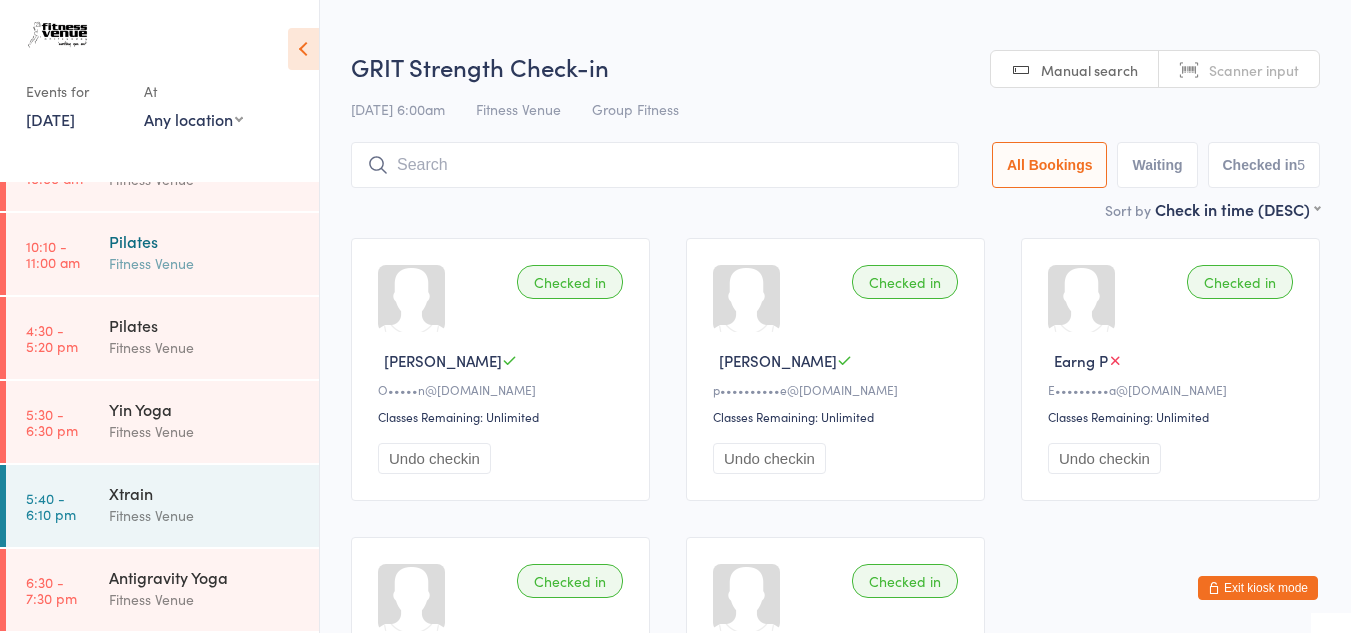 click on "Pilates" at bounding box center [205, 241] 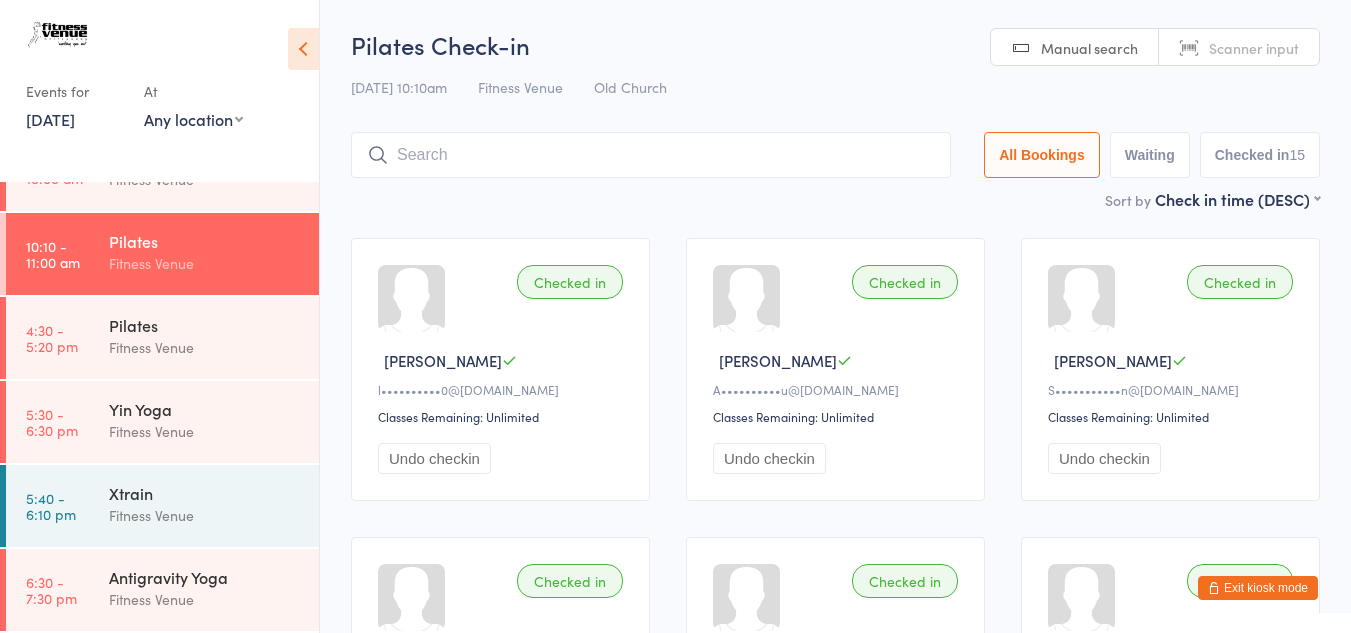 click on "10 Jul, 2025" at bounding box center [50, 119] 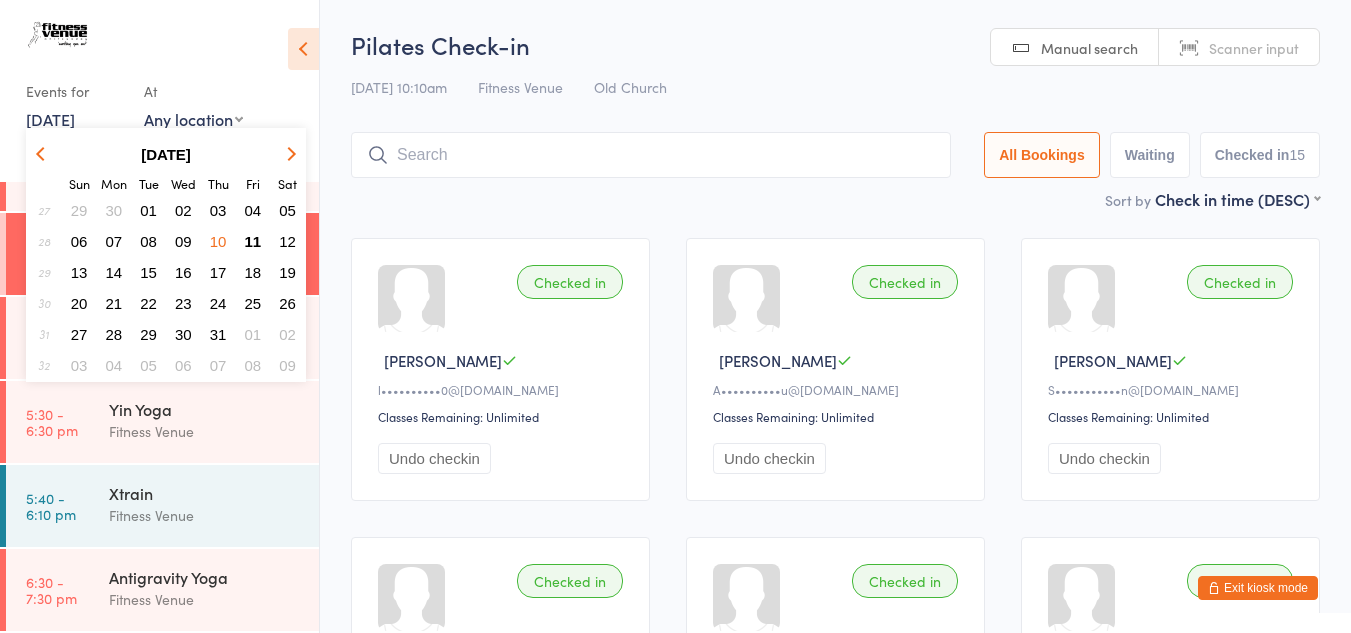 click on "09" at bounding box center [183, 241] 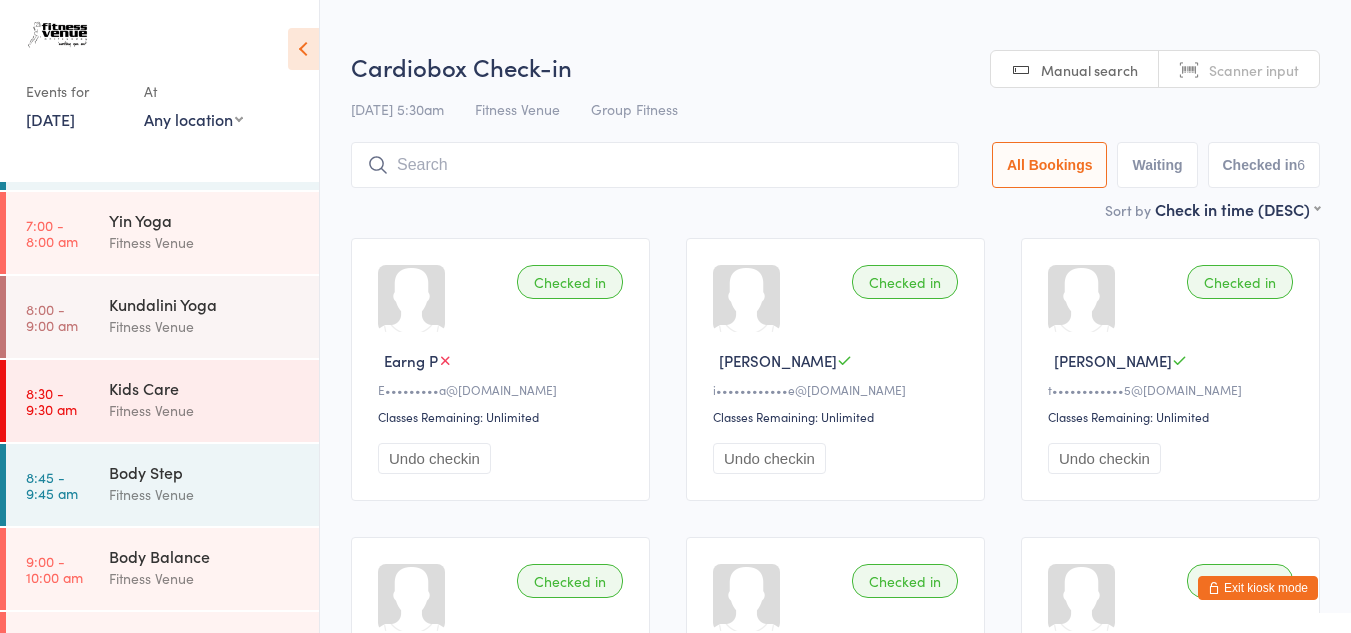 scroll, scrollTop: 0, scrollLeft: 0, axis: both 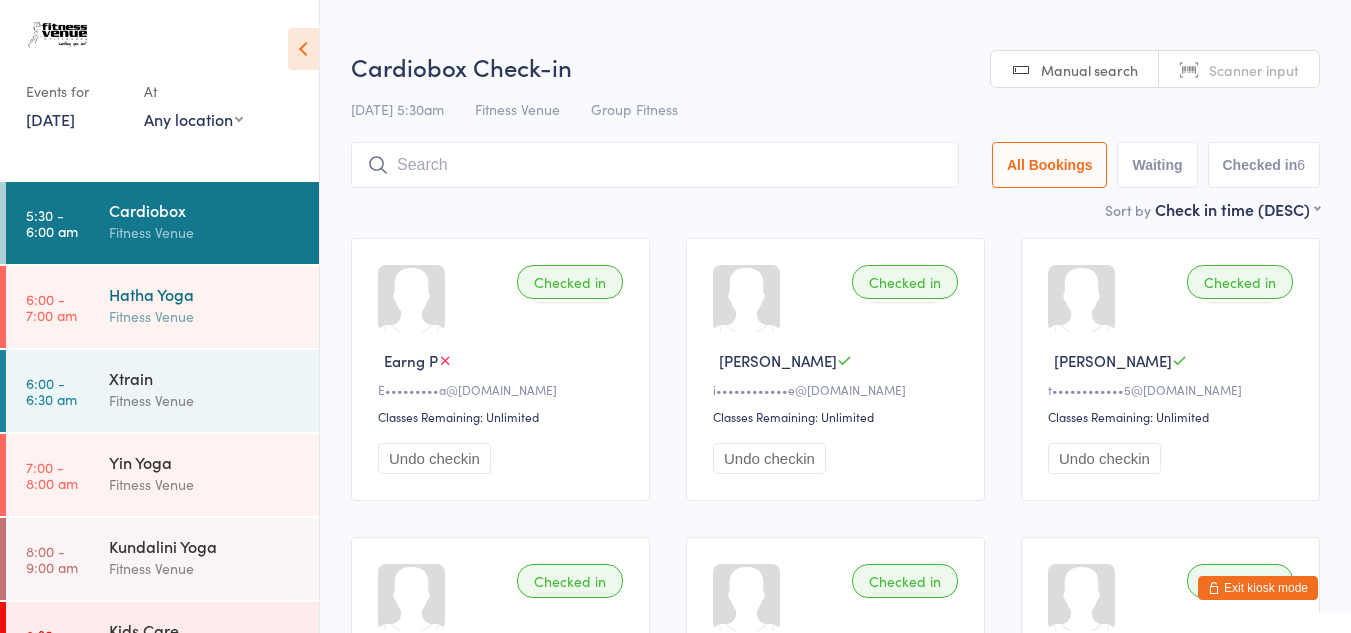 click on "Hatha Yoga" at bounding box center [205, 294] 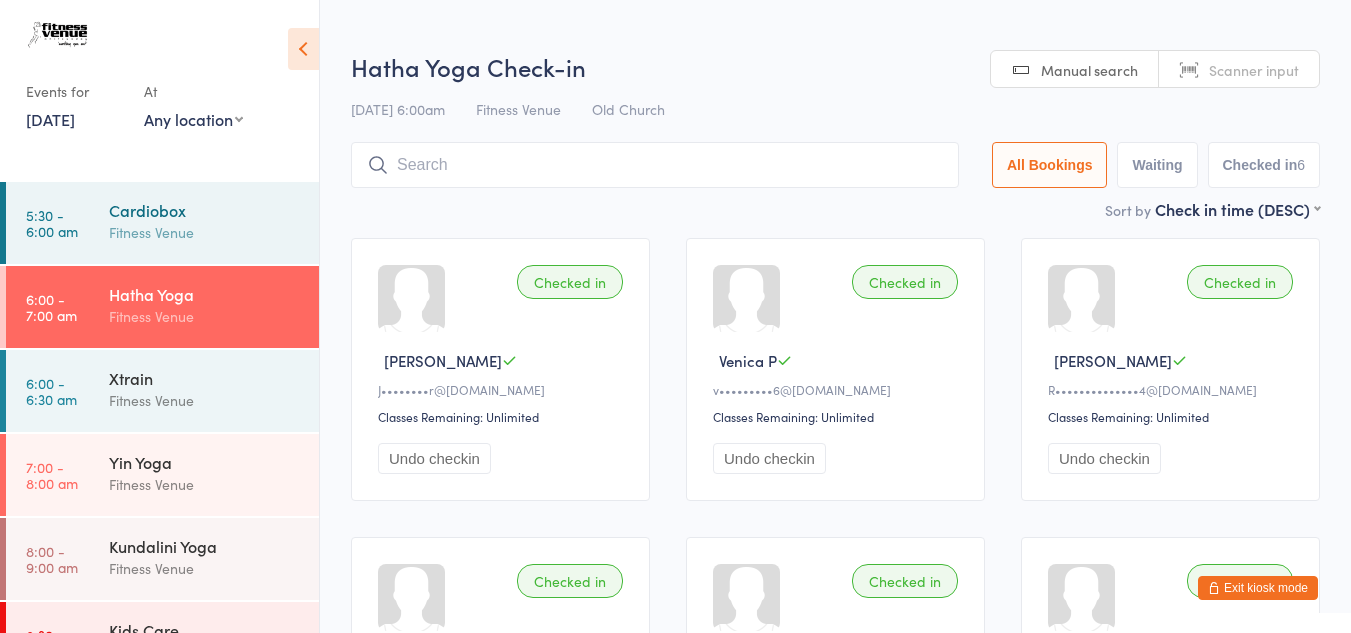 click on "Cardiobox" at bounding box center [205, 210] 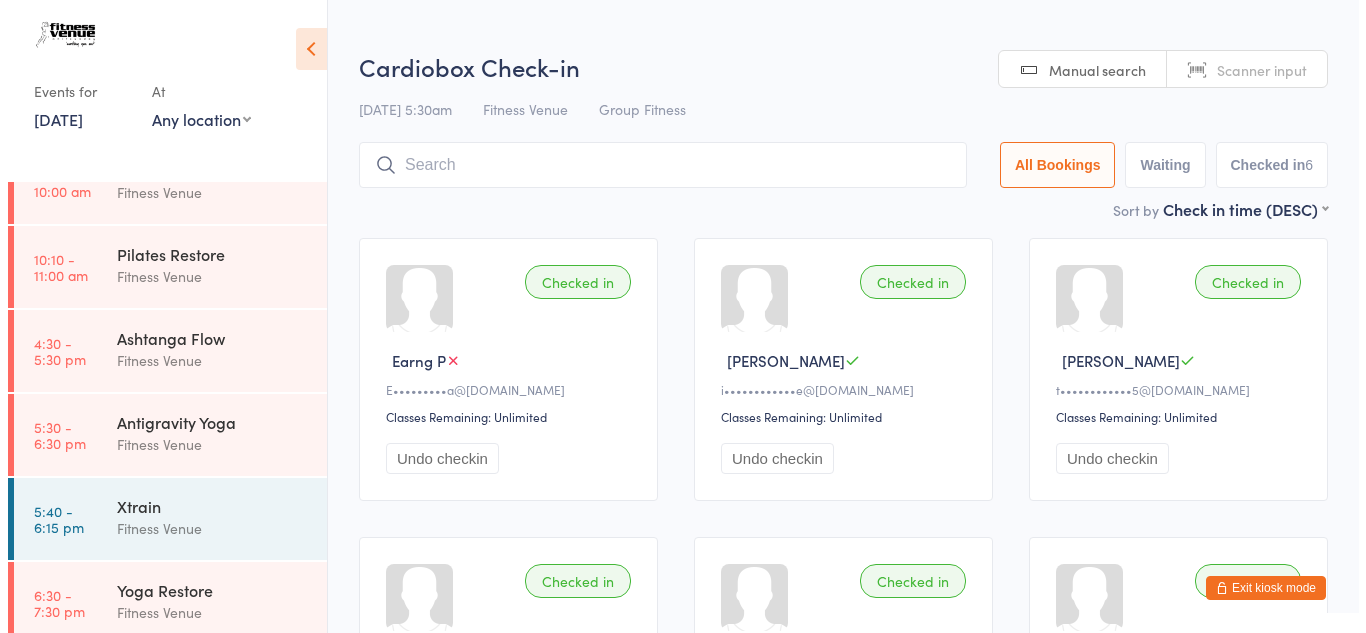 scroll, scrollTop: 641, scrollLeft: 0, axis: vertical 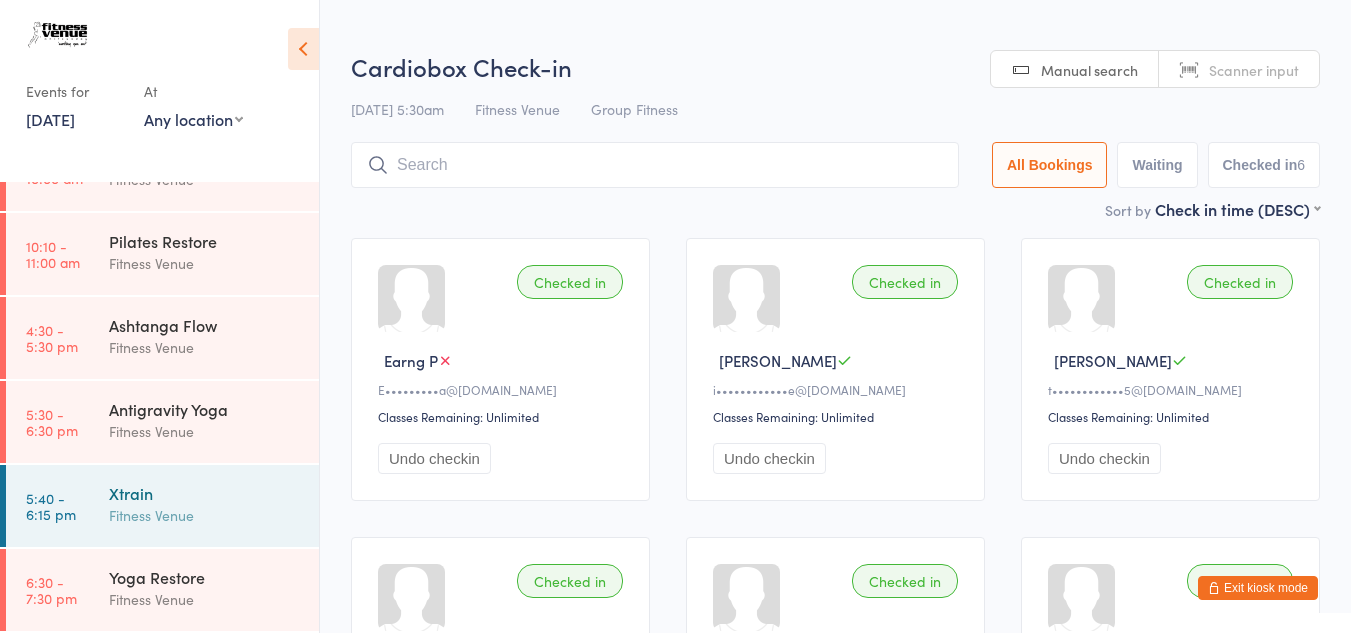 click on "Fitness Venue" at bounding box center [205, 515] 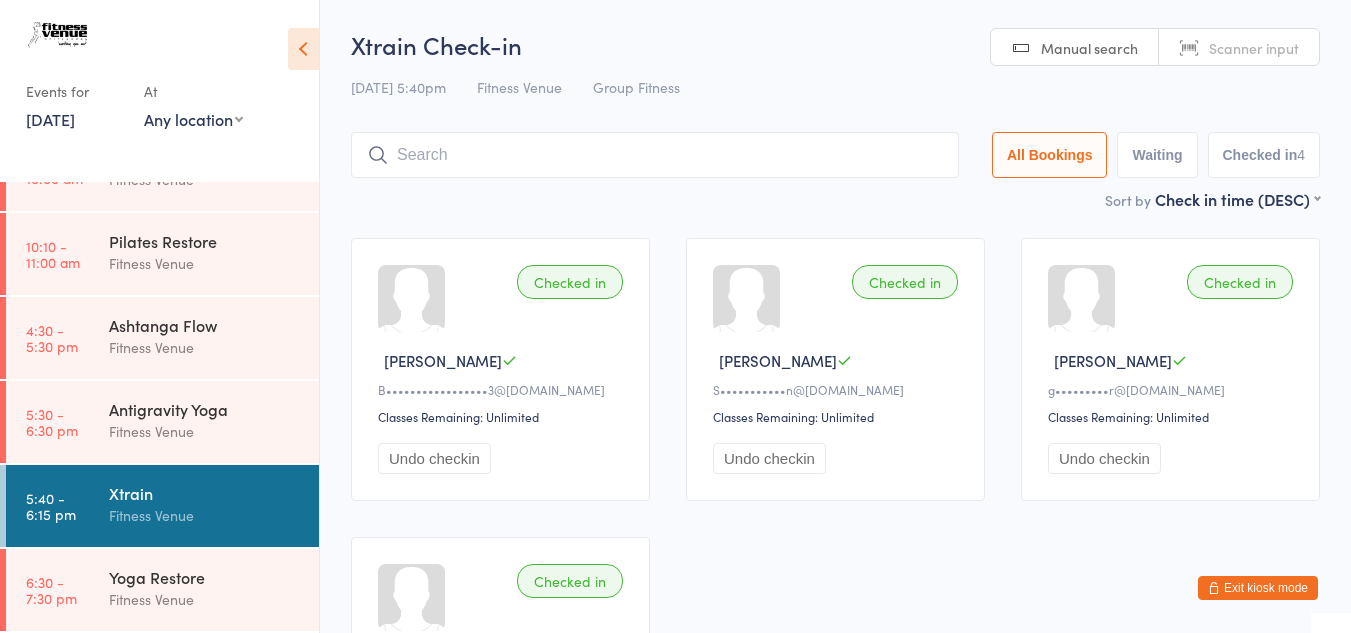 click on "9 Jul, 2025" at bounding box center (50, 119) 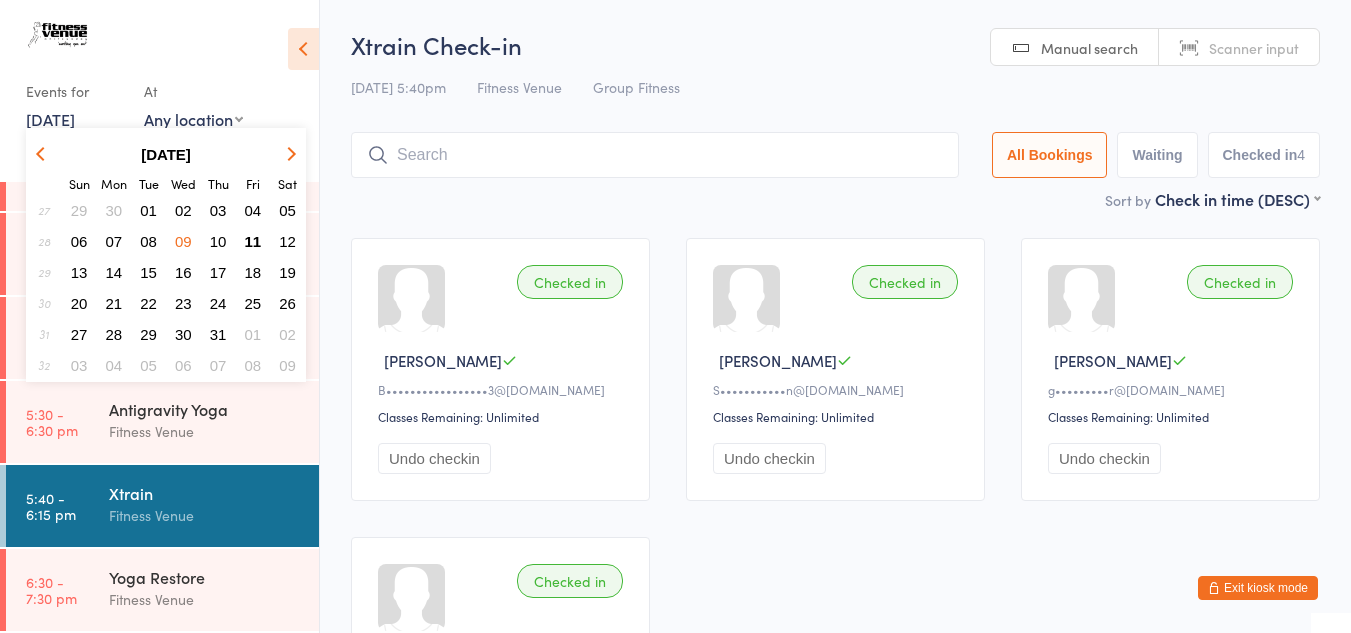 click on "09" at bounding box center [183, 241] 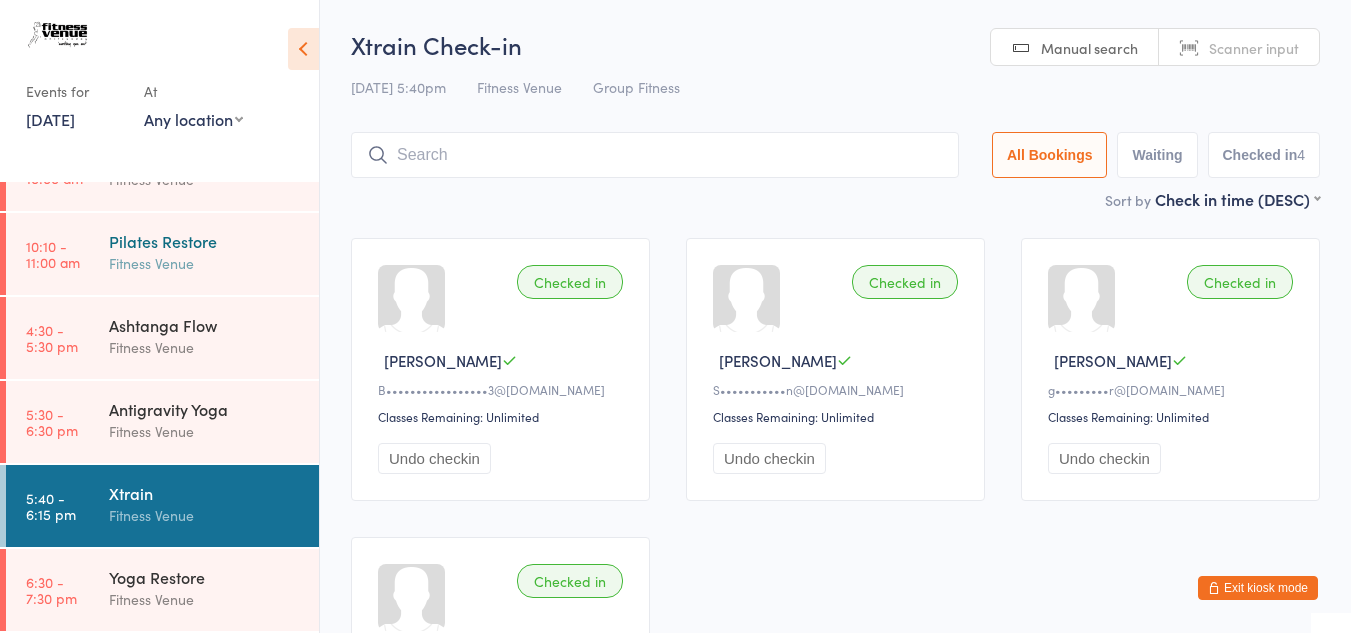 click on "Pilates Restore" at bounding box center (205, 241) 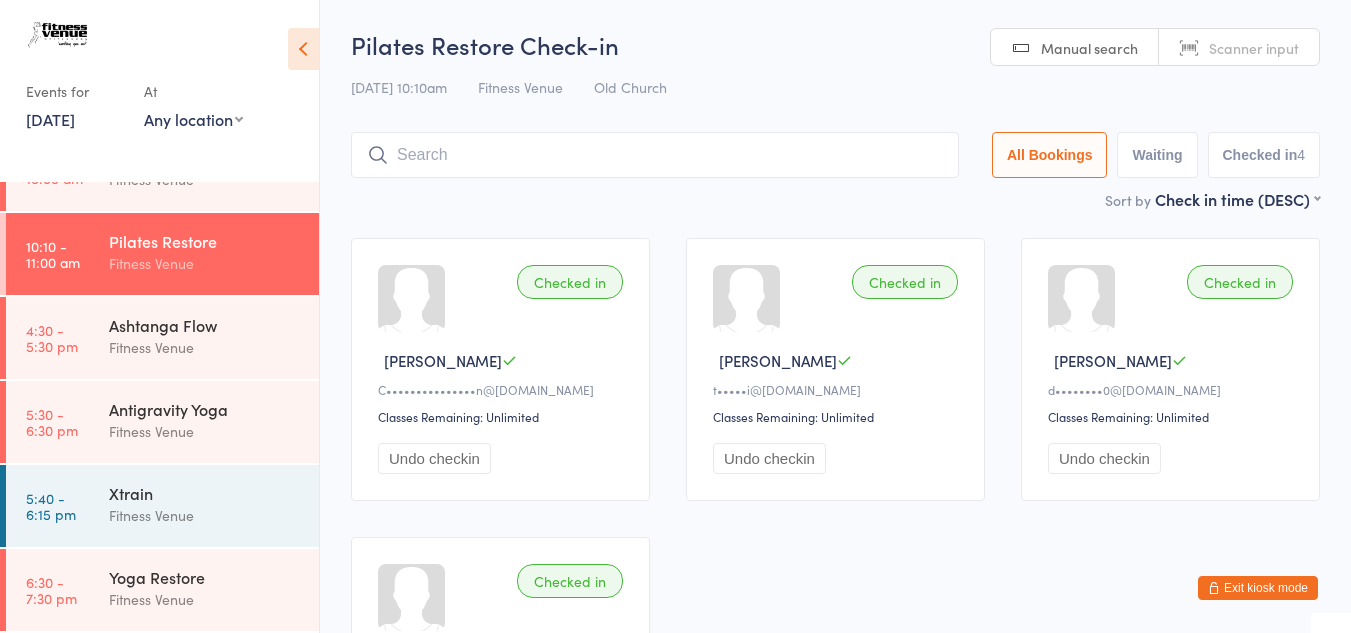 click on "9 Jul, 2025" at bounding box center (50, 119) 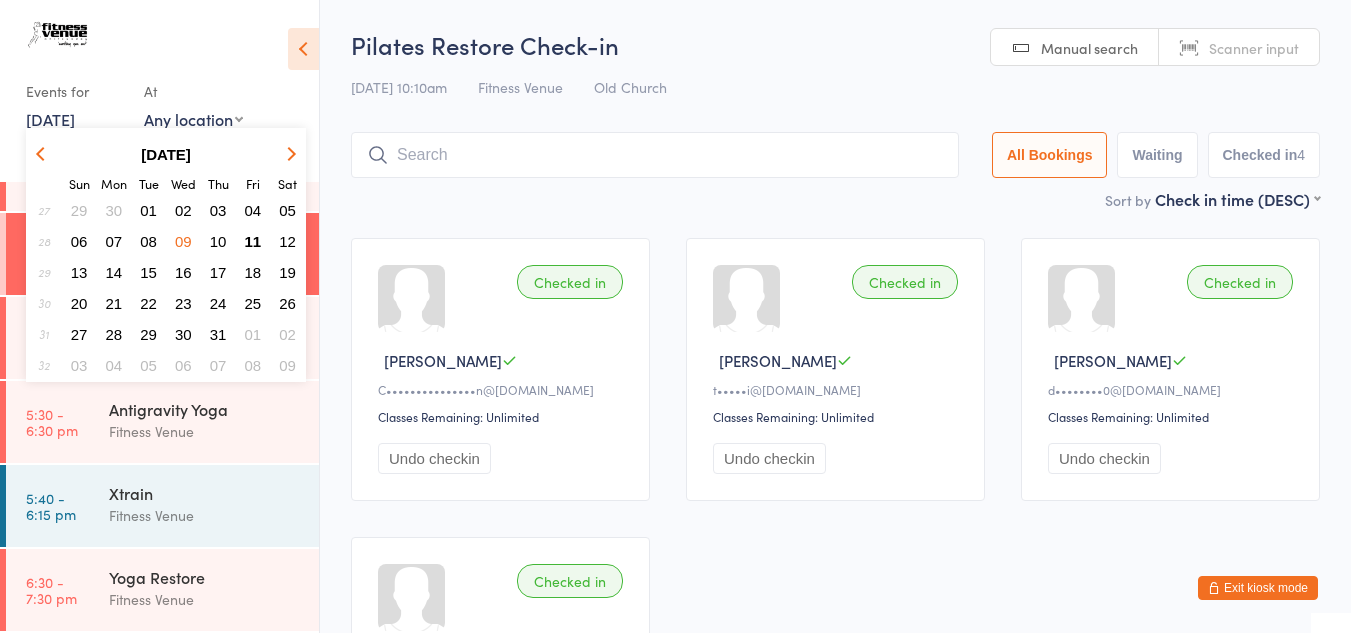 click on "05" at bounding box center (287, 210) 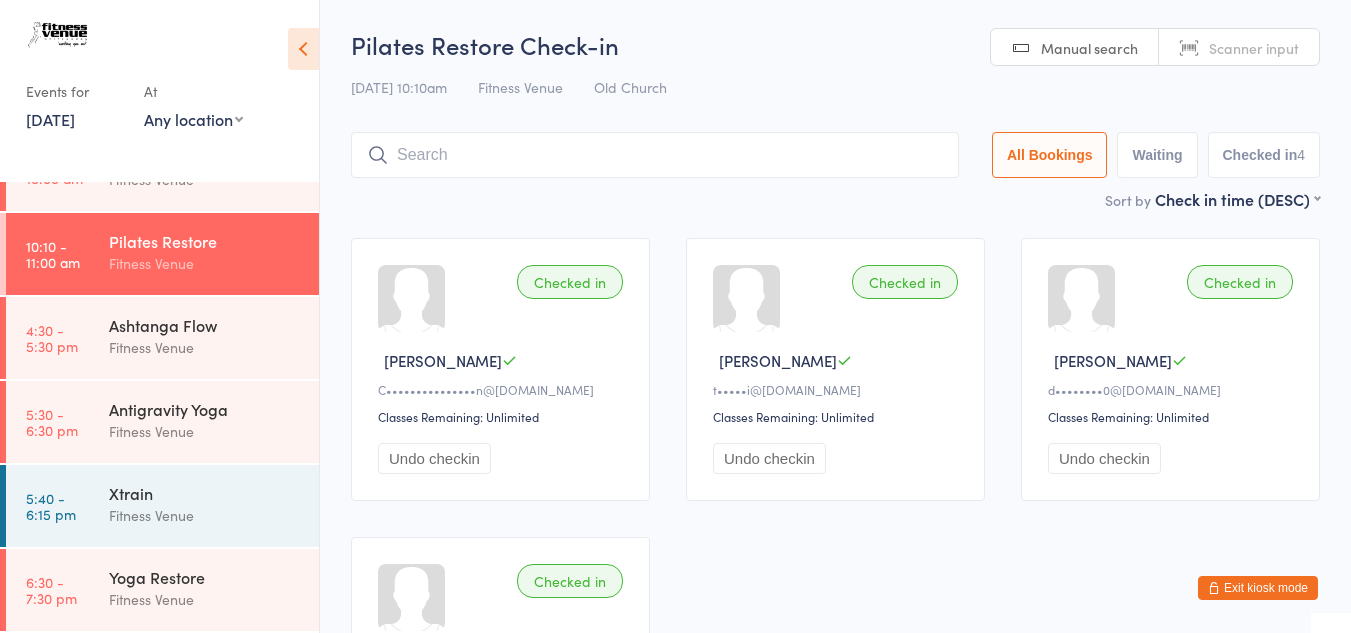 scroll, scrollTop: 53, scrollLeft: 0, axis: vertical 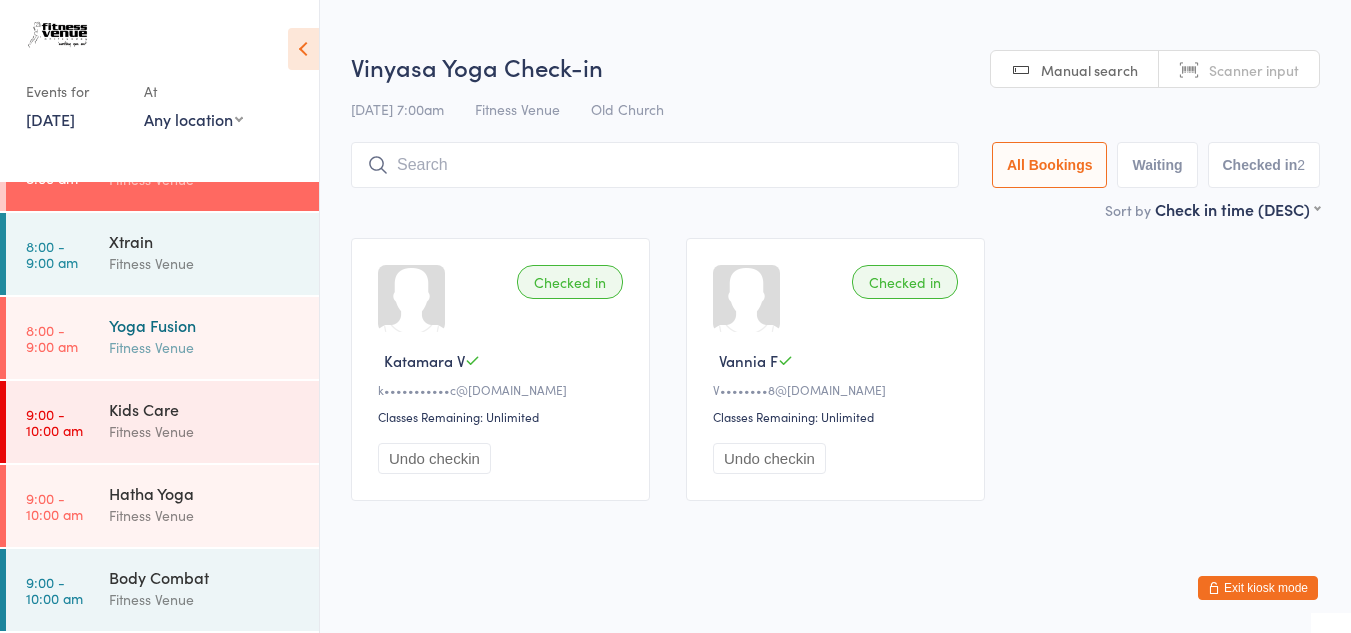 click on "Fitness Venue" at bounding box center [205, 347] 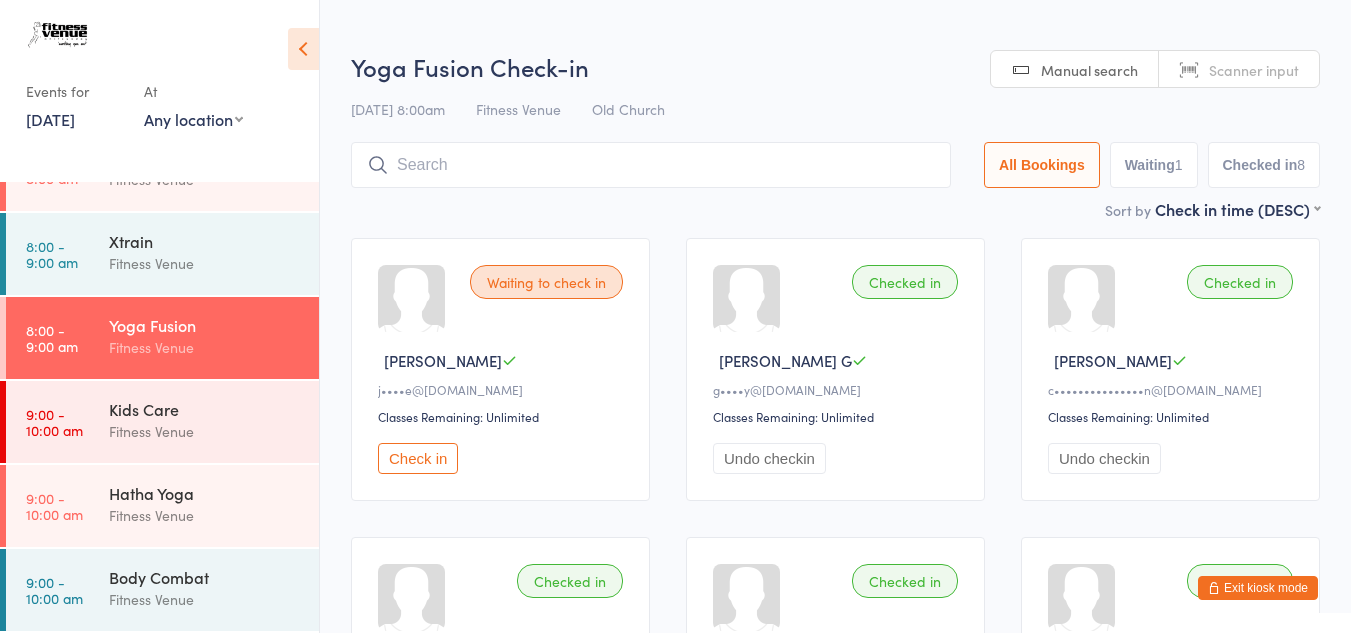 click on "5 Jul, 2025" at bounding box center [50, 119] 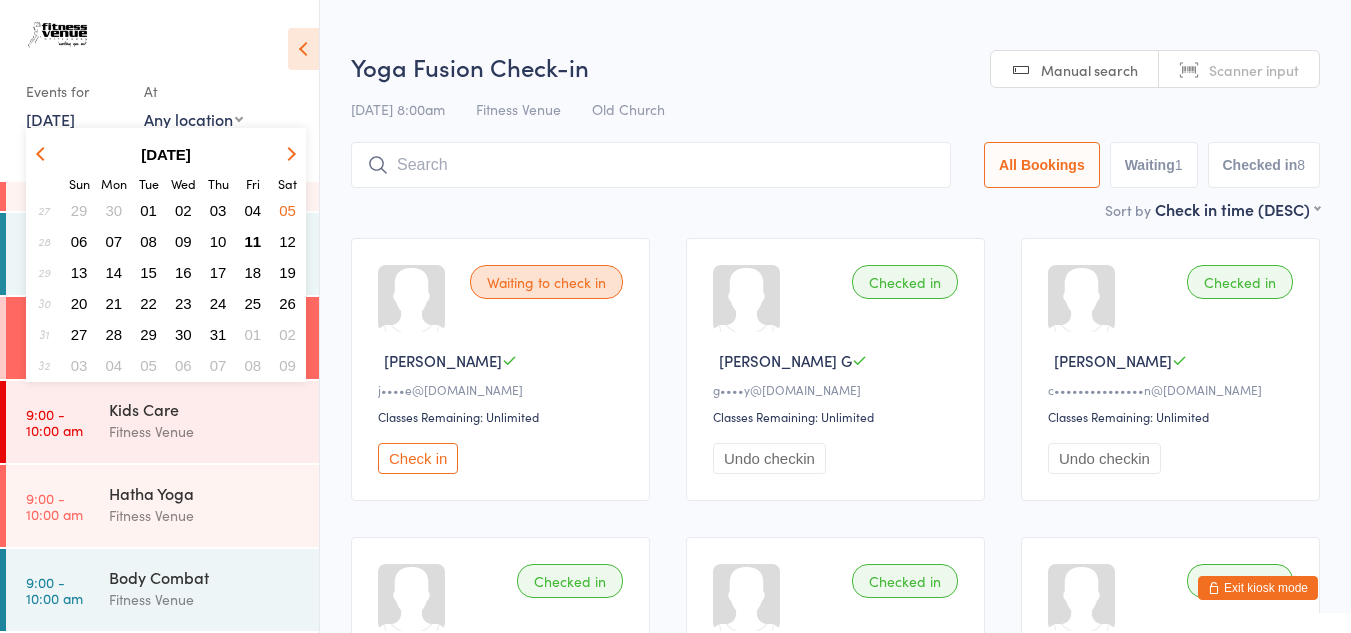 click on "07" at bounding box center (114, 241) 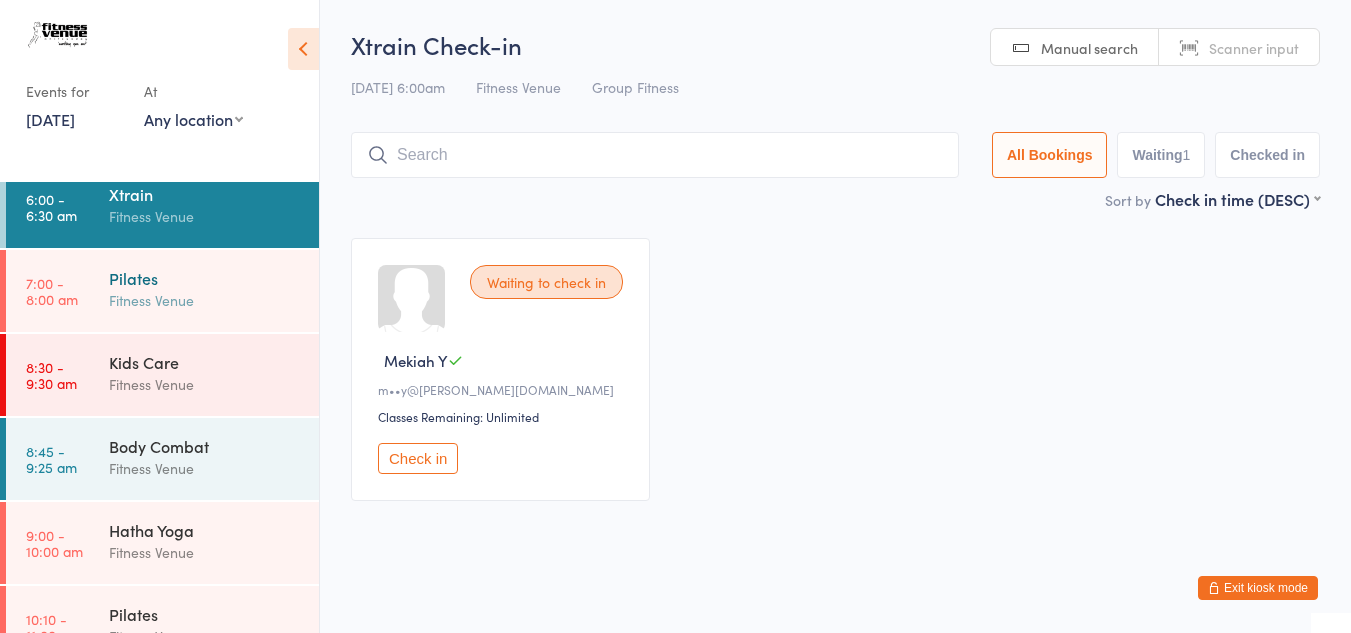 scroll, scrollTop: 0, scrollLeft: 0, axis: both 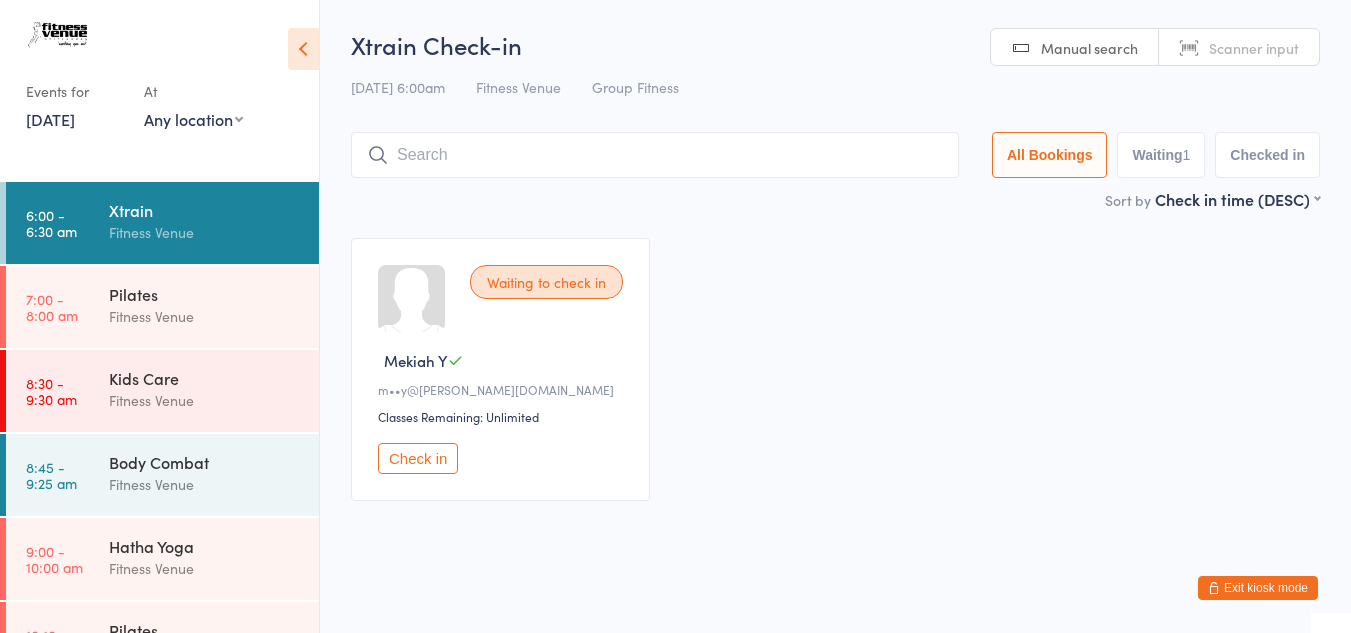 click on "7 Jul, 2025" at bounding box center (50, 119) 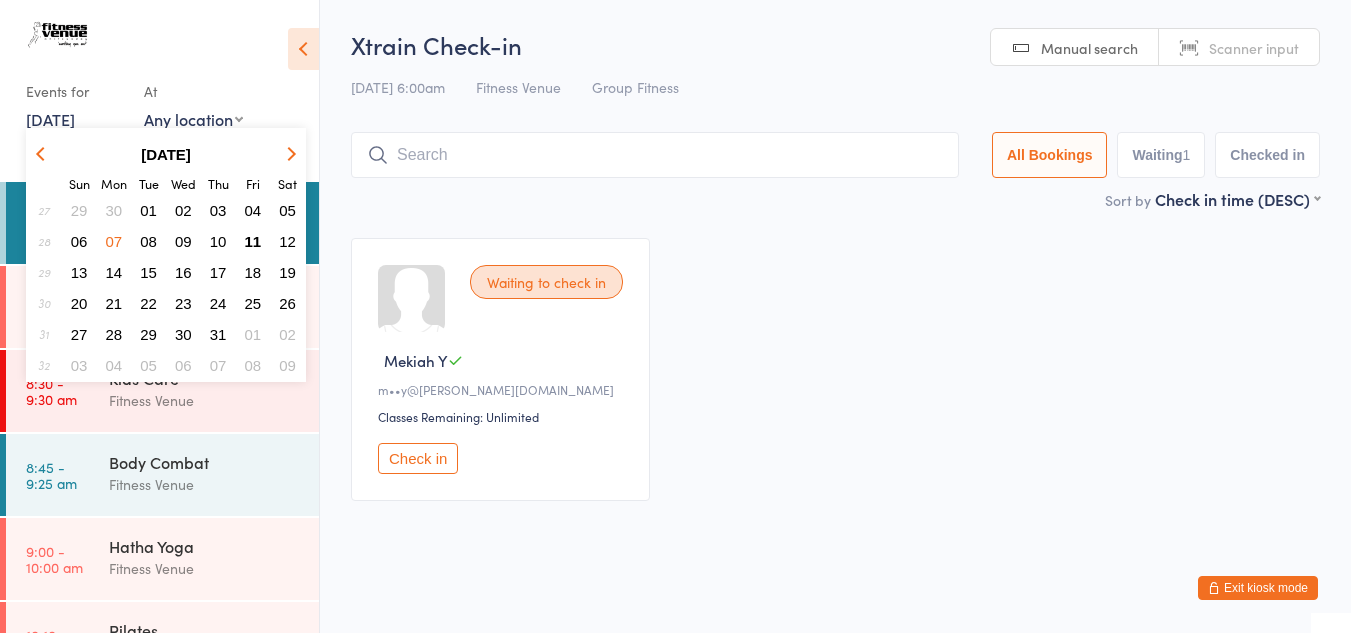 click on "07" at bounding box center (114, 241) 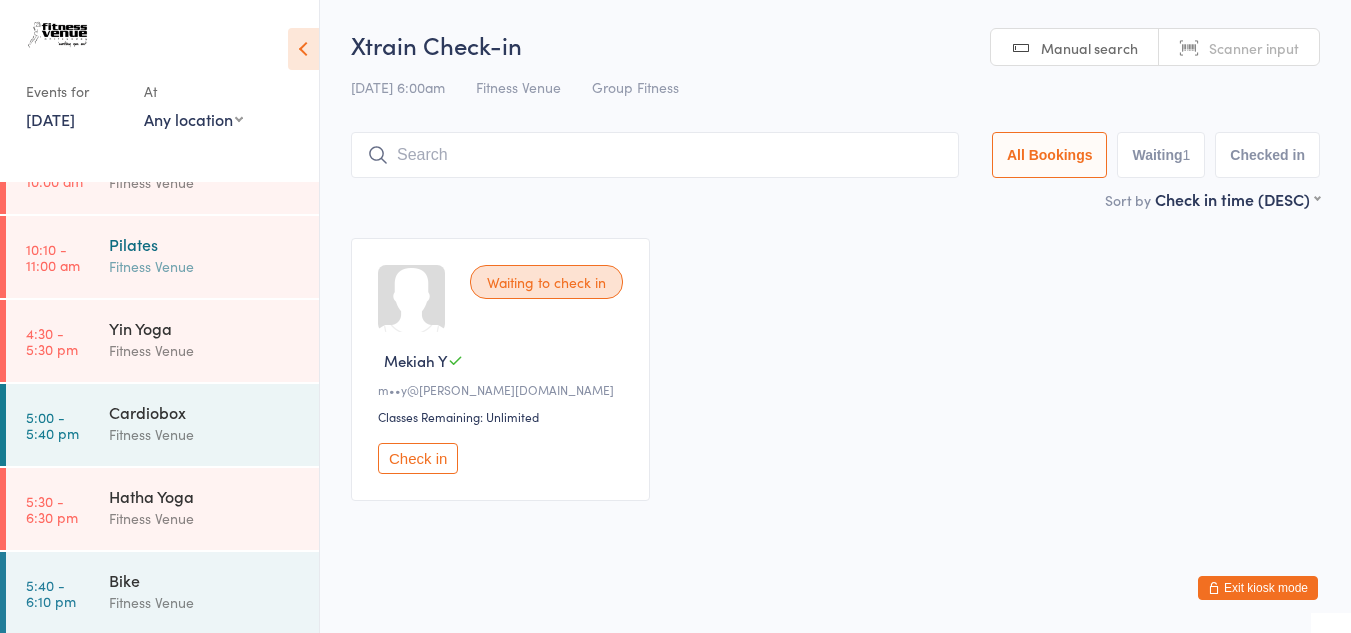 scroll, scrollTop: 473, scrollLeft: 0, axis: vertical 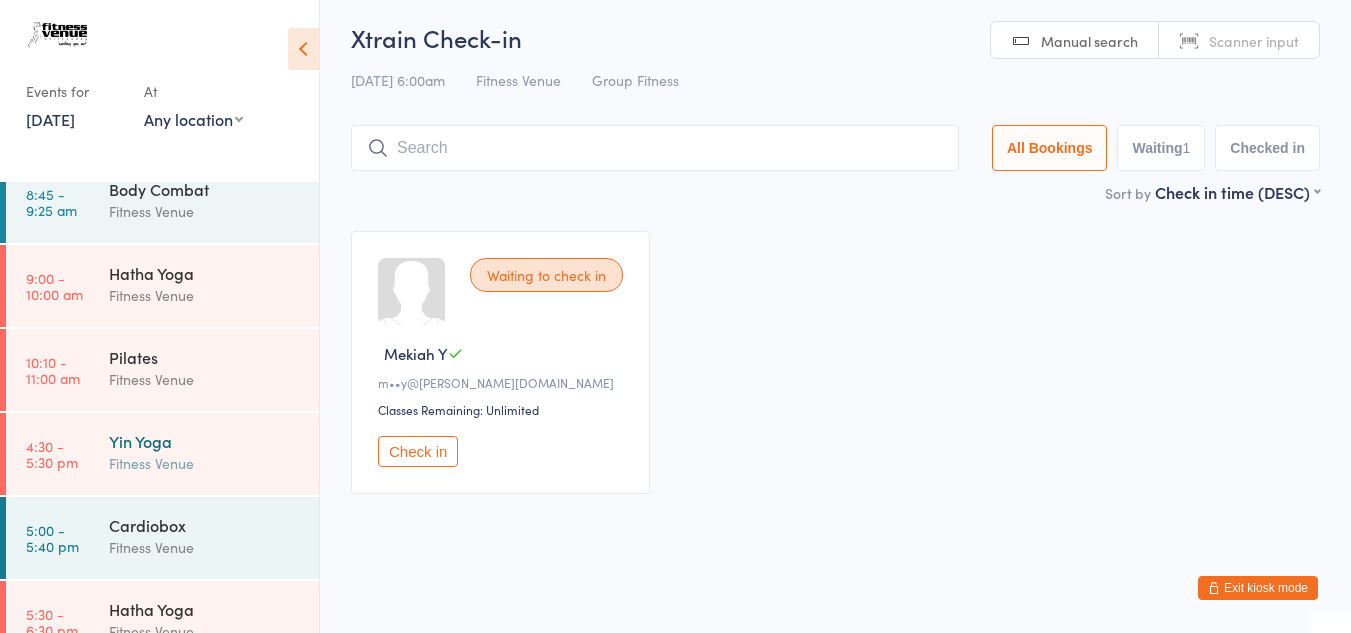 click on "Yin Yoga" at bounding box center [205, 441] 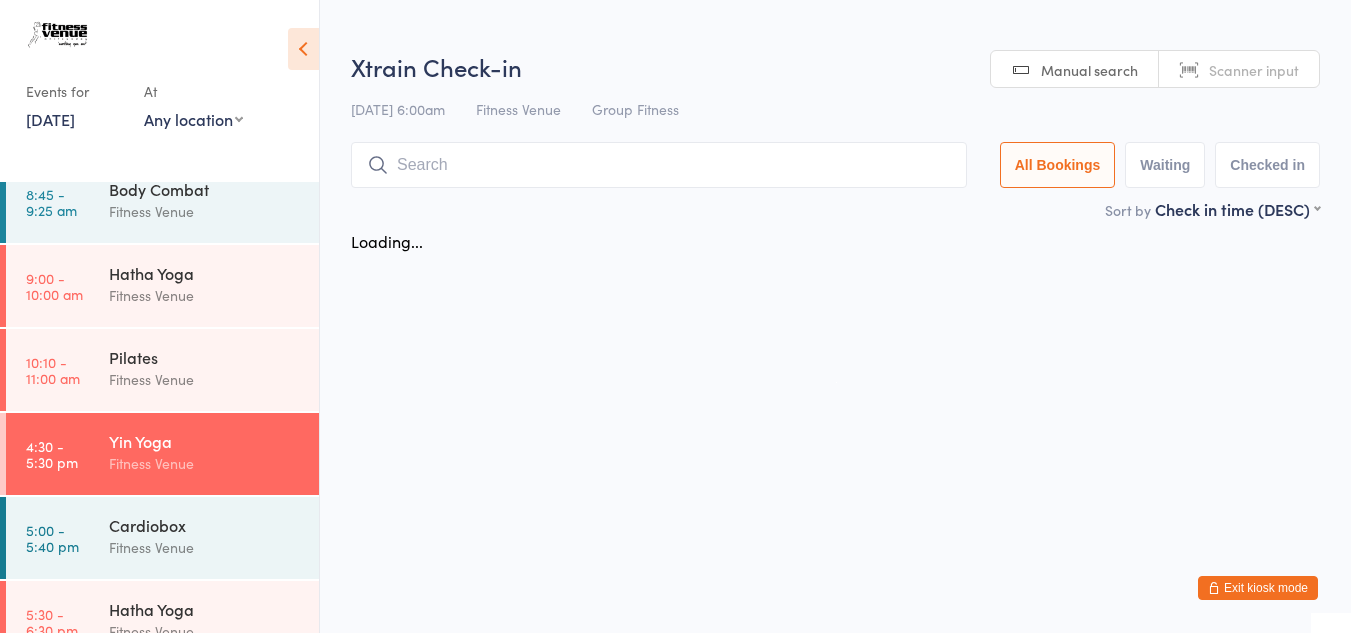 scroll, scrollTop: 0, scrollLeft: 0, axis: both 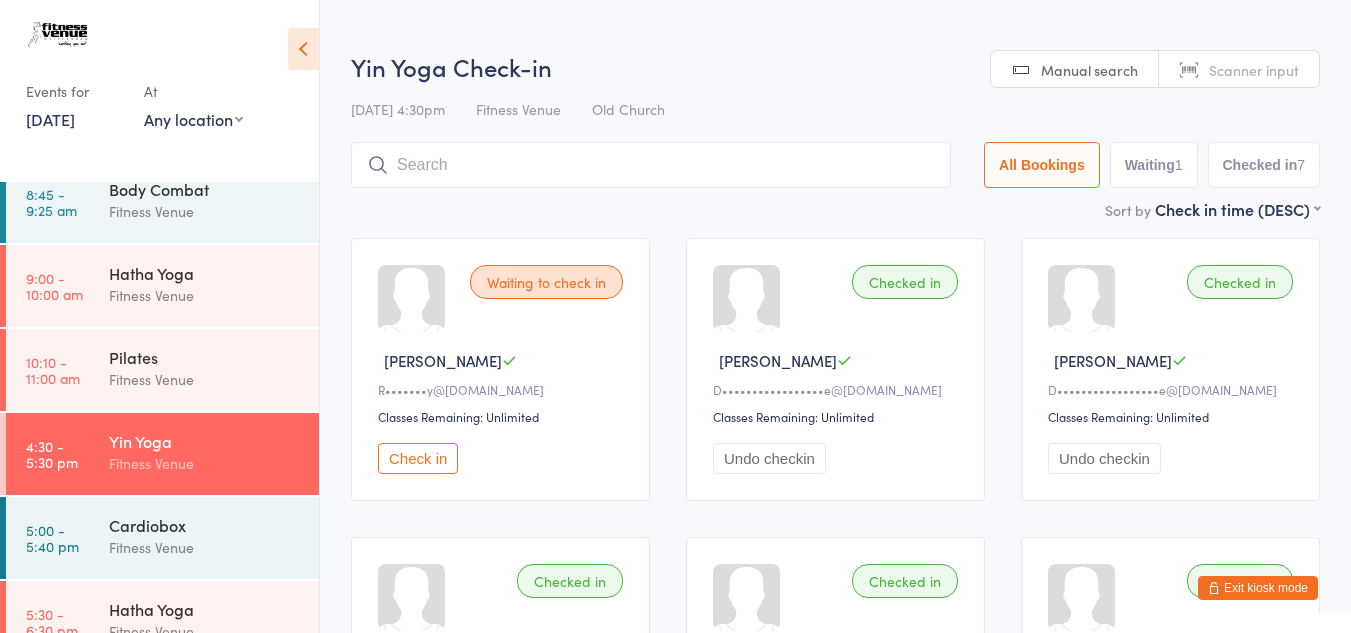 click on "7 Jul, 2025" at bounding box center (50, 119) 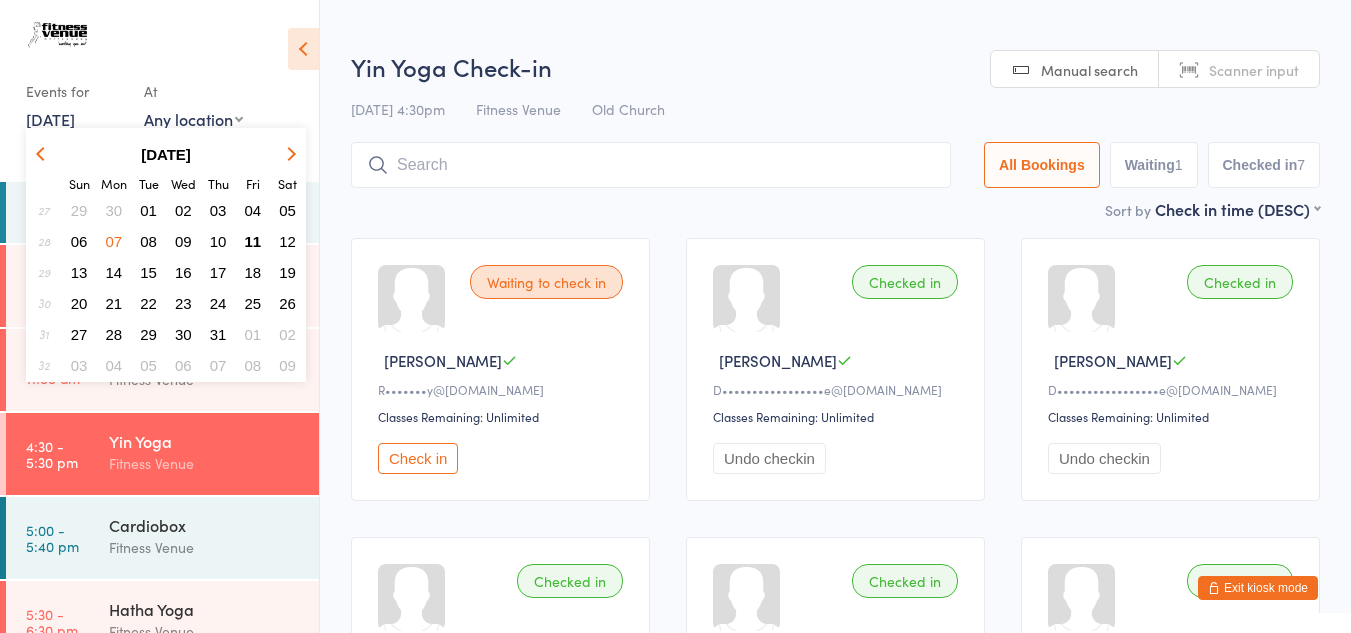 click on "09" at bounding box center (183, 241) 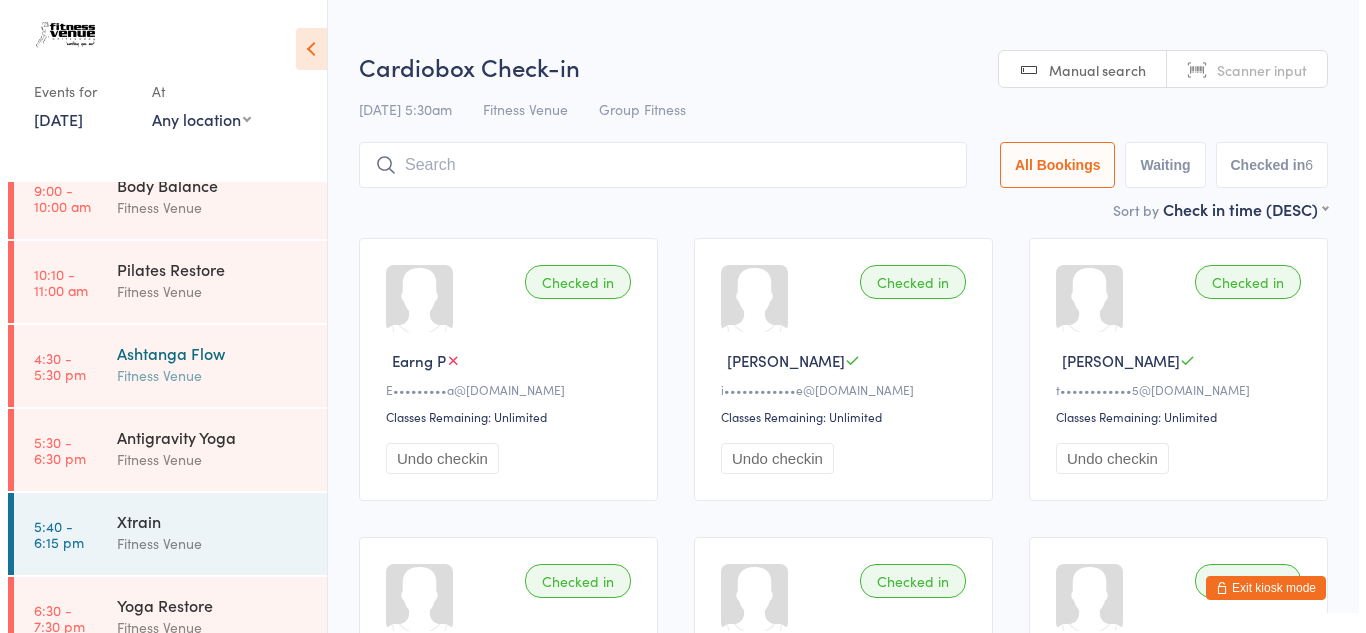 scroll, scrollTop: 641, scrollLeft: 0, axis: vertical 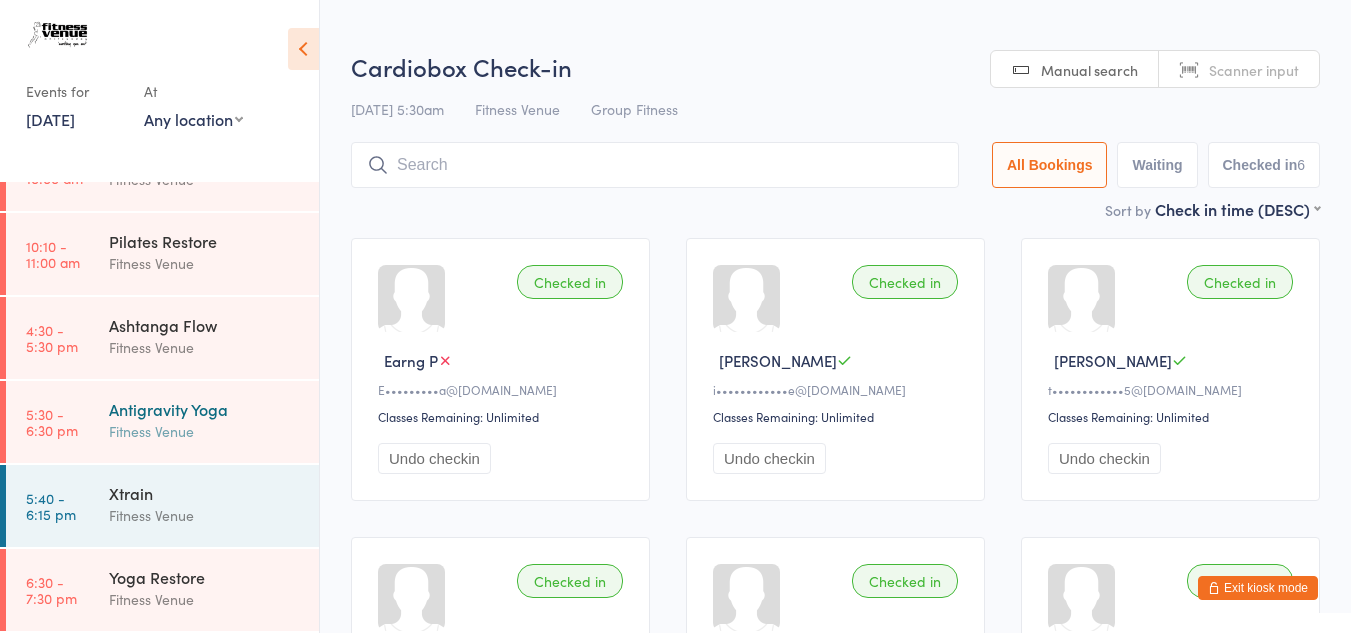 click on "Antigravity Yoga" at bounding box center (205, 409) 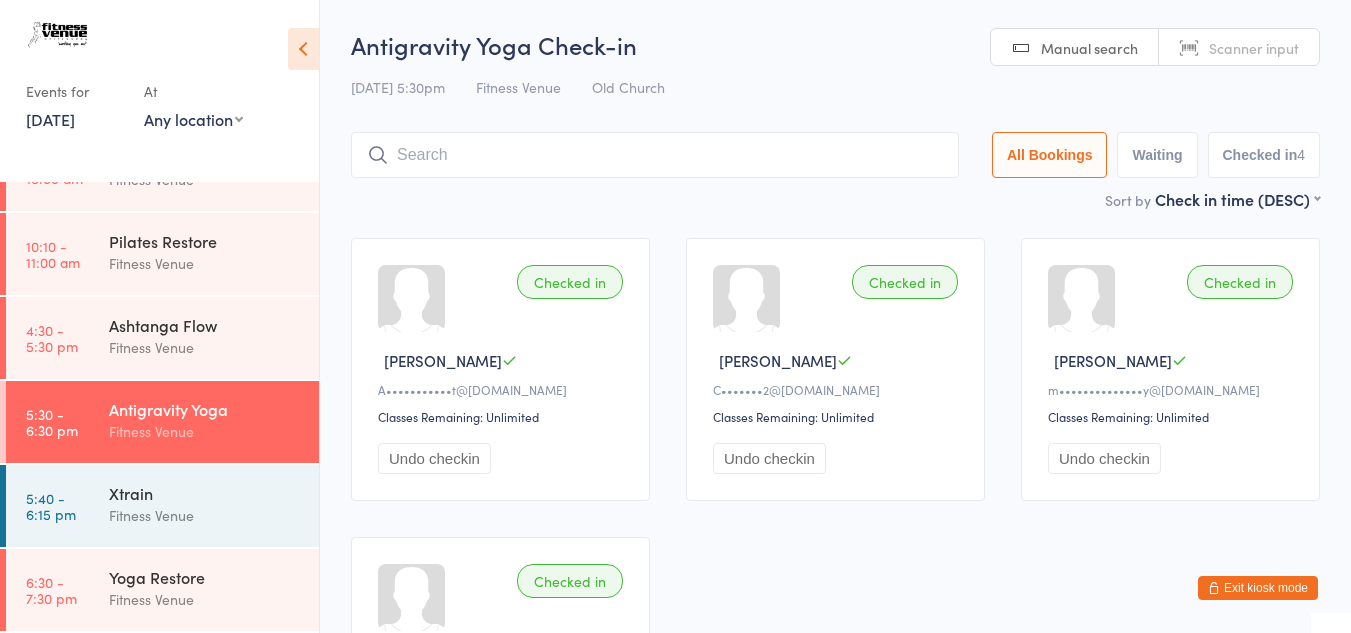 click on "Events for 9 Jul, 2025 D Jul, YYYY
July 2025
Sun Mon Tue Wed Thu Fri Sat
27
29
30
01
02
03
04
05
28
06
07
08
09
10
11
12
29
13
14
15
16
17
18
19
30
20
21
22
23
24
25
26
31
27
28
29
30
31
01
02
32" at bounding box center (75, 104) 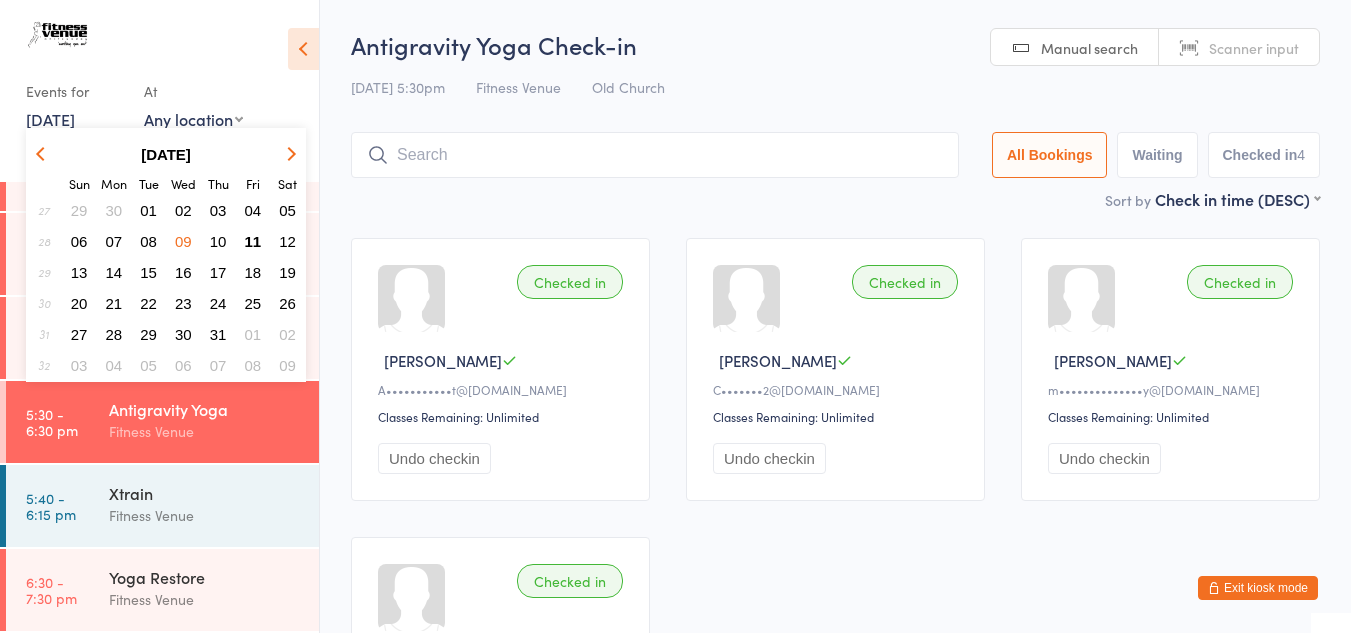 click on "10" at bounding box center (218, 241) 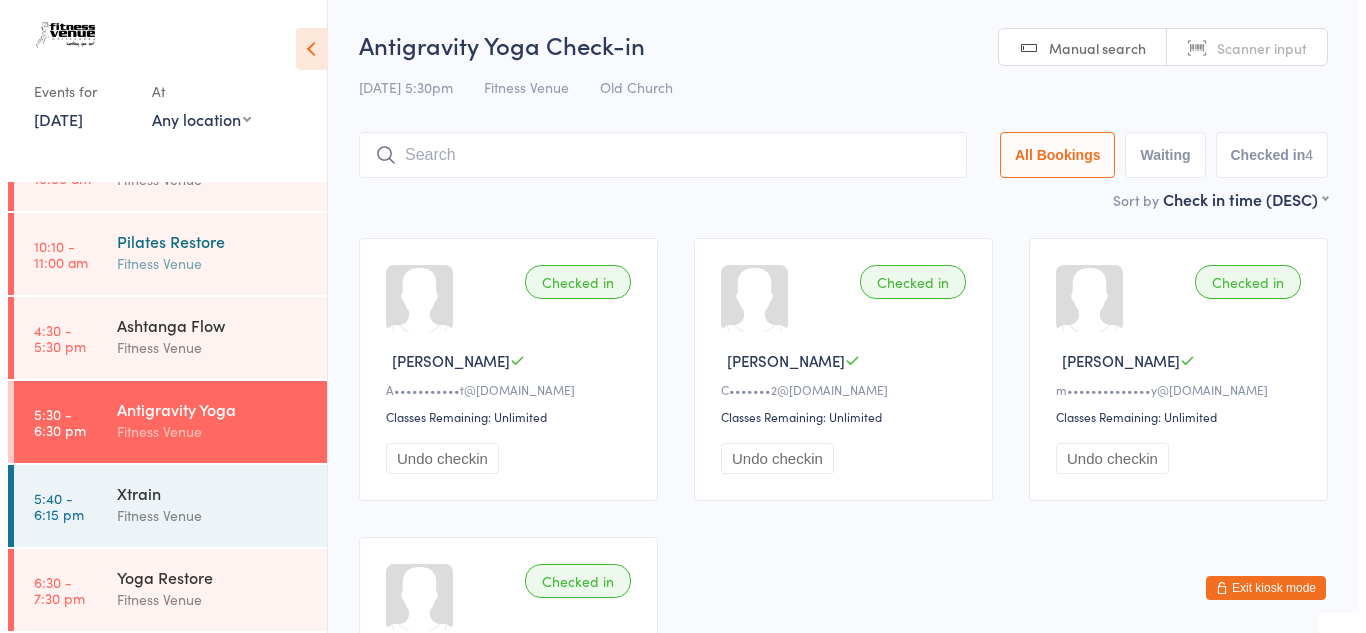 scroll, scrollTop: 557, scrollLeft: 0, axis: vertical 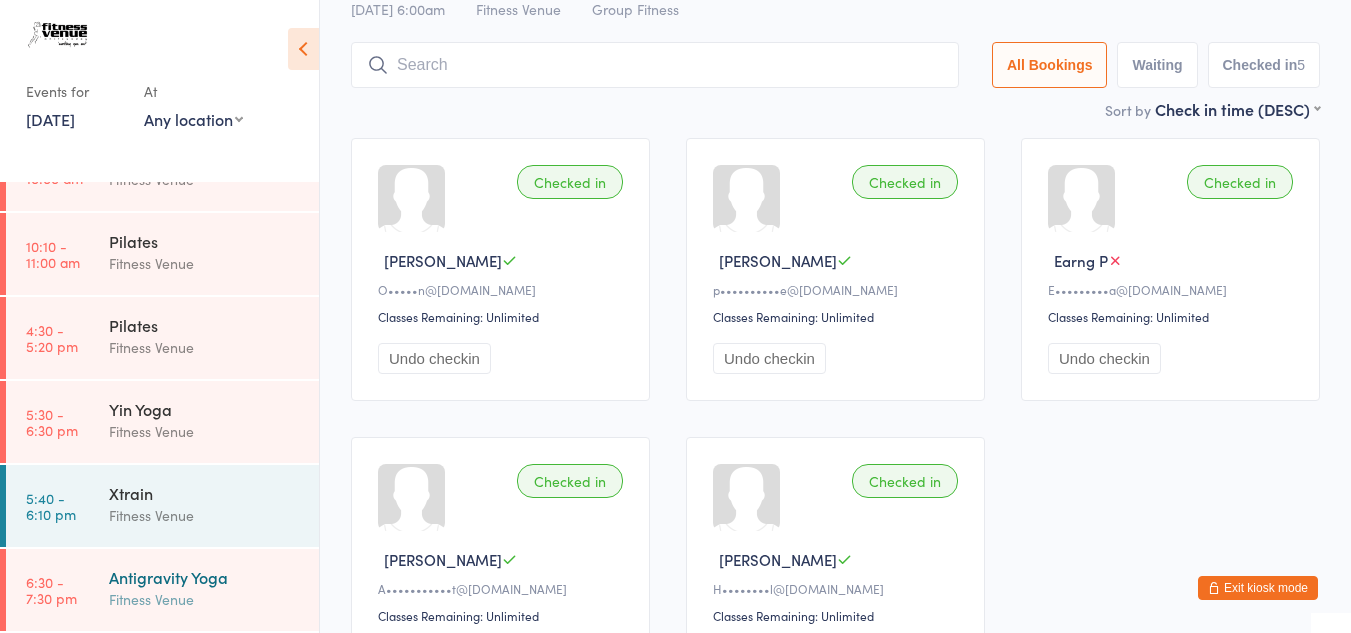 click on "Antigravity Yoga" at bounding box center [205, 577] 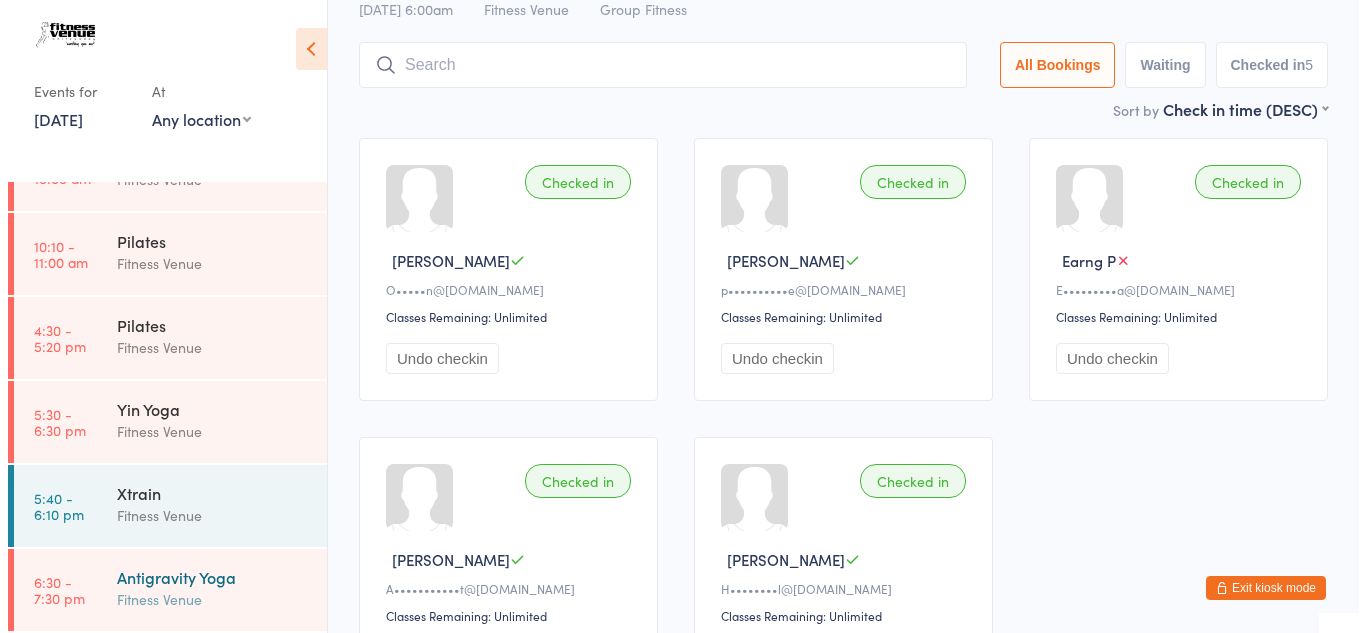 scroll, scrollTop: 0, scrollLeft: 0, axis: both 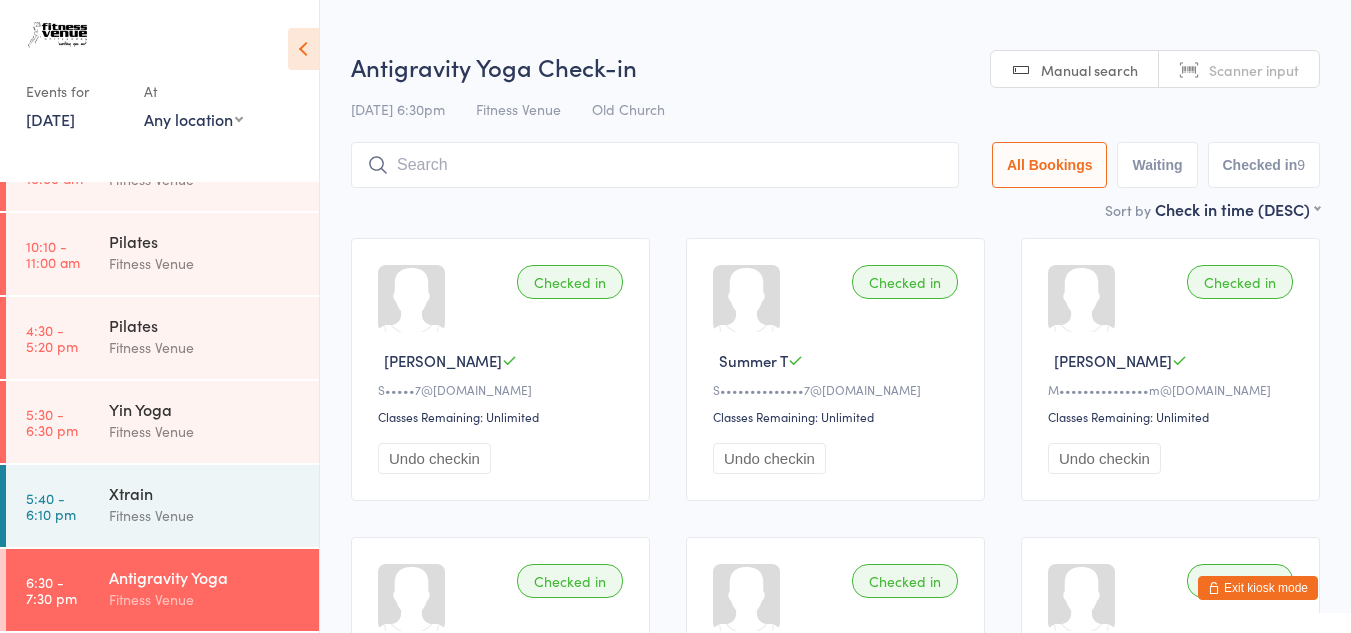 click on "10 Jul, 2025" at bounding box center (50, 119) 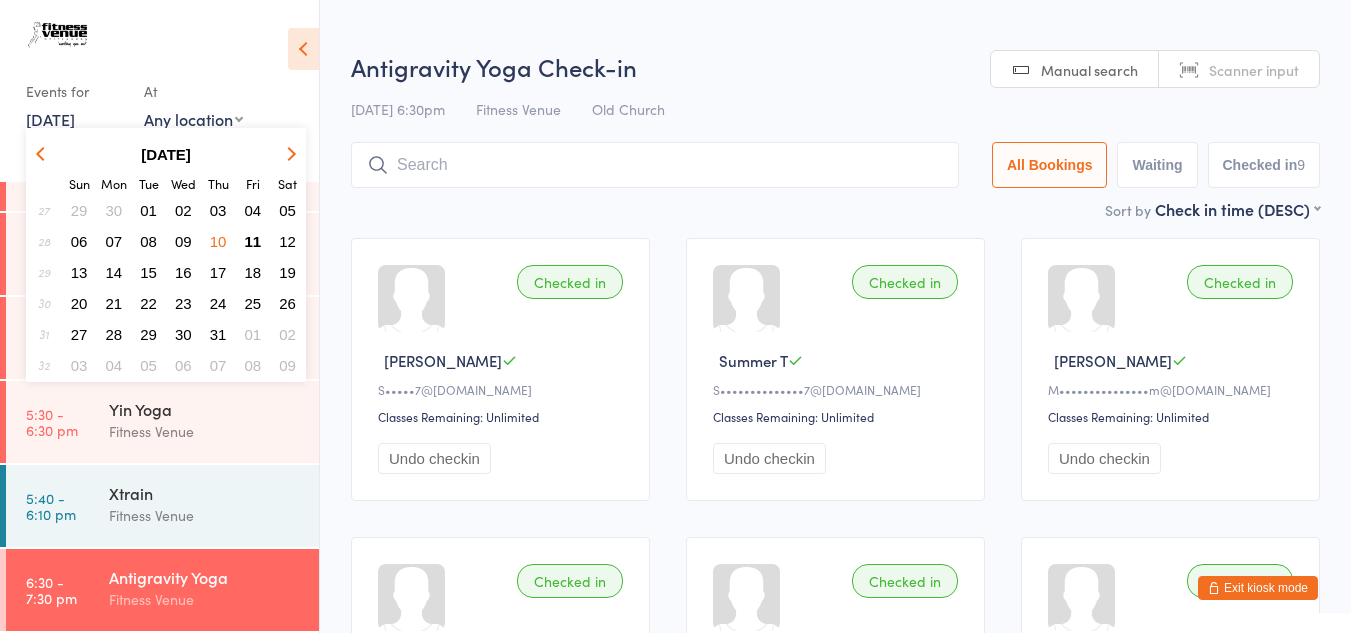 click on "11" at bounding box center (253, 241) 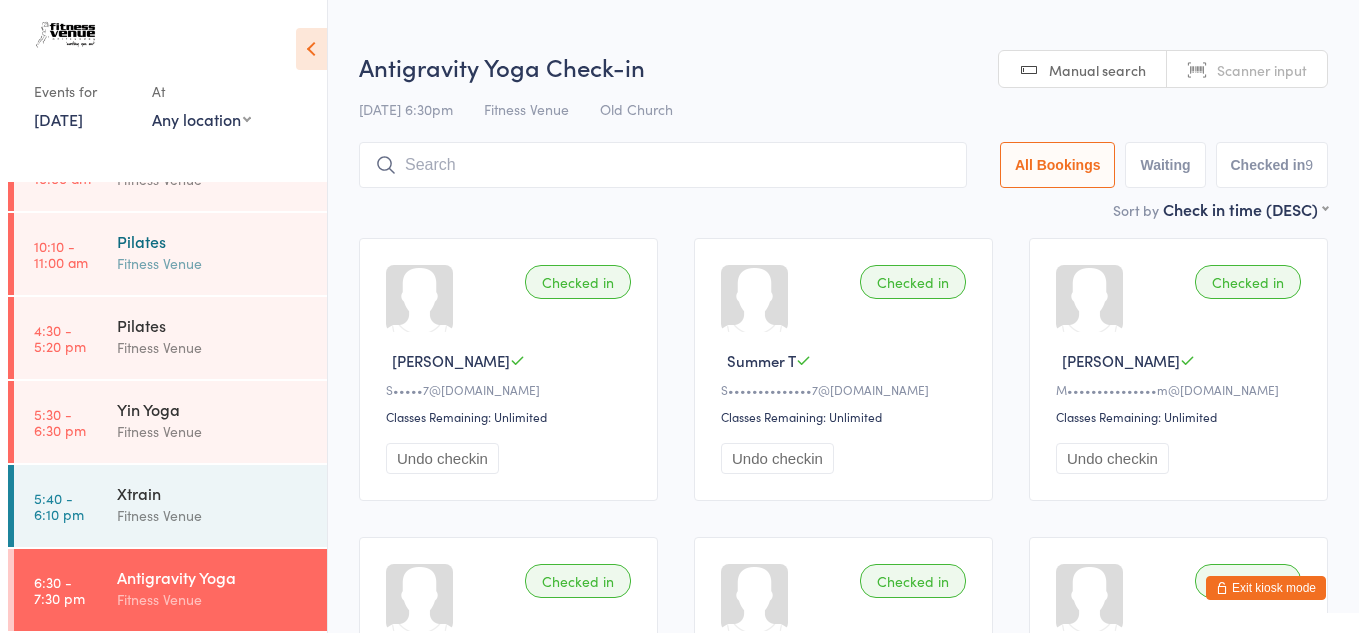 scroll, scrollTop: 137, scrollLeft: 0, axis: vertical 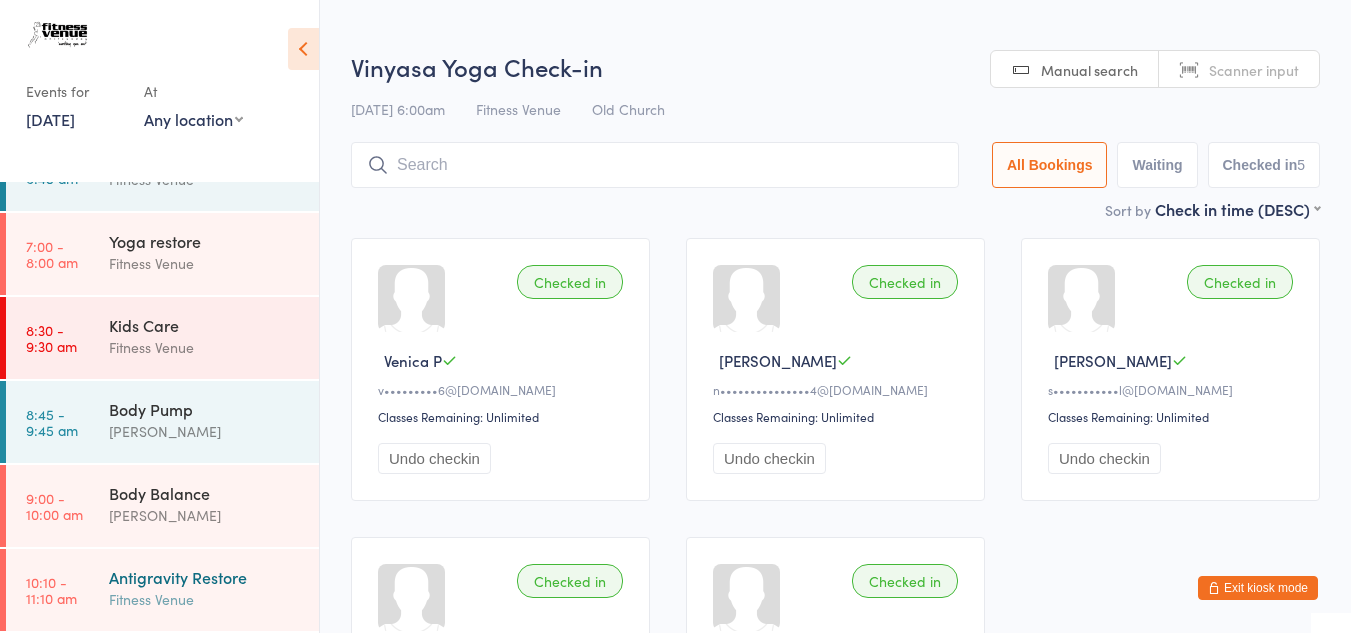 click on "Antigravity Restore" at bounding box center [205, 577] 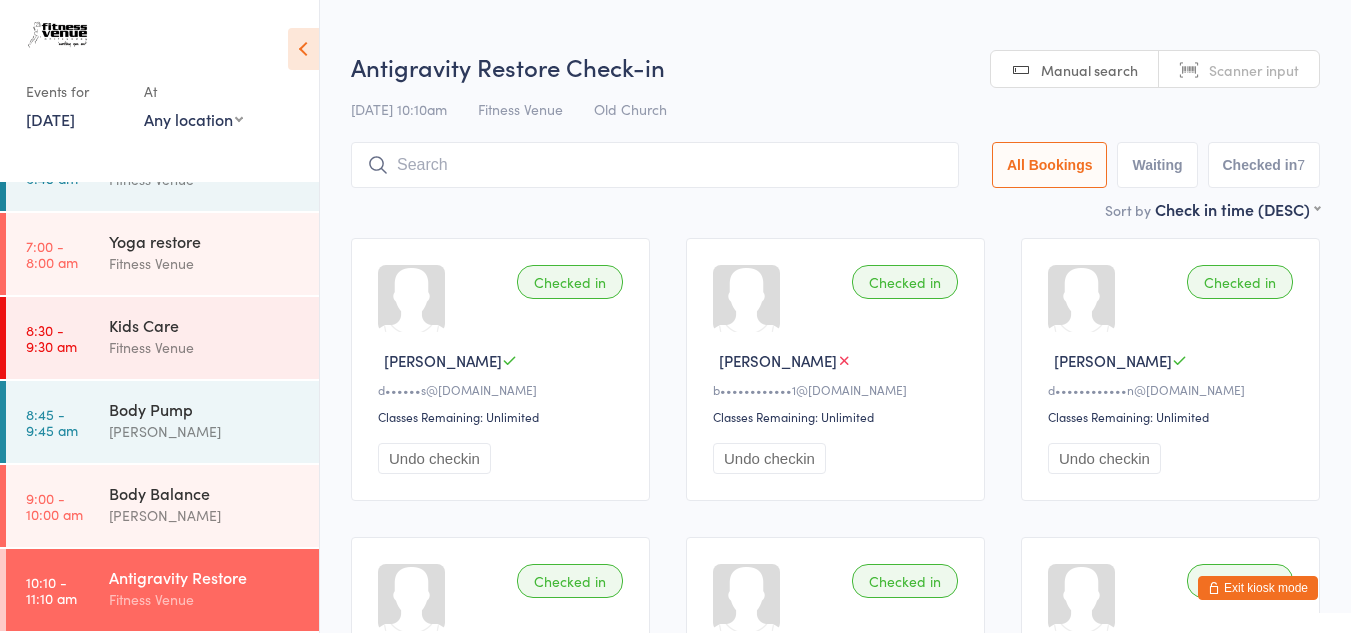 click on "11 Jul, 2025" at bounding box center (50, 119) 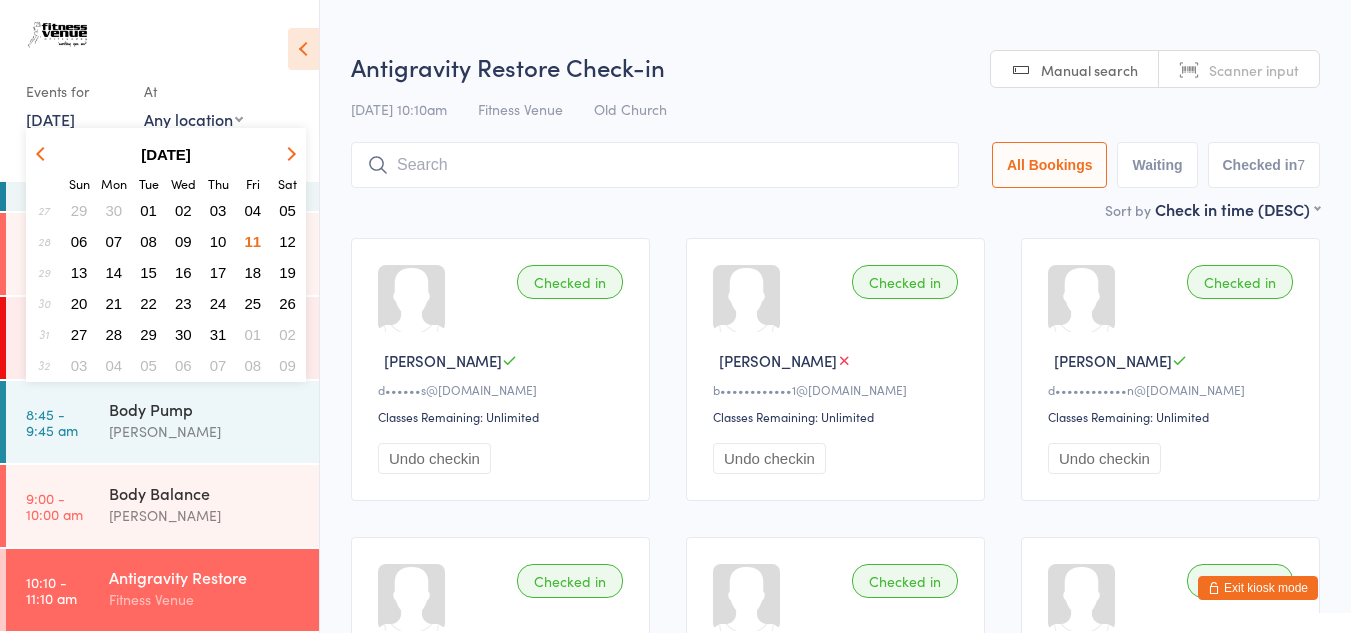 click on "05" at bounding box center [287, 210] 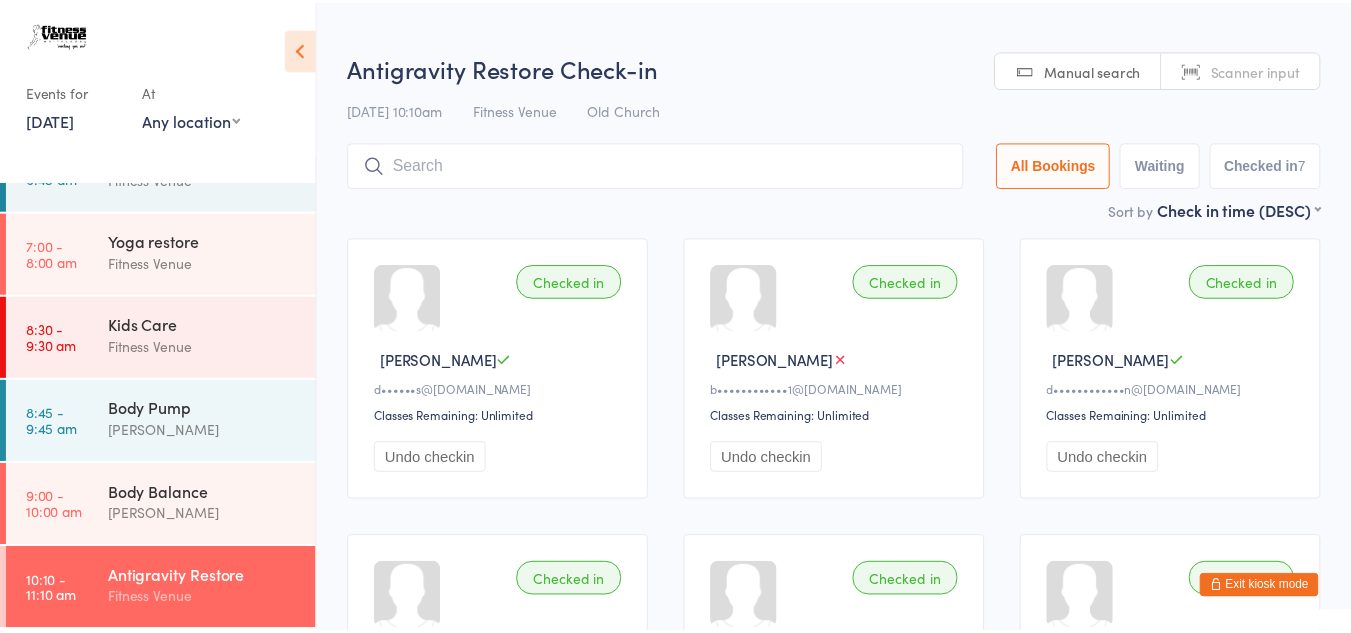 scroll, scrollTop: 53, scrollLeft: 0, axis: vertical 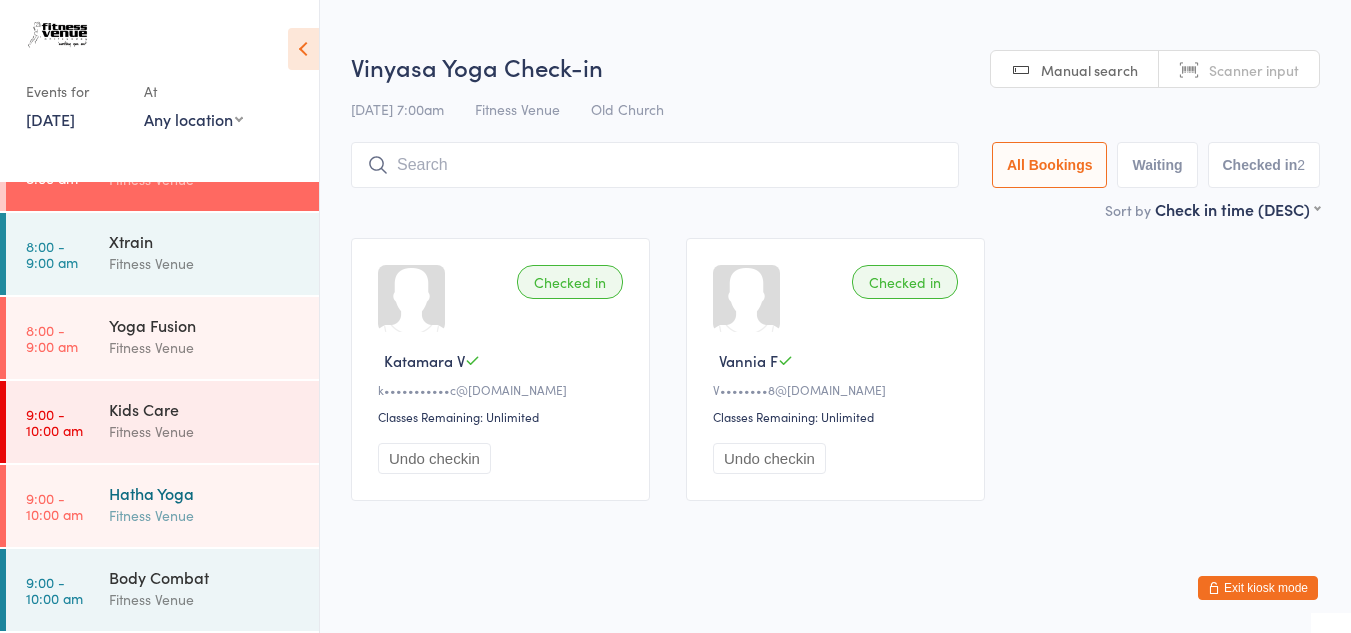 click on "Hatha Yoga" at bounding box center [205, 493] 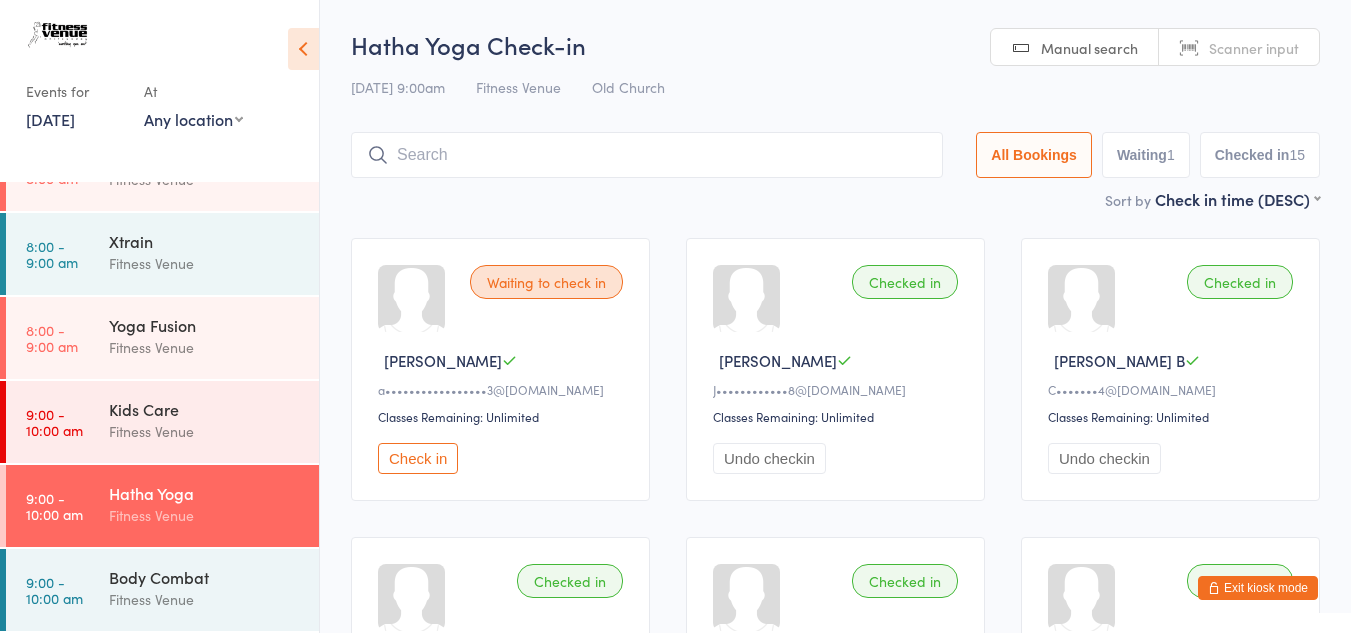 click on "5 Jul, 2025" at bounding box center [50, 119] 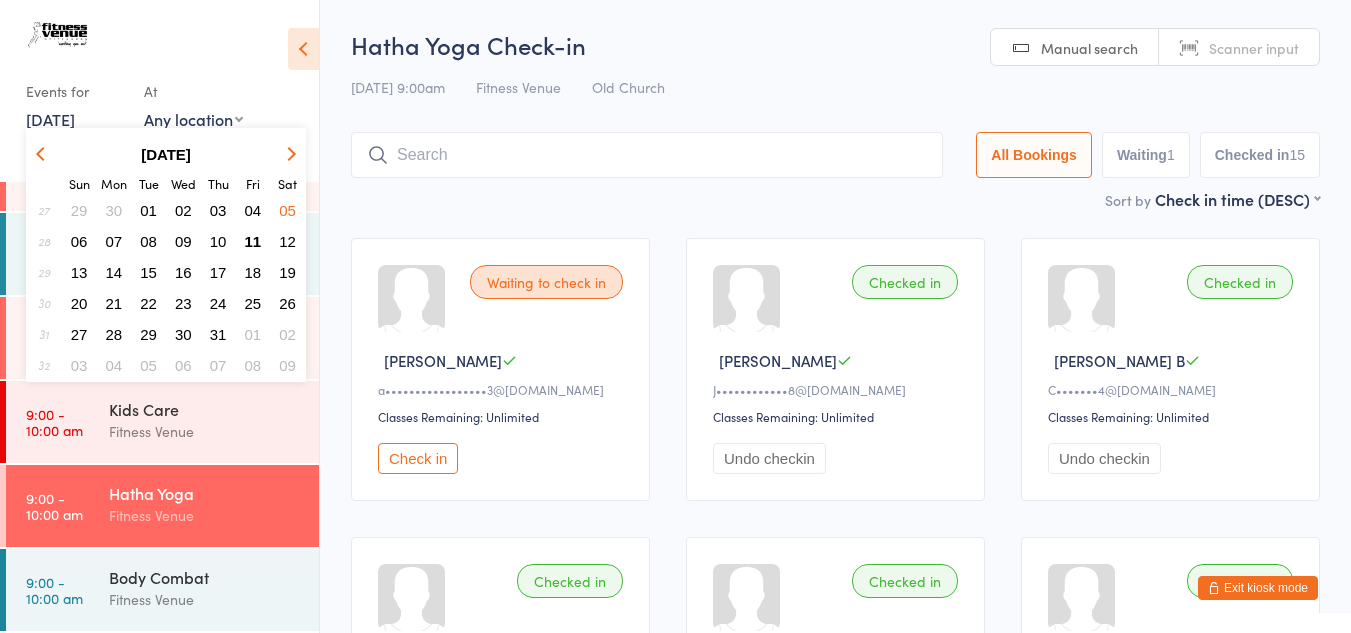 click on "10" at bounding box center [218, 241] 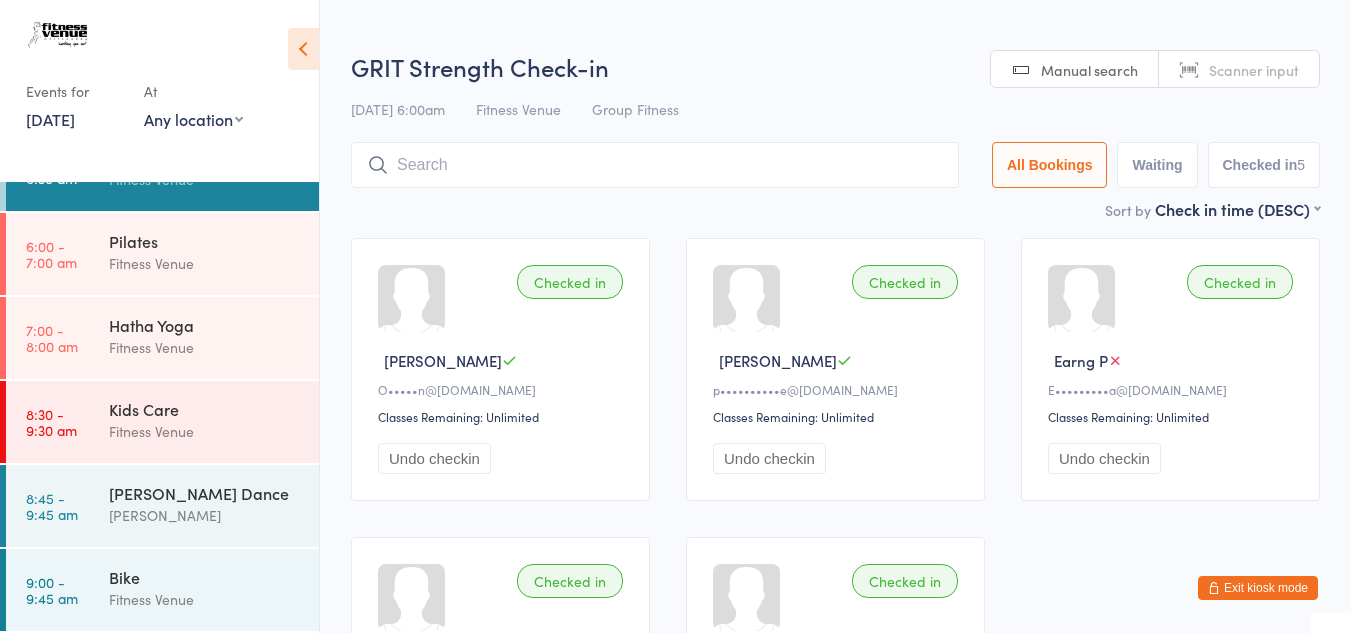 click on "10 Jul, 2025" at bounding box center (50, 119) 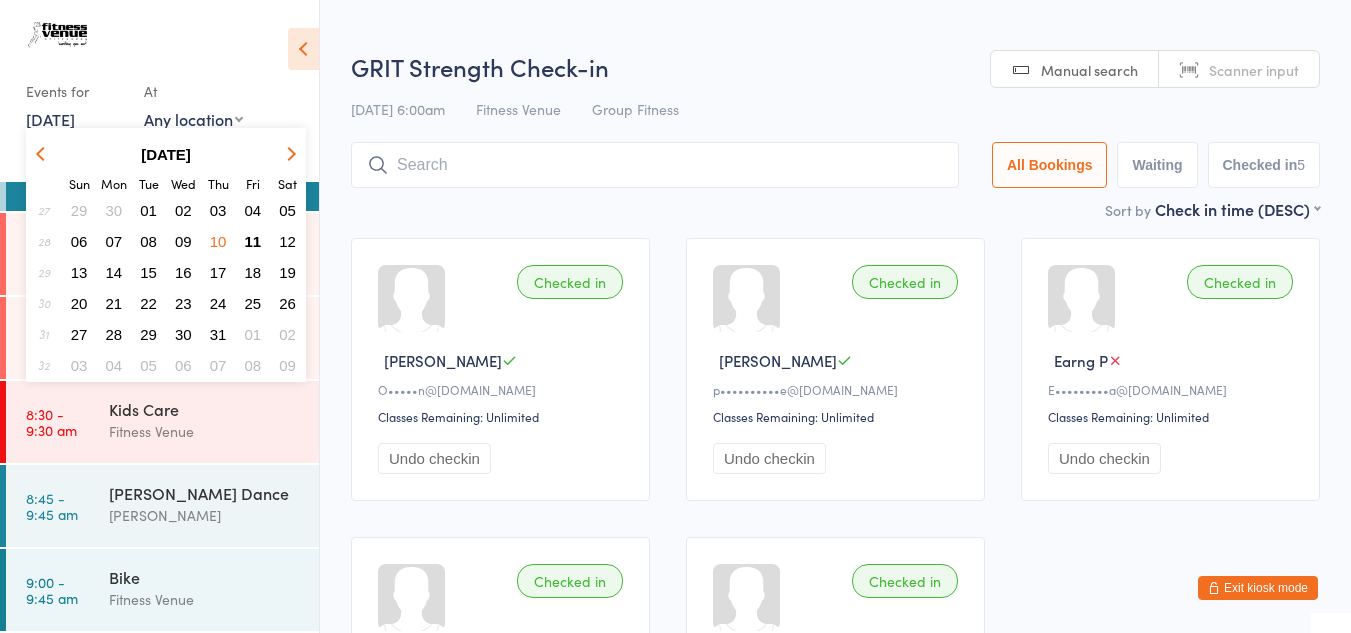 click on "11" at bounding box center [253, 241] 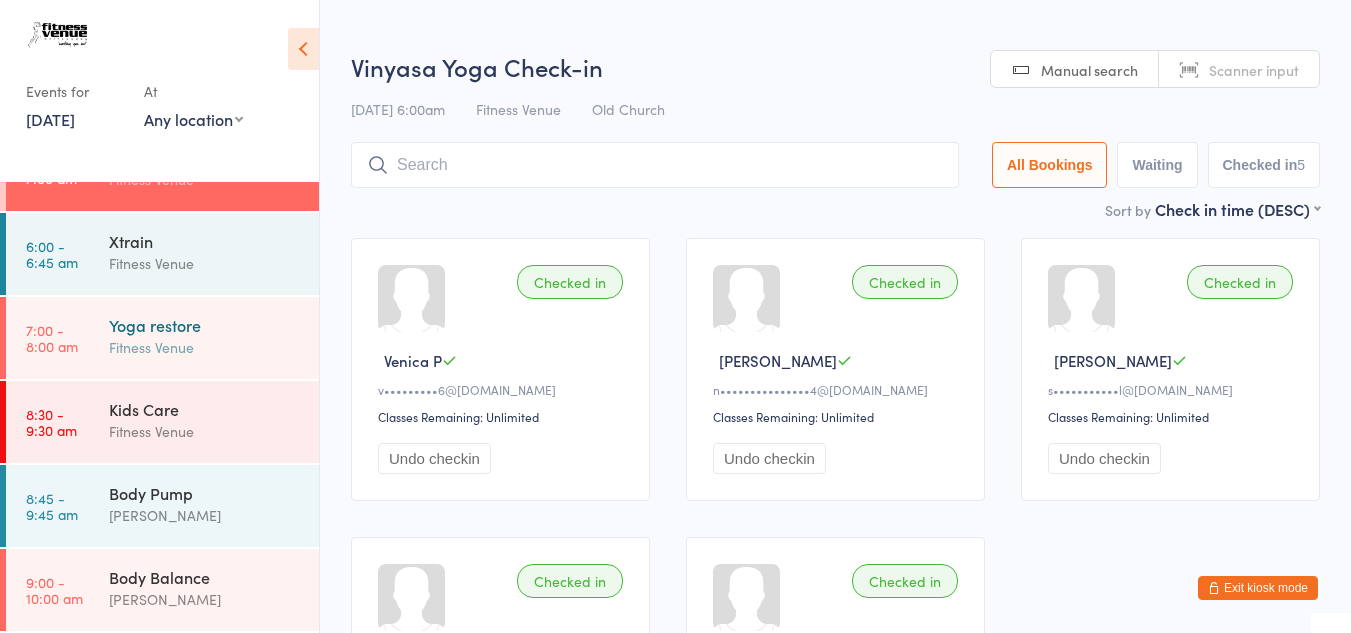 click on "Fitness Venue" at bounding box center (205, 347) 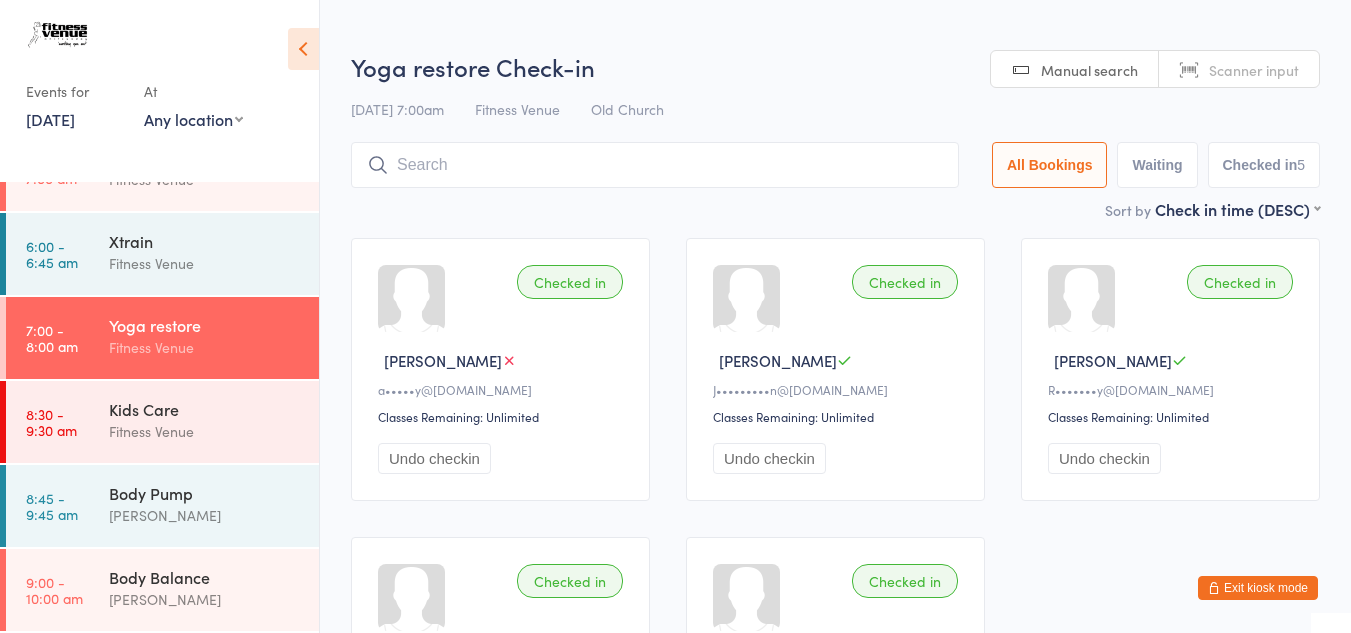 click on "11 Jul, 2025" at bounding box center (50, 119) 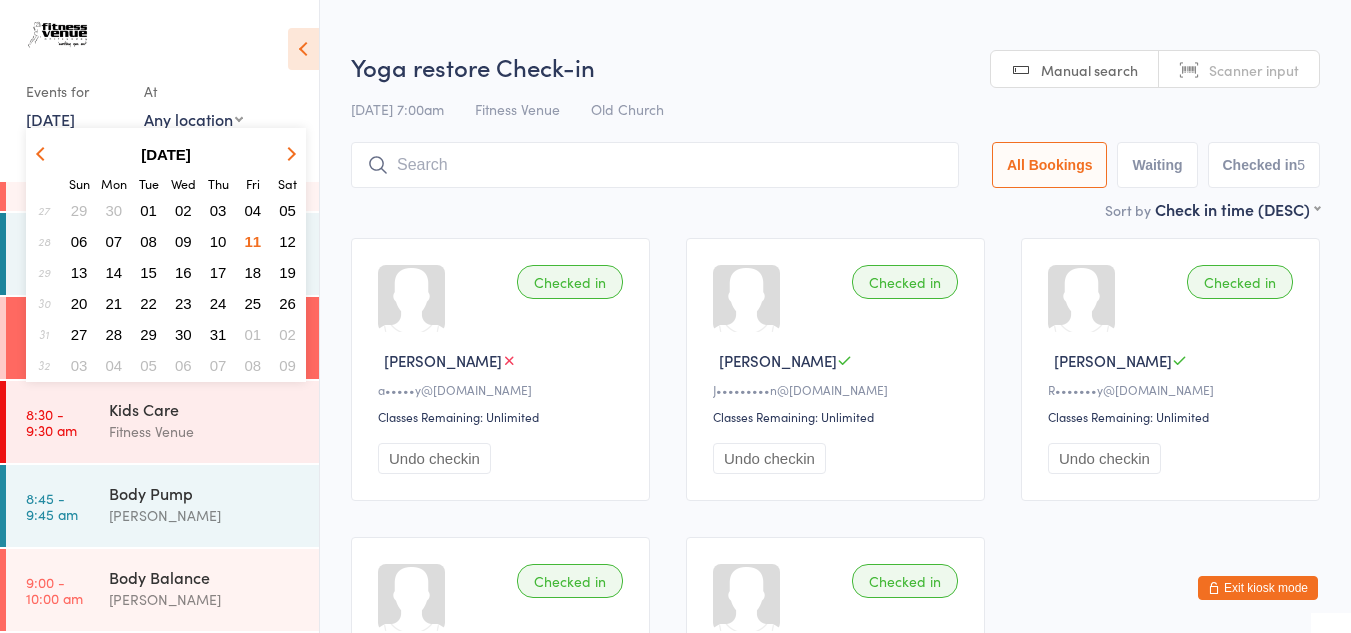click on "09" at bounding box center [183, 241] 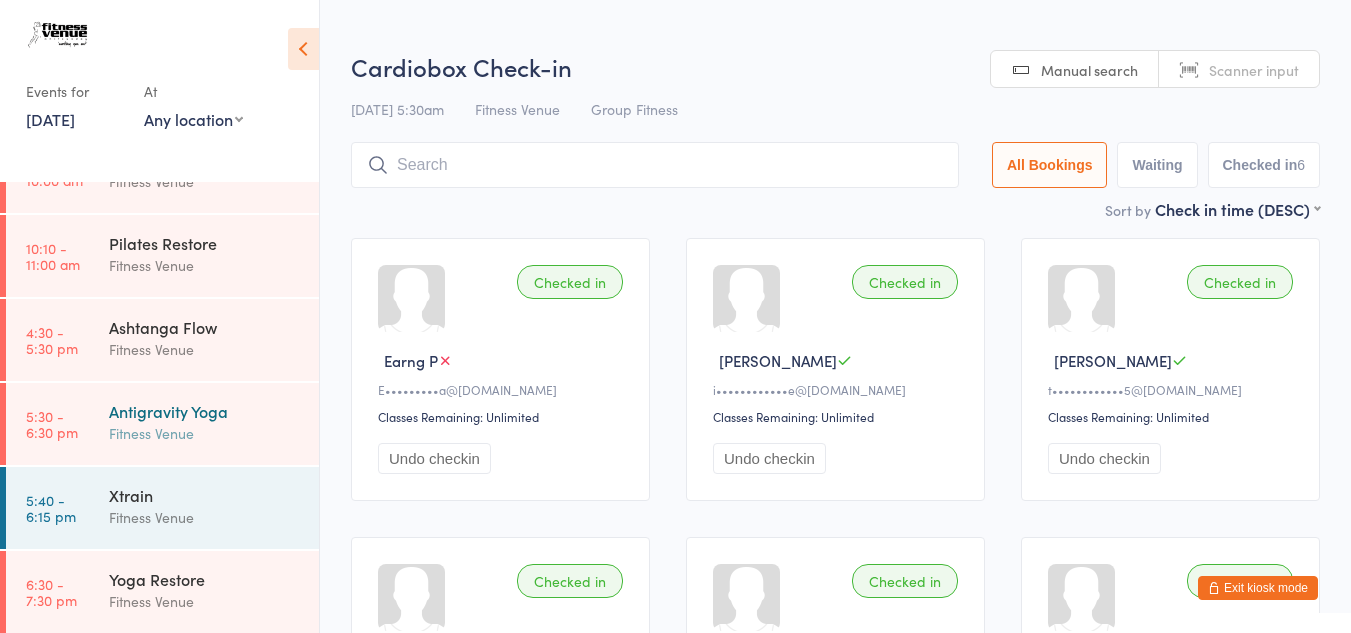 scroll, scrollTop: 641, scrollLeft: 0, axis: vertical 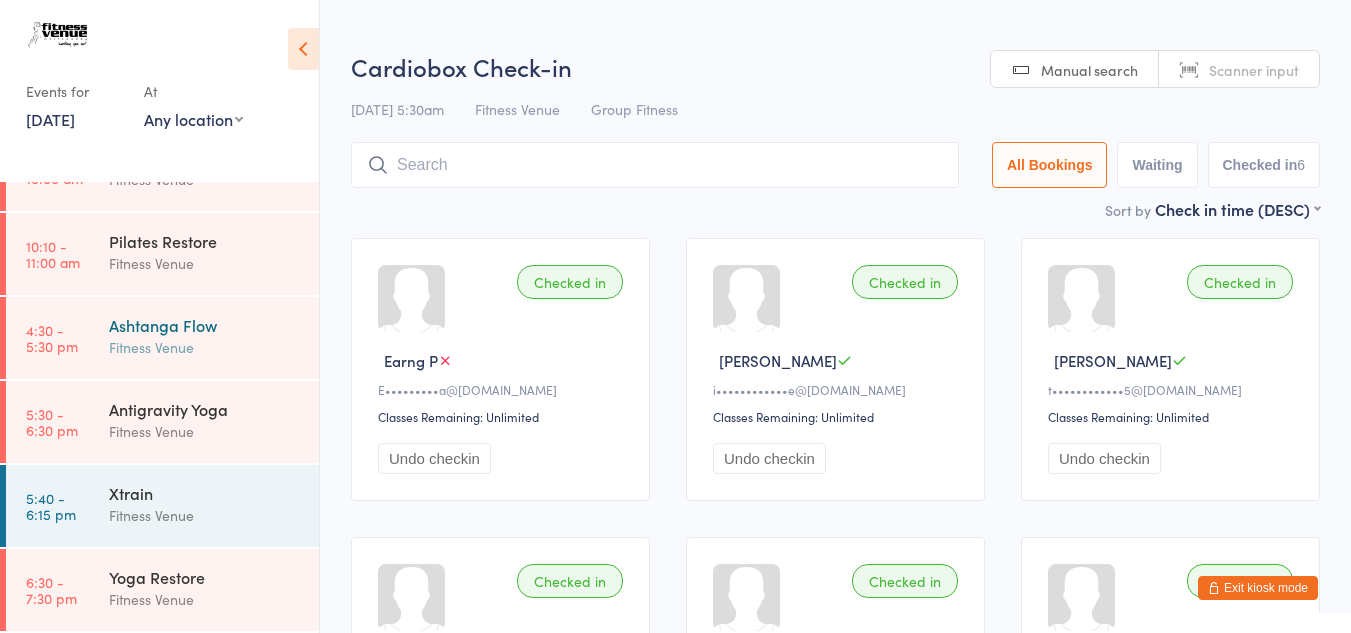 click on "Fitness Venue" at bounding box center [205, 347] 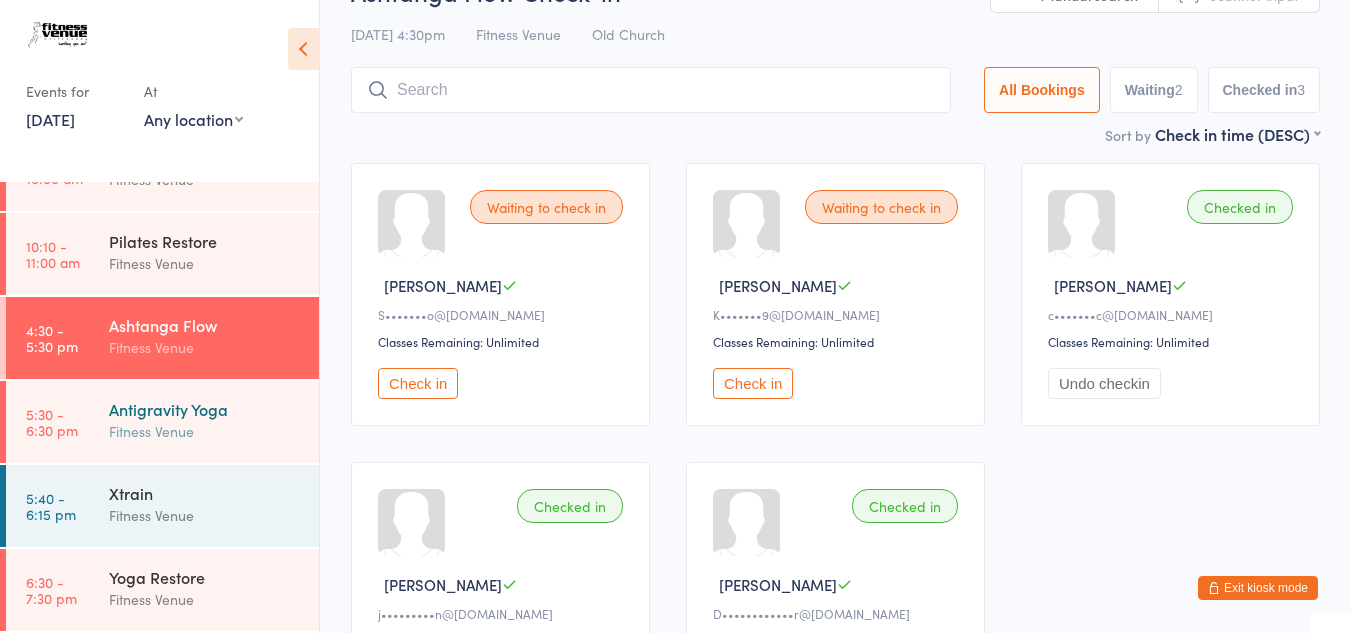 scroll, scrollTop: 200, scrollLeft: 0, axis: vertical 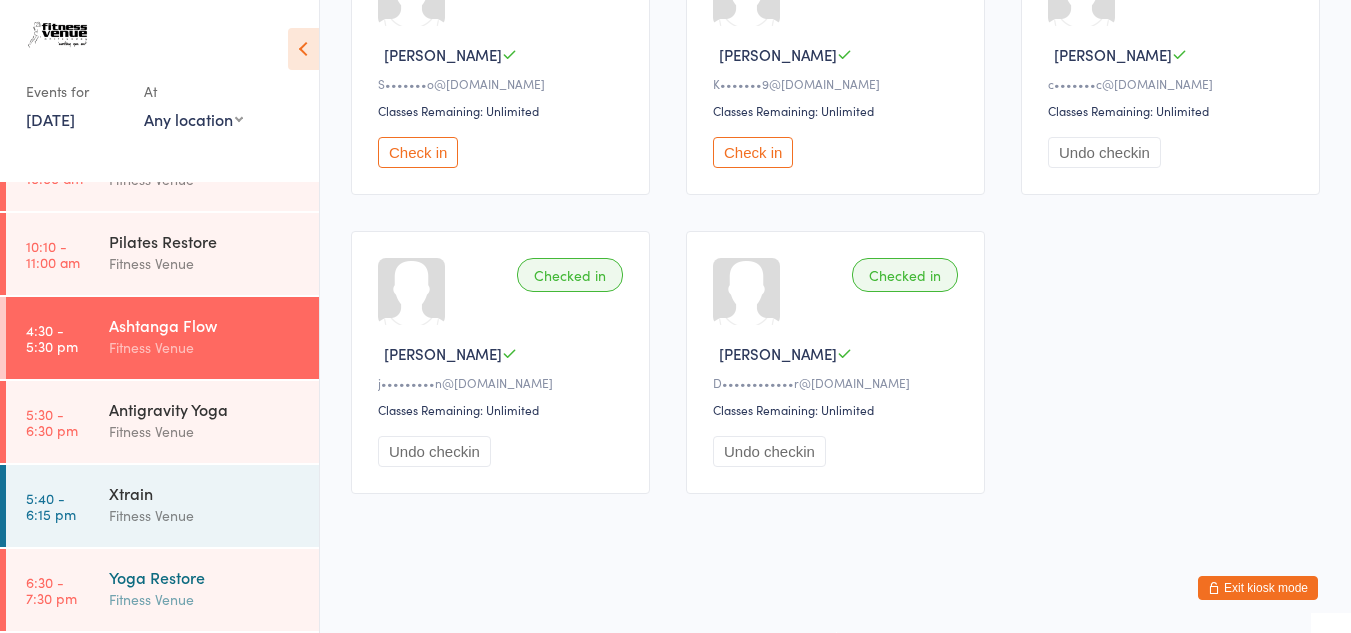 click on "Yoga Restore Fitness Venue" at bounding box center [214, 588] 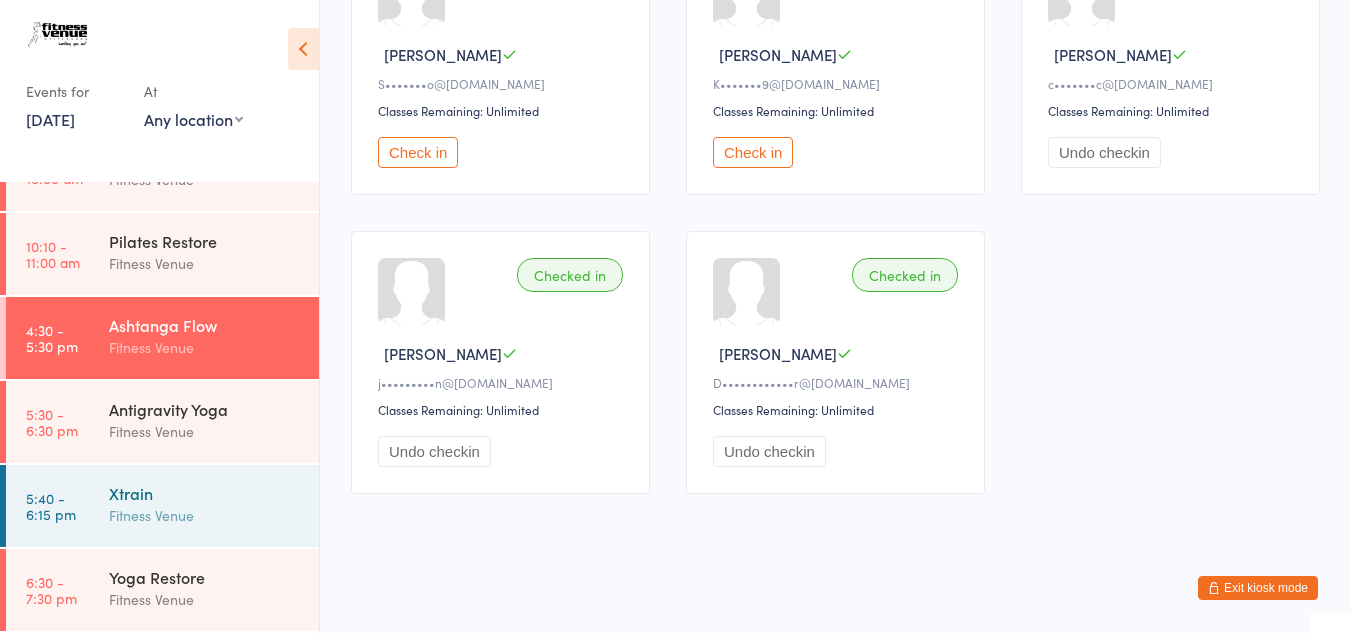 scroll, scrollTop: 0, scrollLeft: 0, axis: both 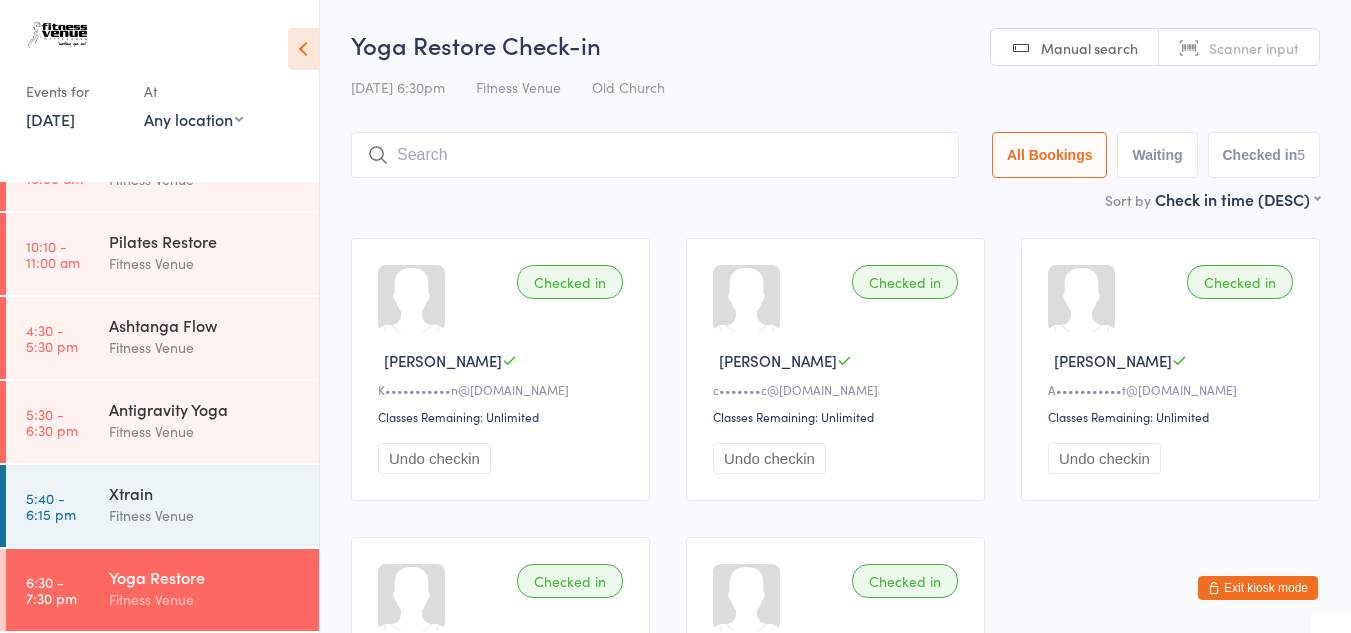 click on "Exit kiosk mode" at bounding box center (1258, 588) 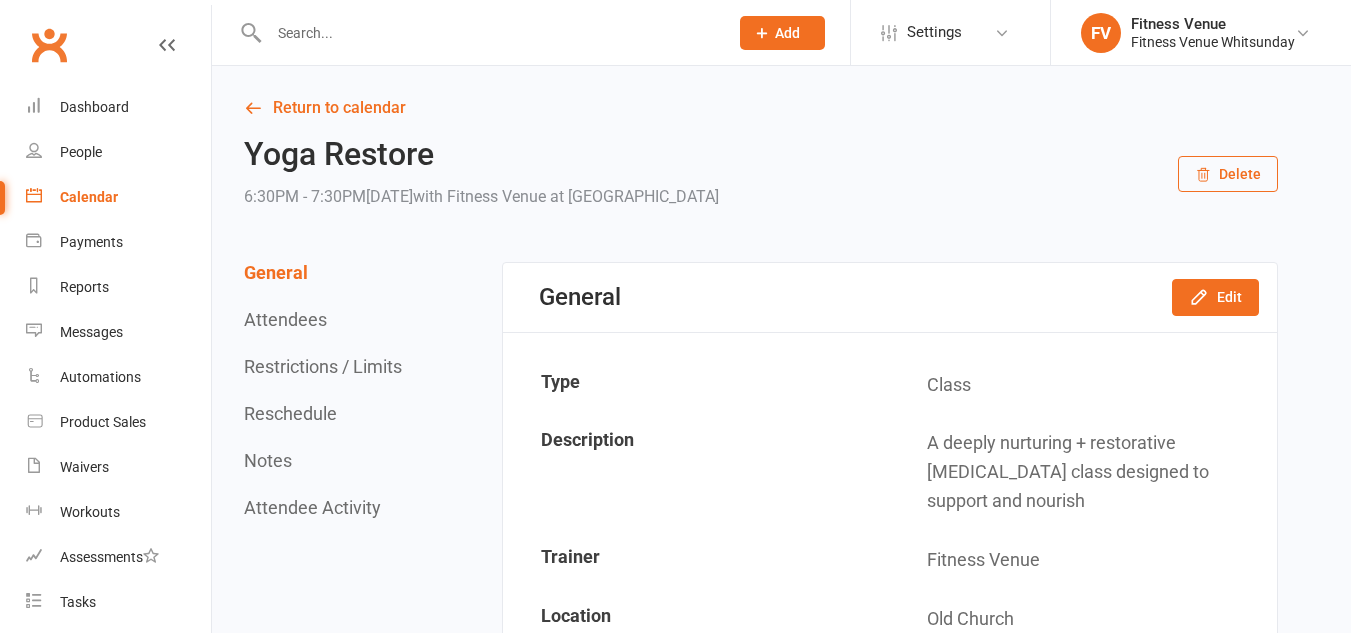 scroll, scrollTop: 0, scrollLeft: 0, axis: both 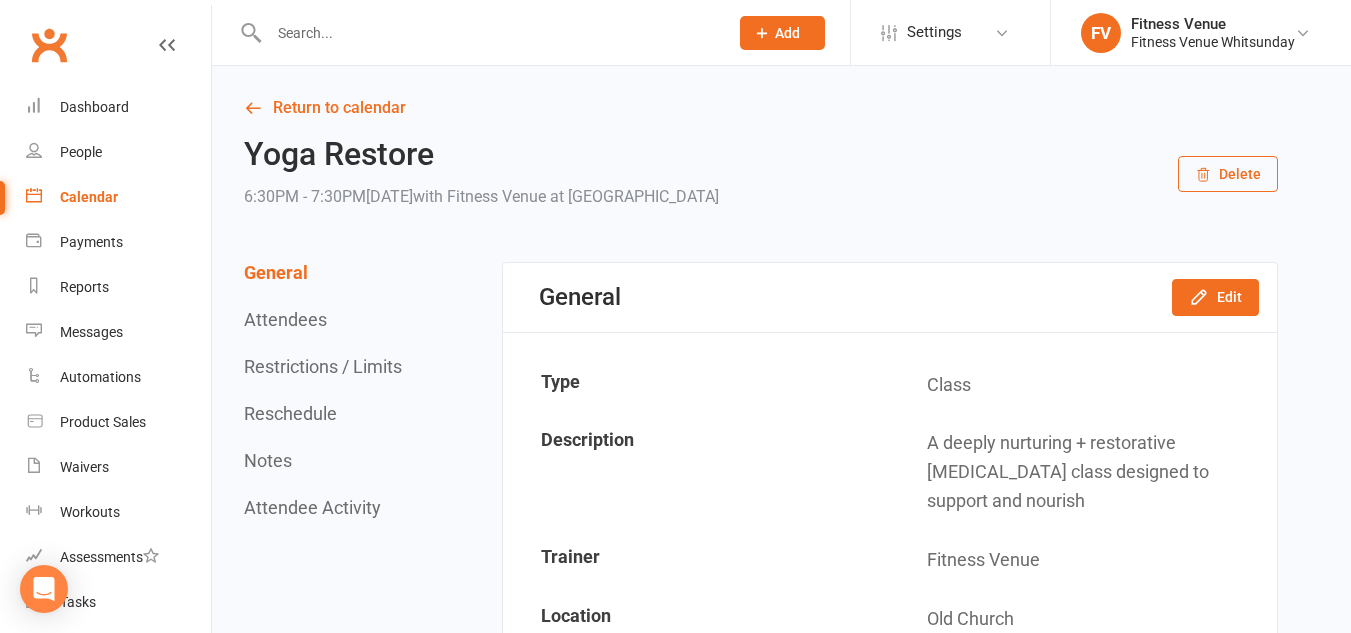 click at bounding box center [488, 33] 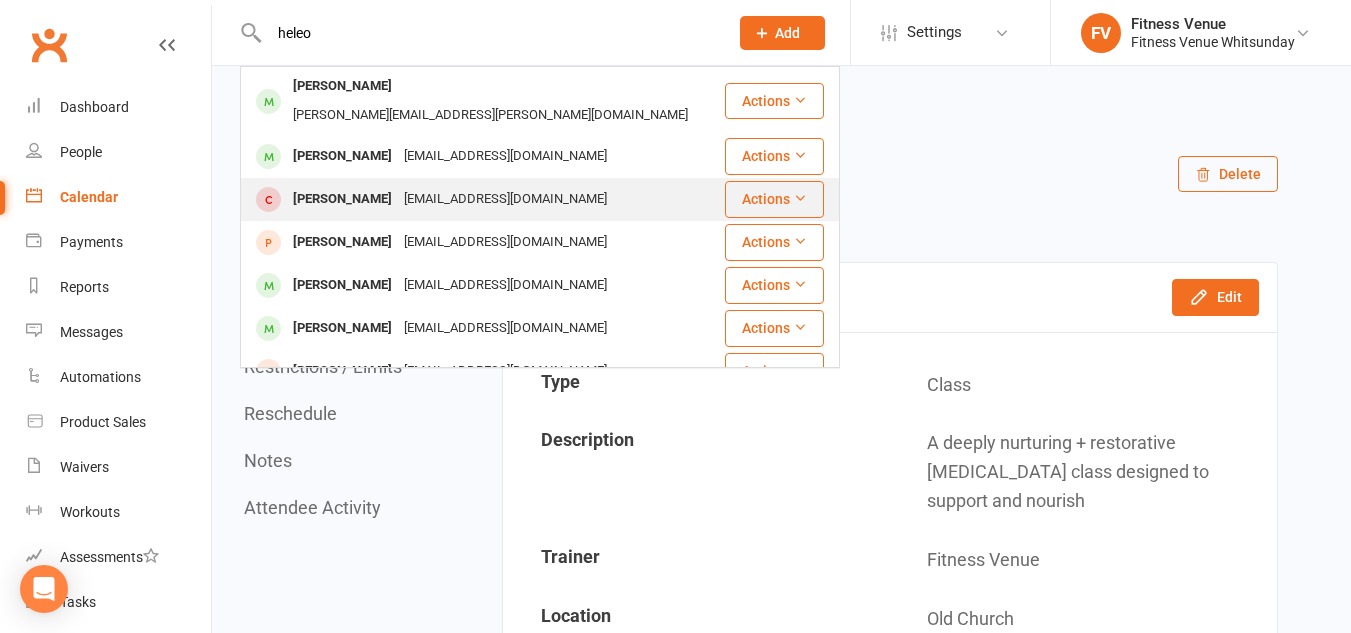 type on "heleo" 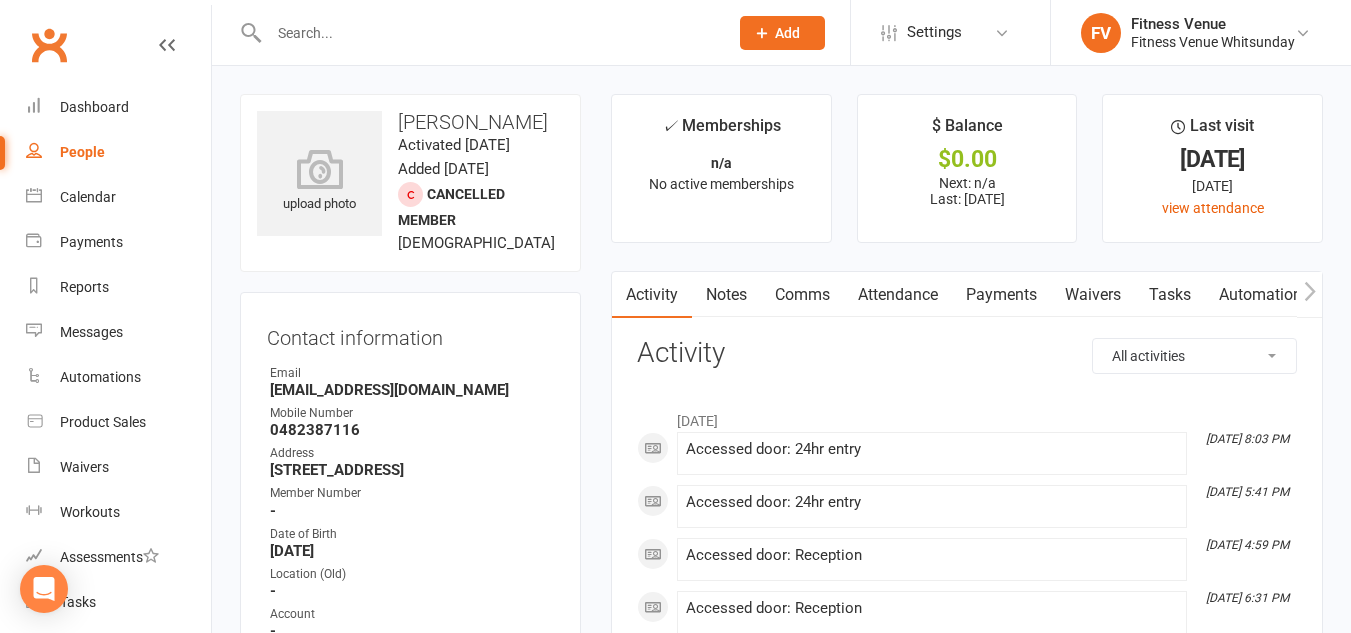 click on "Attendance" at bounding box center [898, 295] 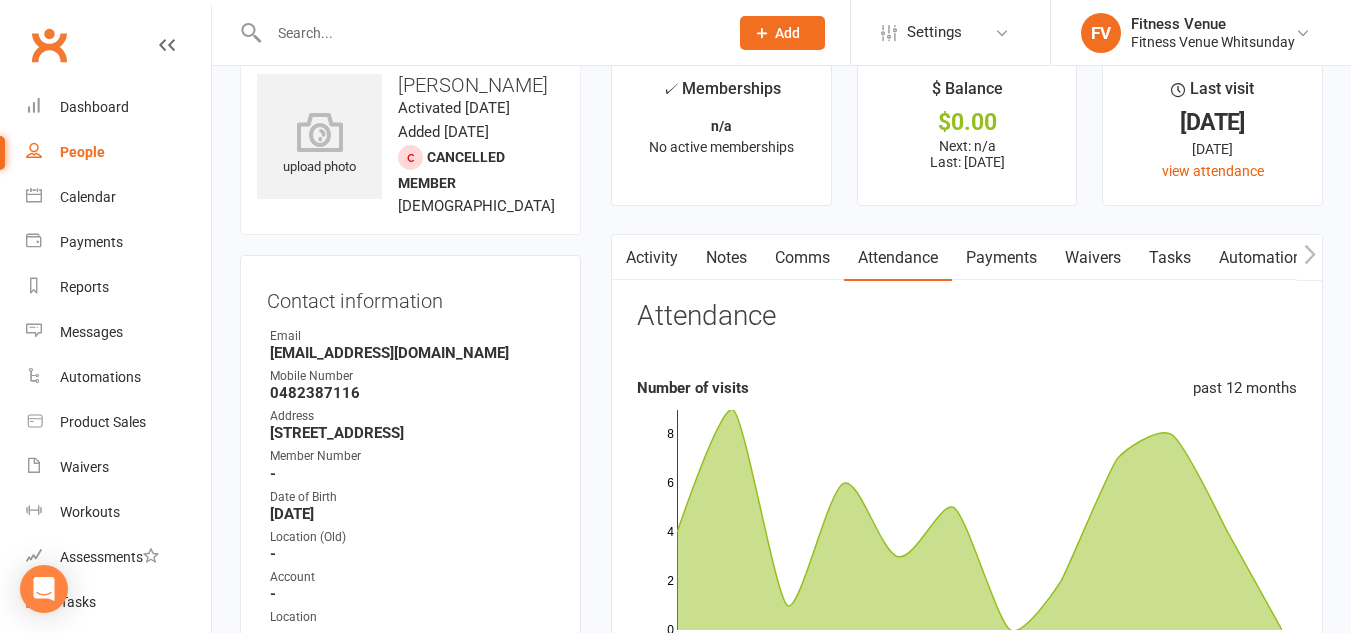 scroll, scrollTop: 0, scrollLeft: 0, axis: both 